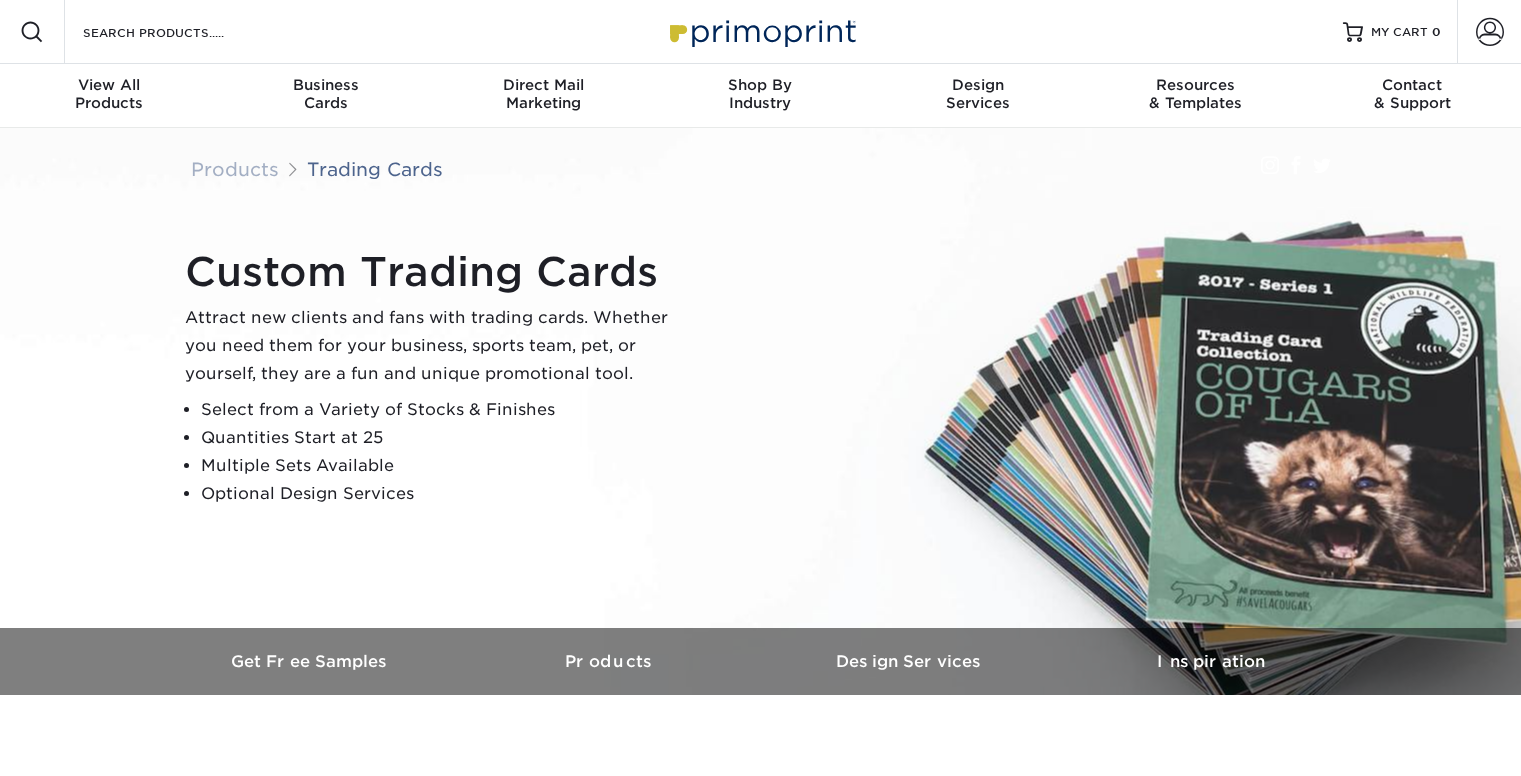 scroll, scrollTop: 0, scrollLeft: 0, axis: both 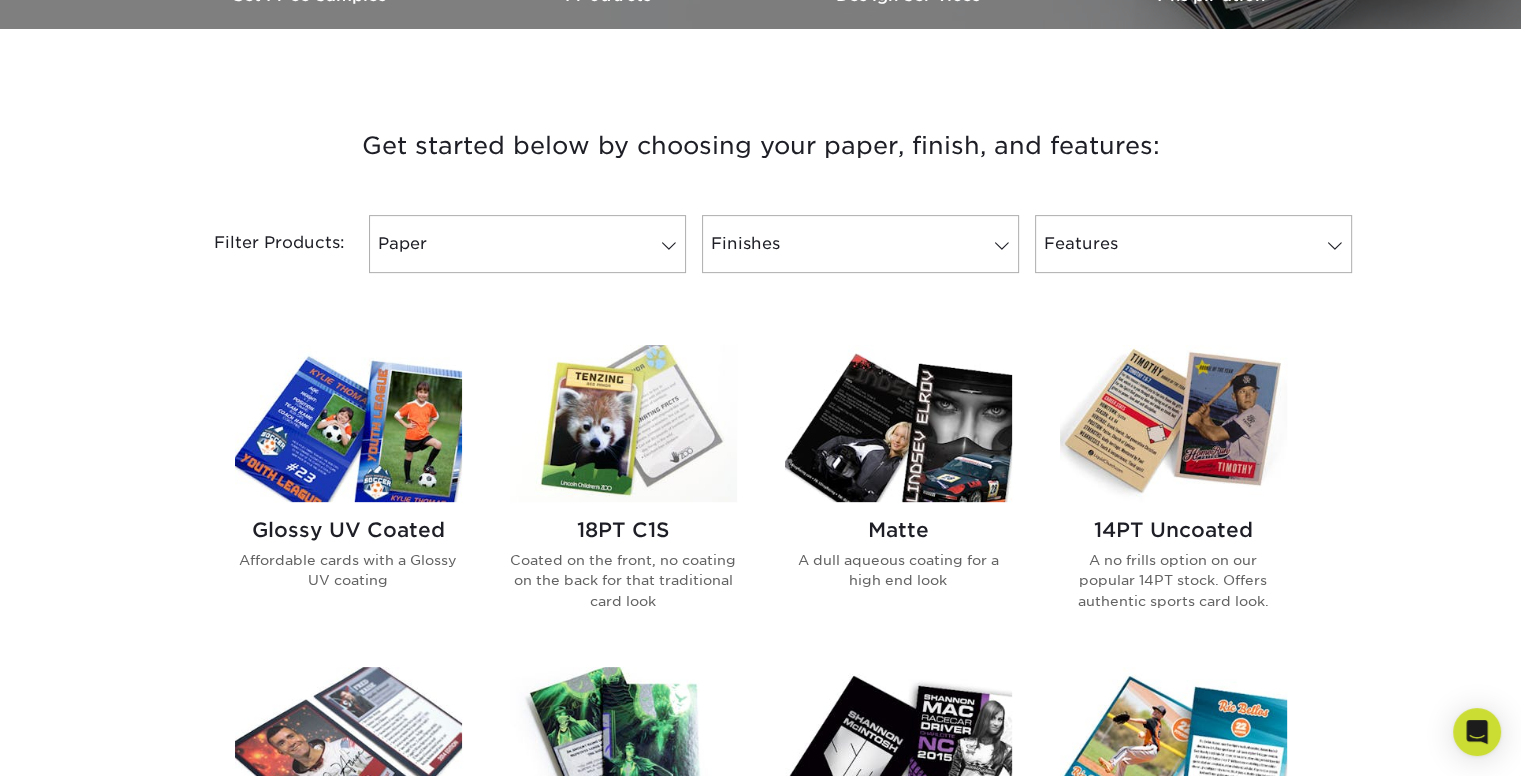 click on "Paper" at bounding box center (527, 244) 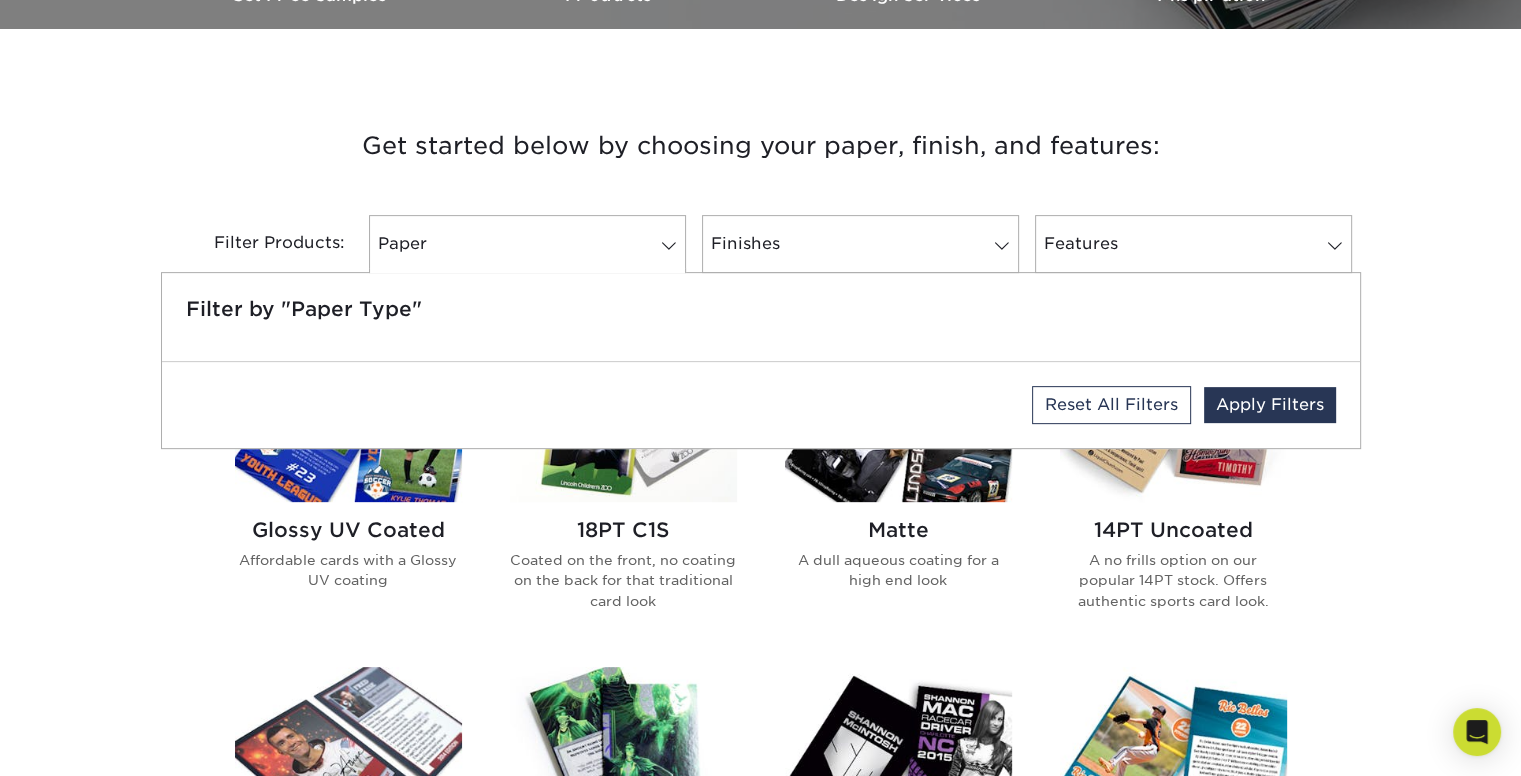 click on "Get started below by choosing your paper, finish, and features:" at bounding box center (761, 146) 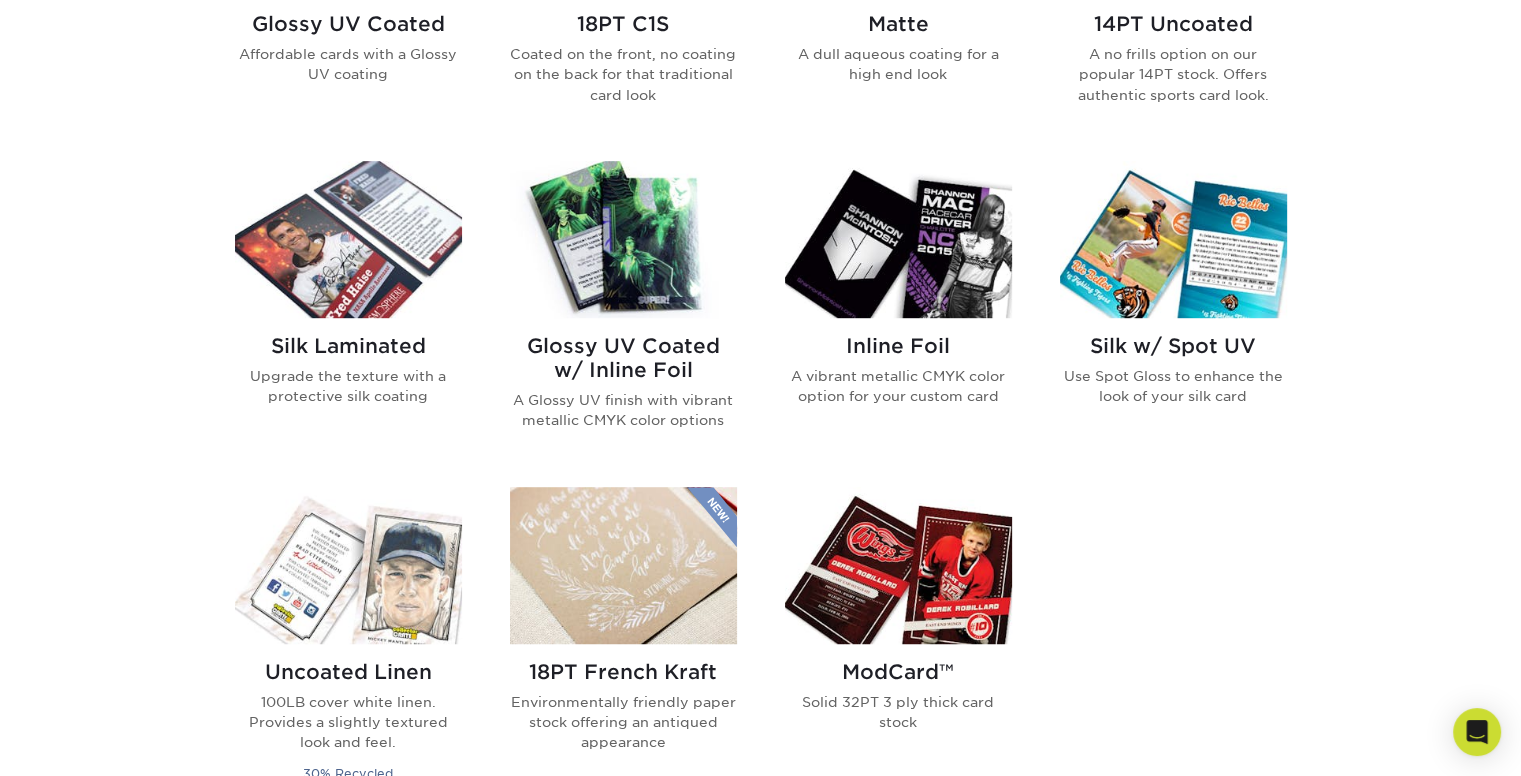 scroll, scrollTop: 933, scrollLeft: 0, axis: vertical 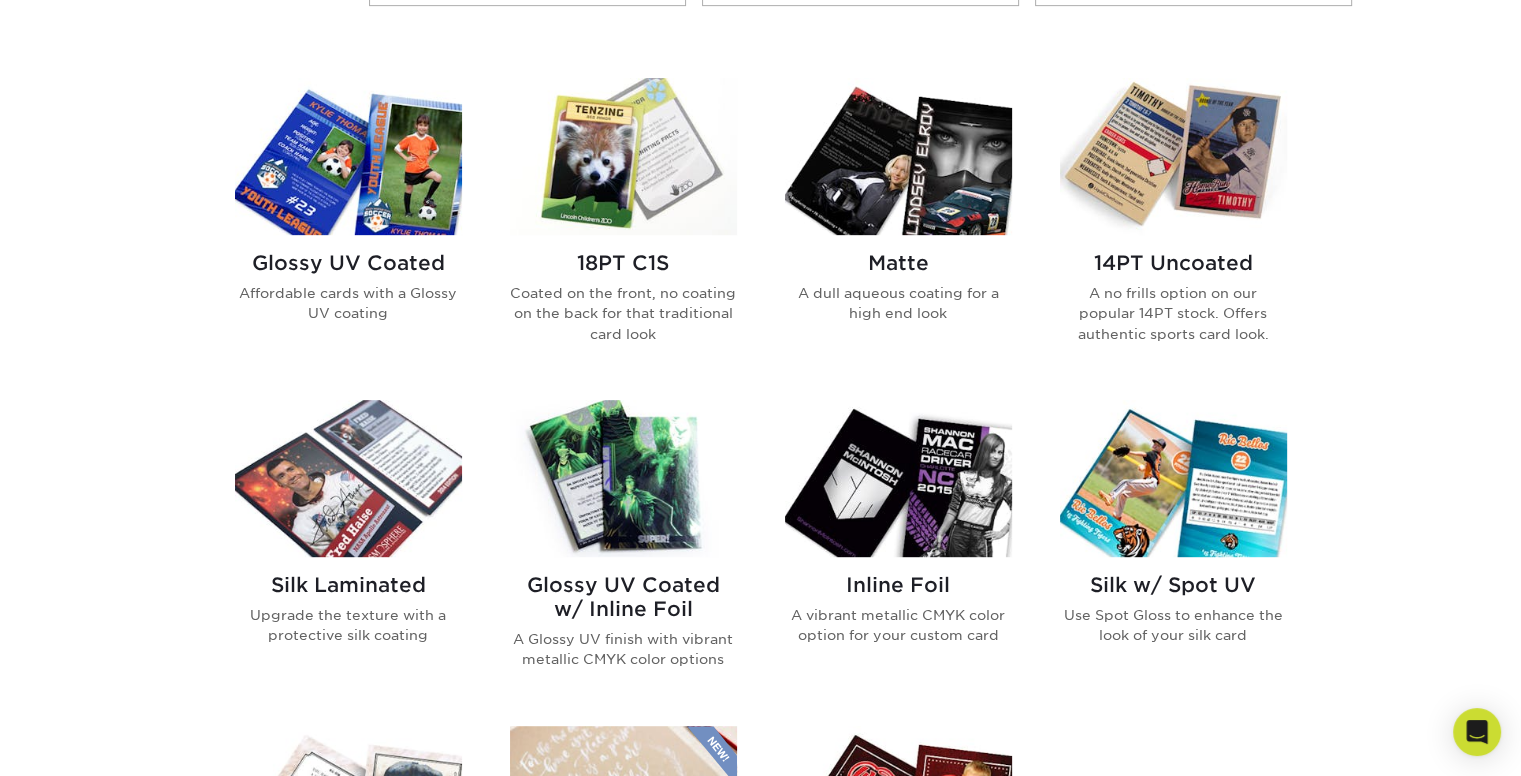 click at bounding box center (348, 156) 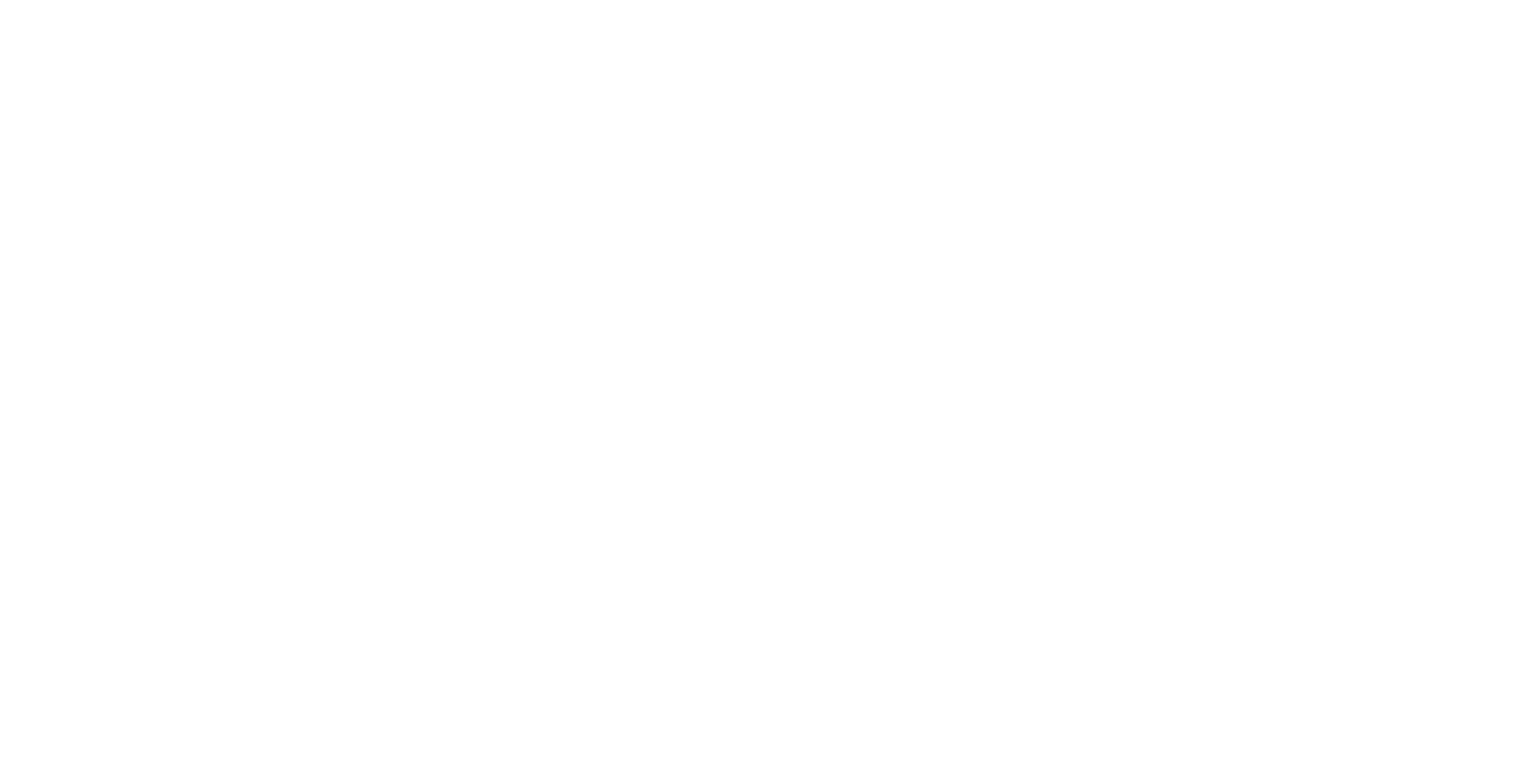 scroll, scrollTop: 0, scrollLeft: 0, axis: both 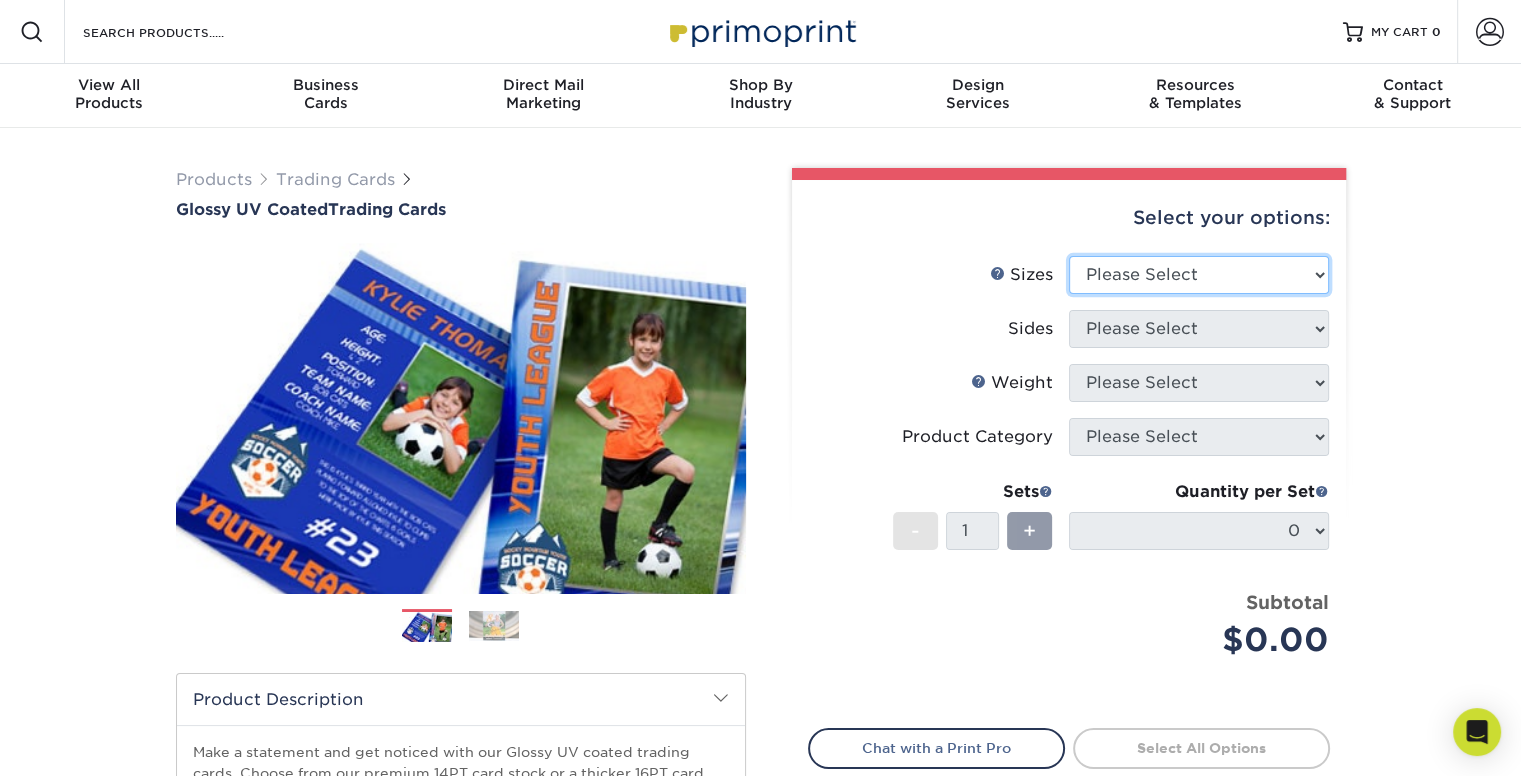 click on "Please Select
2.5" x 3.5"" at bounding box center (1199, 275) 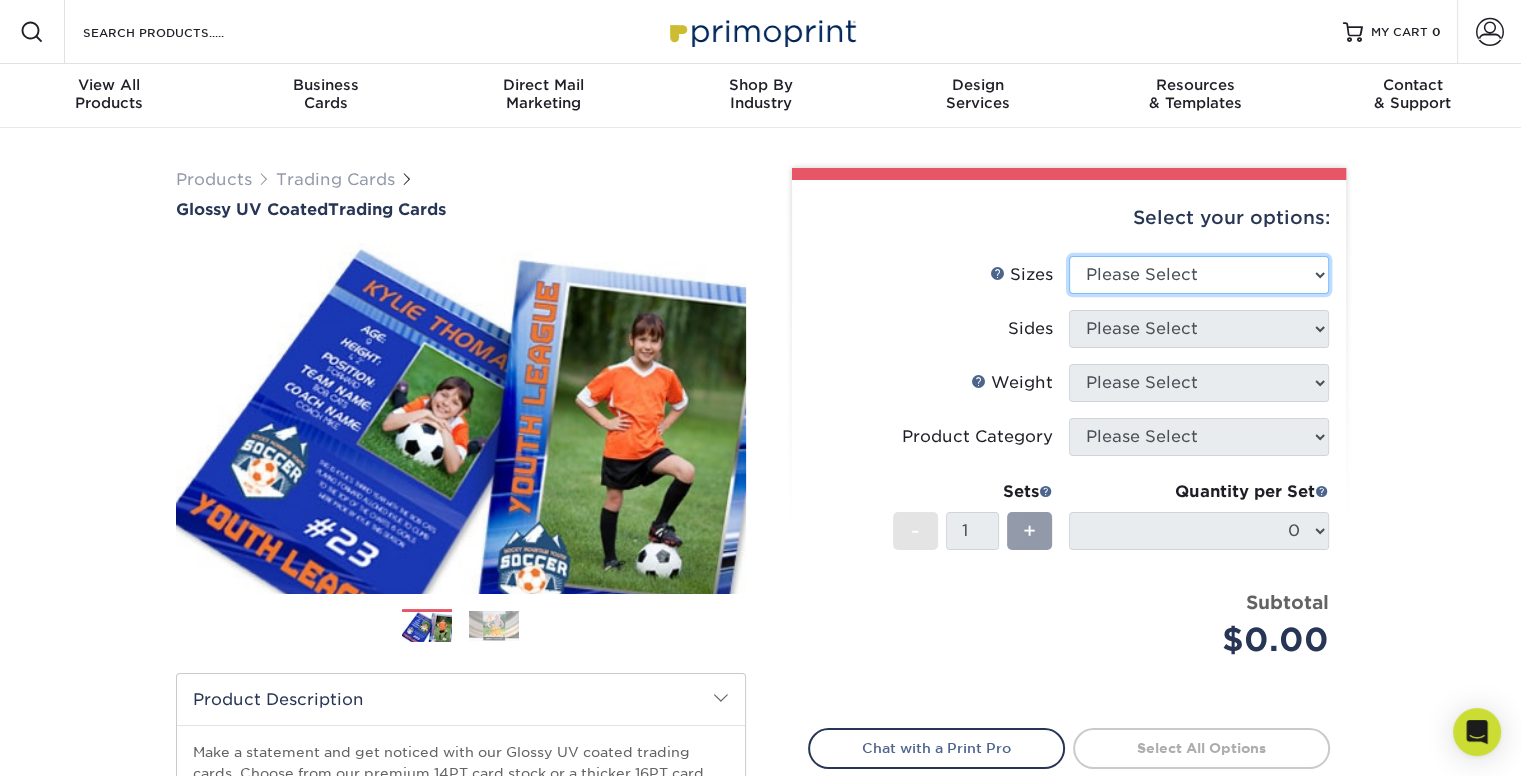 select on "2.50x3.50" 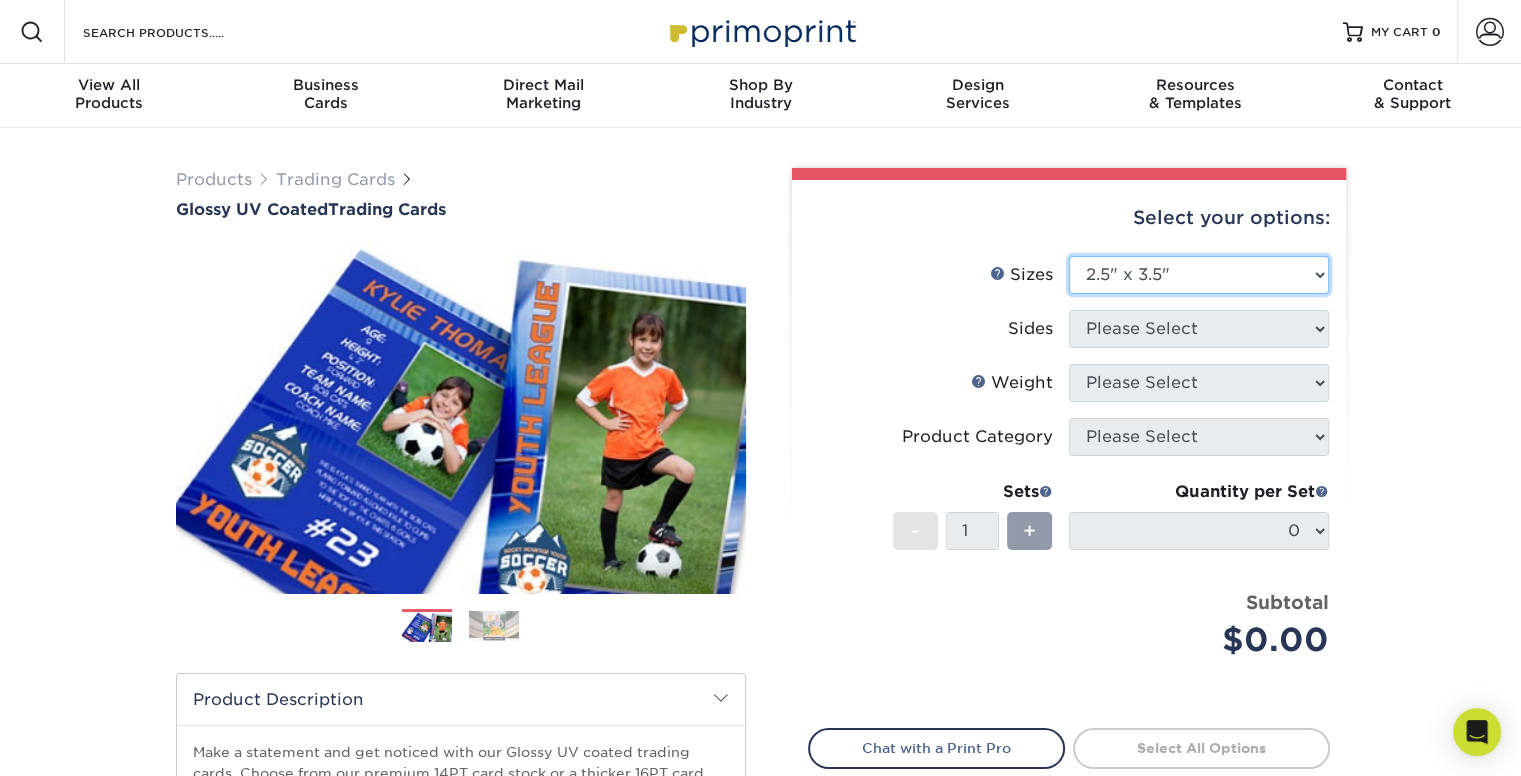 click on "Please Select
2.5" x 3.5"" at bounding box center [1199, 275] 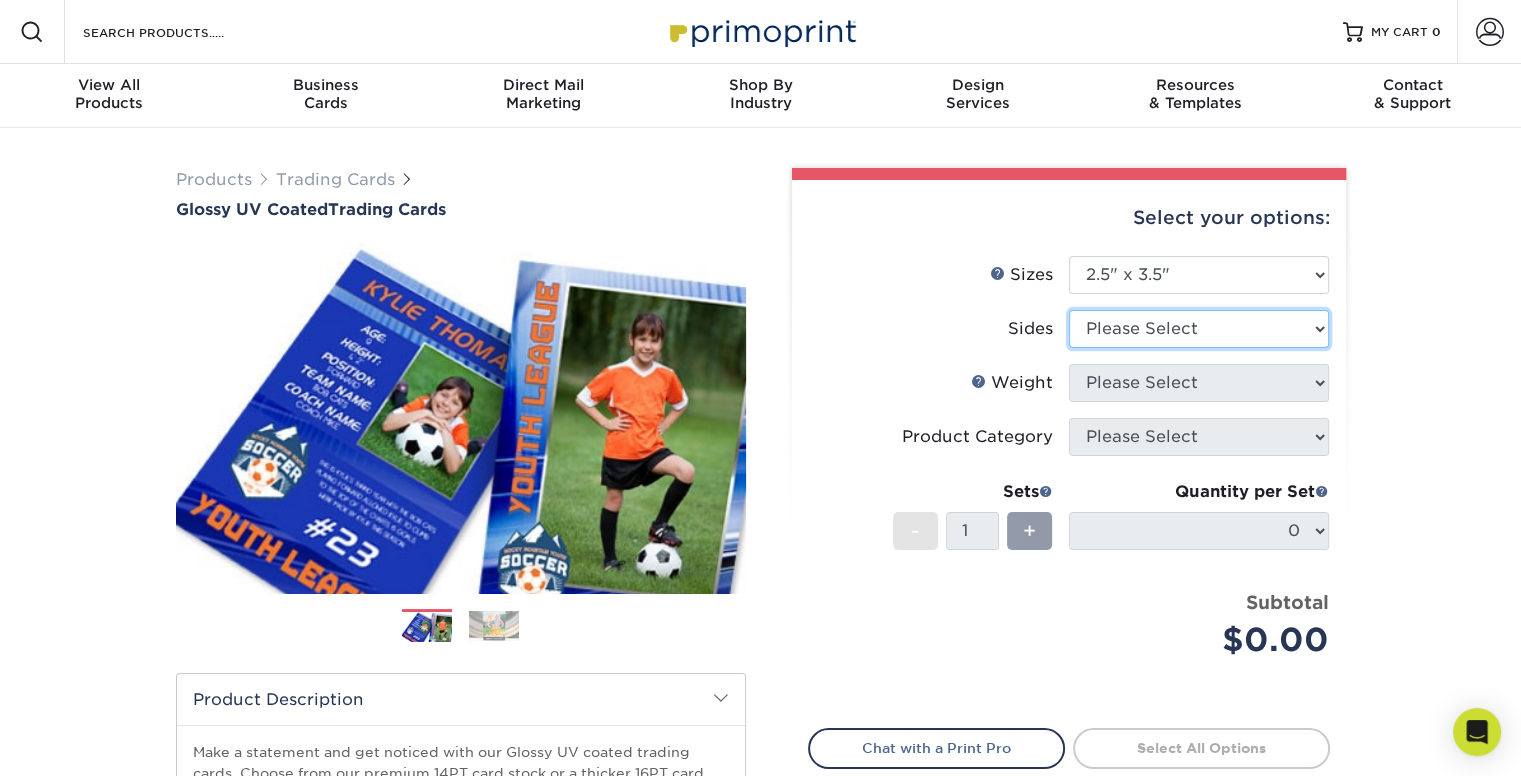 click on "Please Select Print Both Sides Print Front Only" at bounding box center (1199, 329) 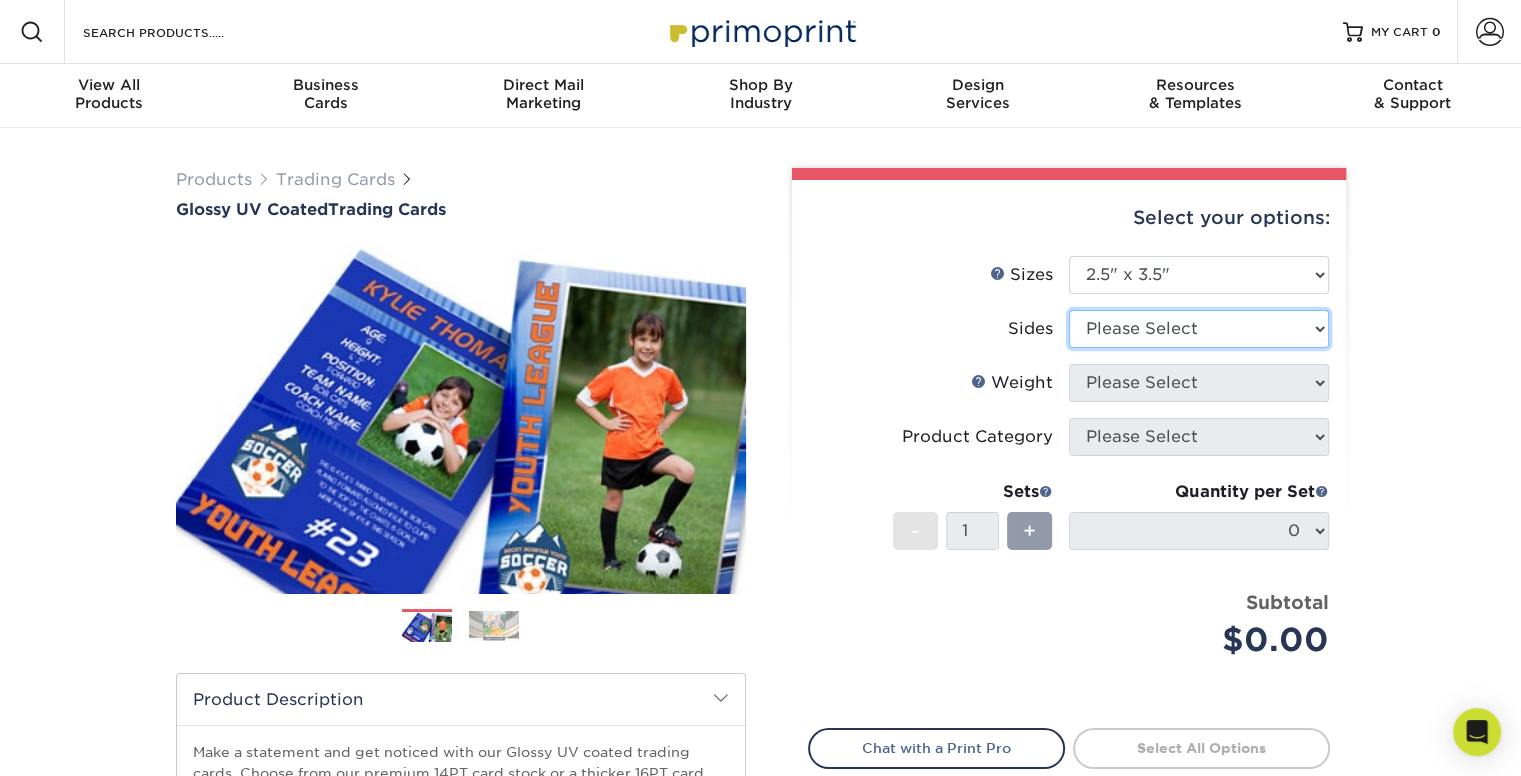 select on "13abbda7-1d64-4f25-8bb2-c179b224825d" 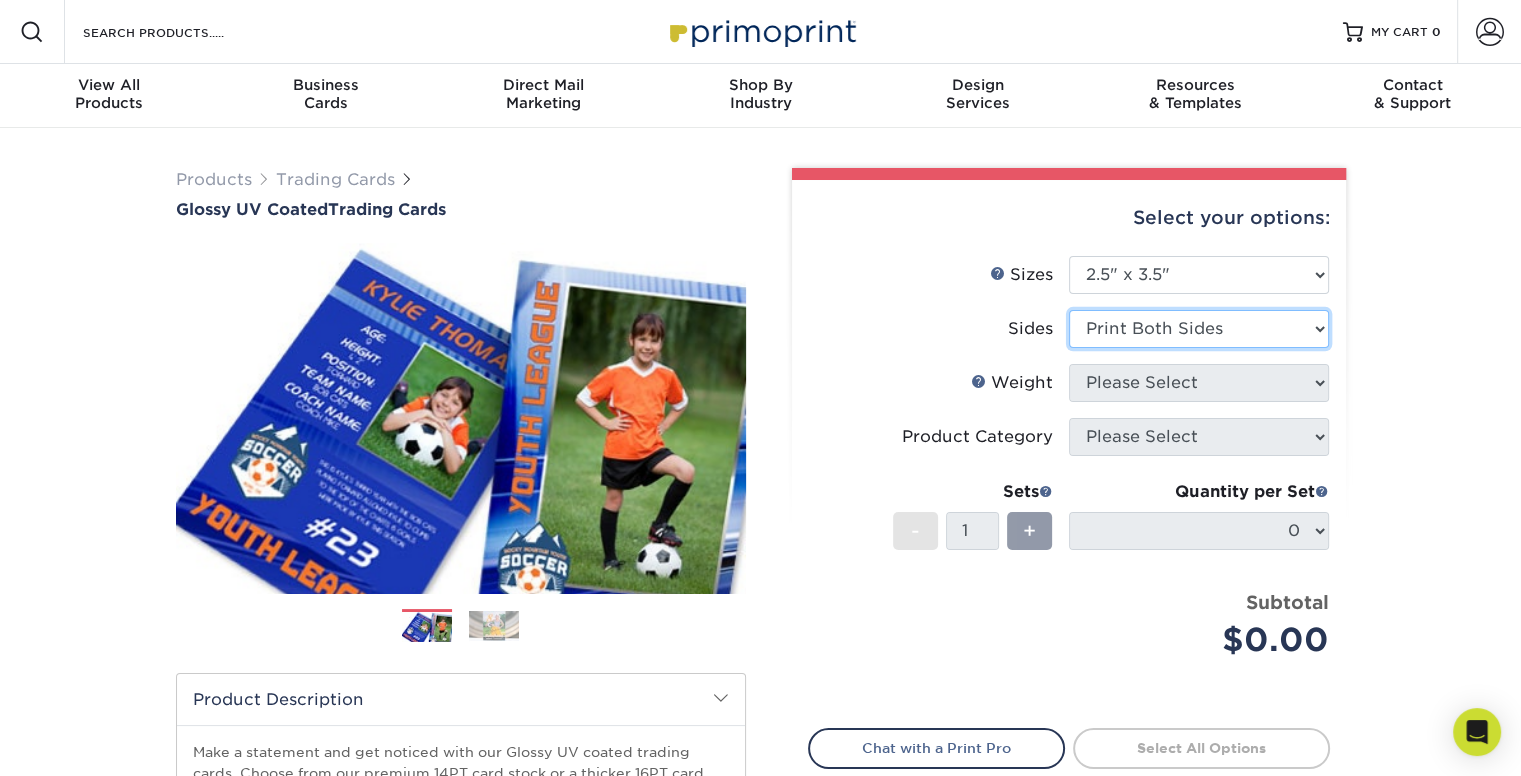 click on "Please Select Print Both Sides Print Front Only" at bounding box center (1199, 329) 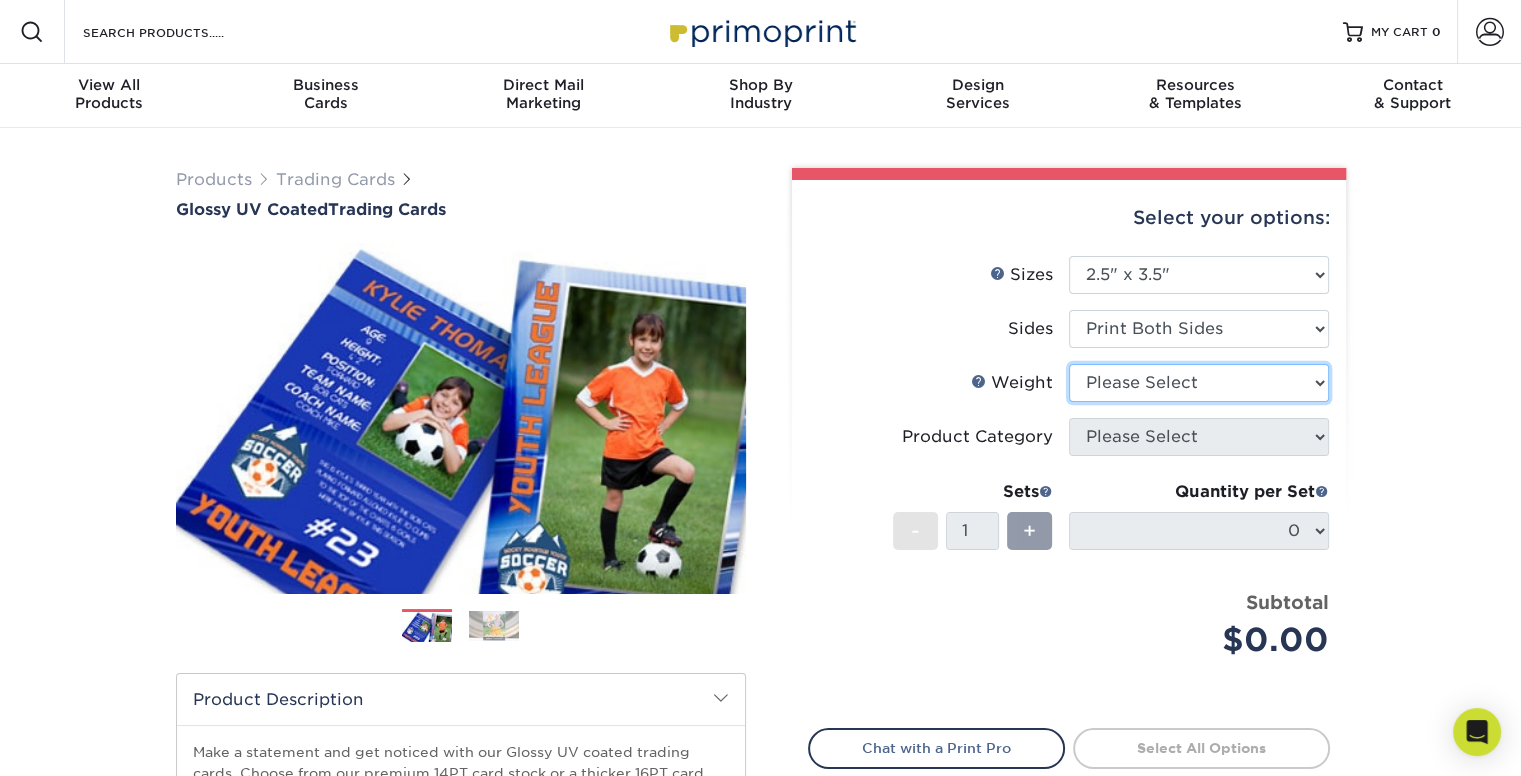 click on "Please Select 16PT 14PT 18PT C1S" at bounding box center (1199, 383) 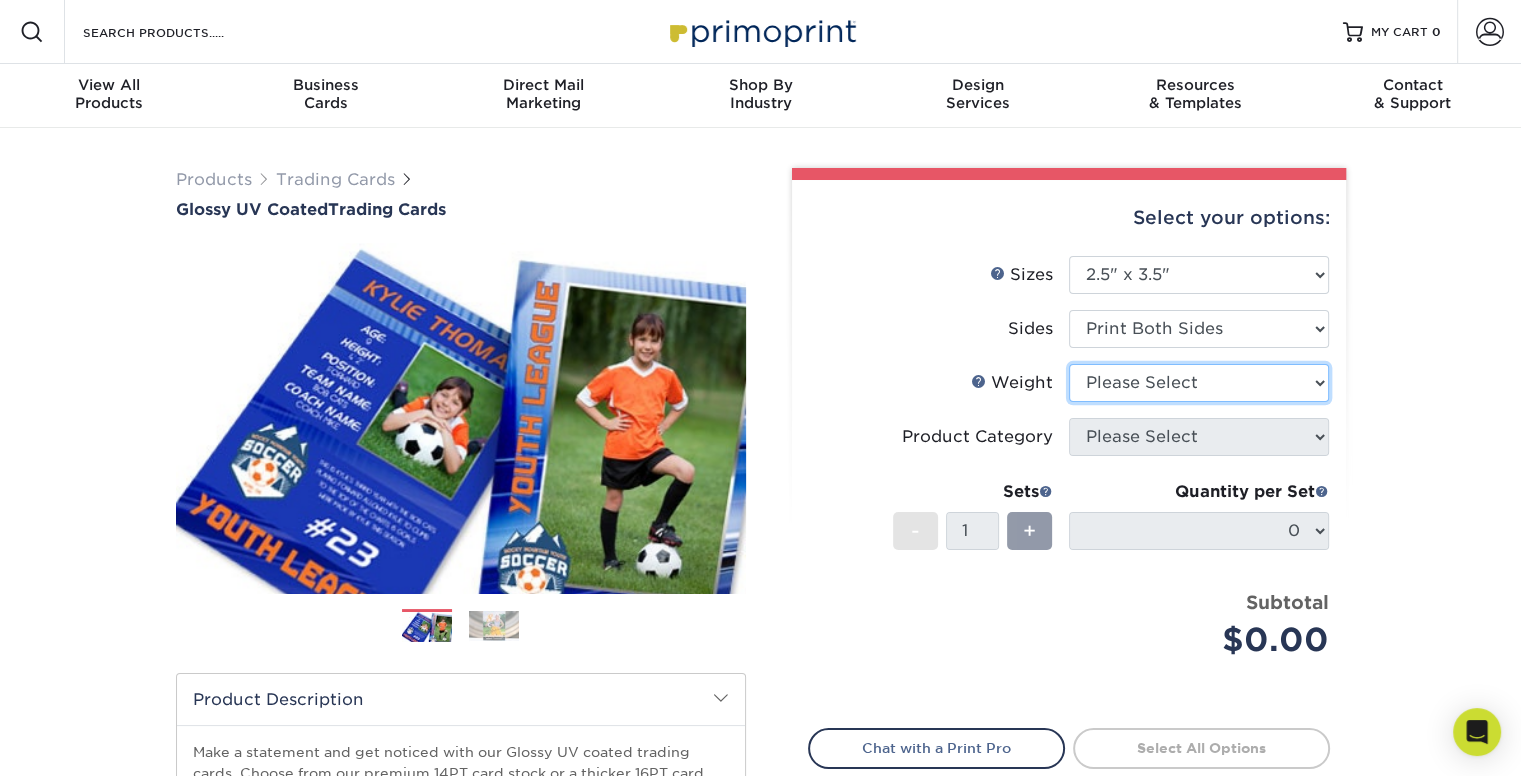 select on "16PT" 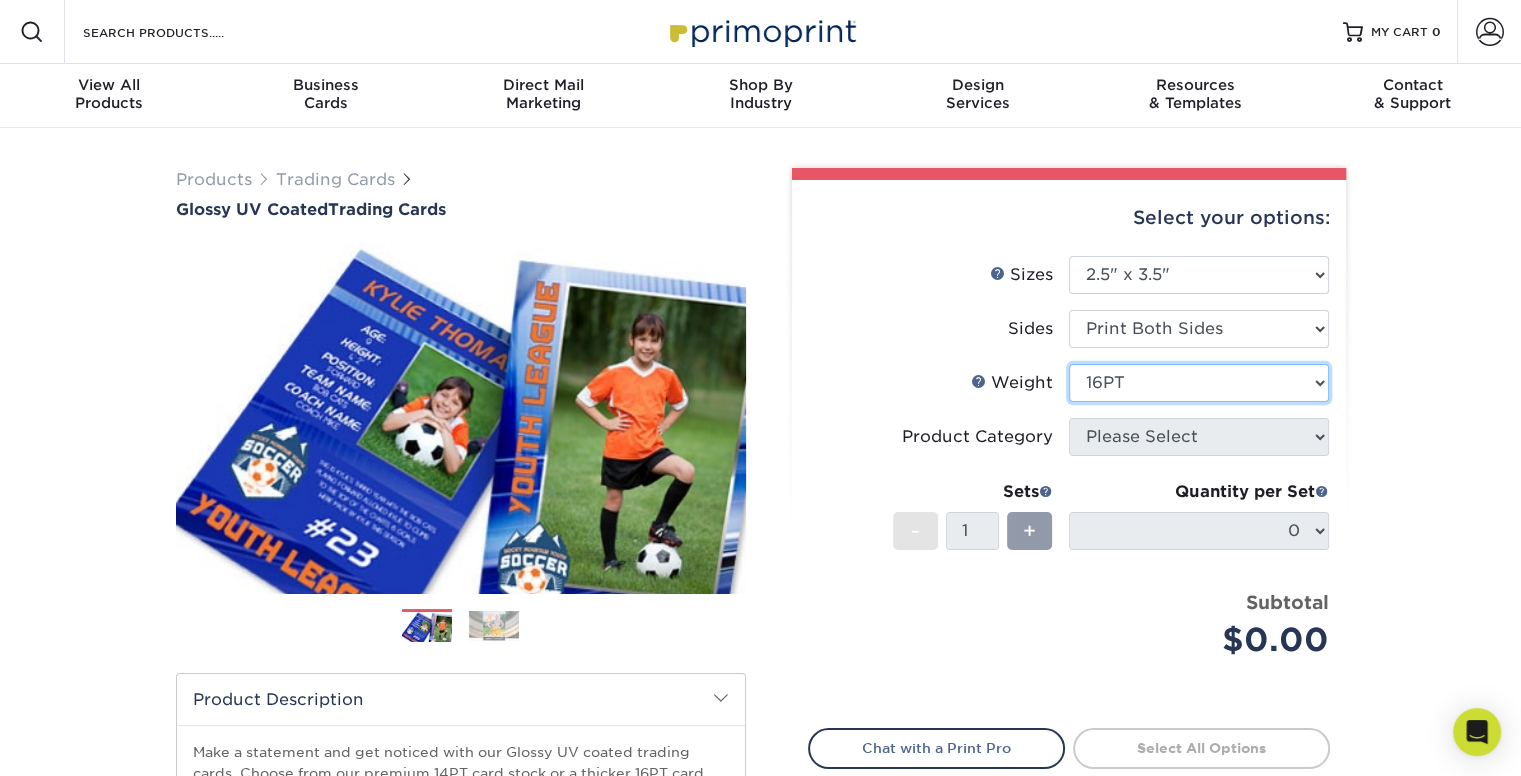click on "Please Select 16PT 14PT 18PT C1S" at bounding box center [1199, 383] 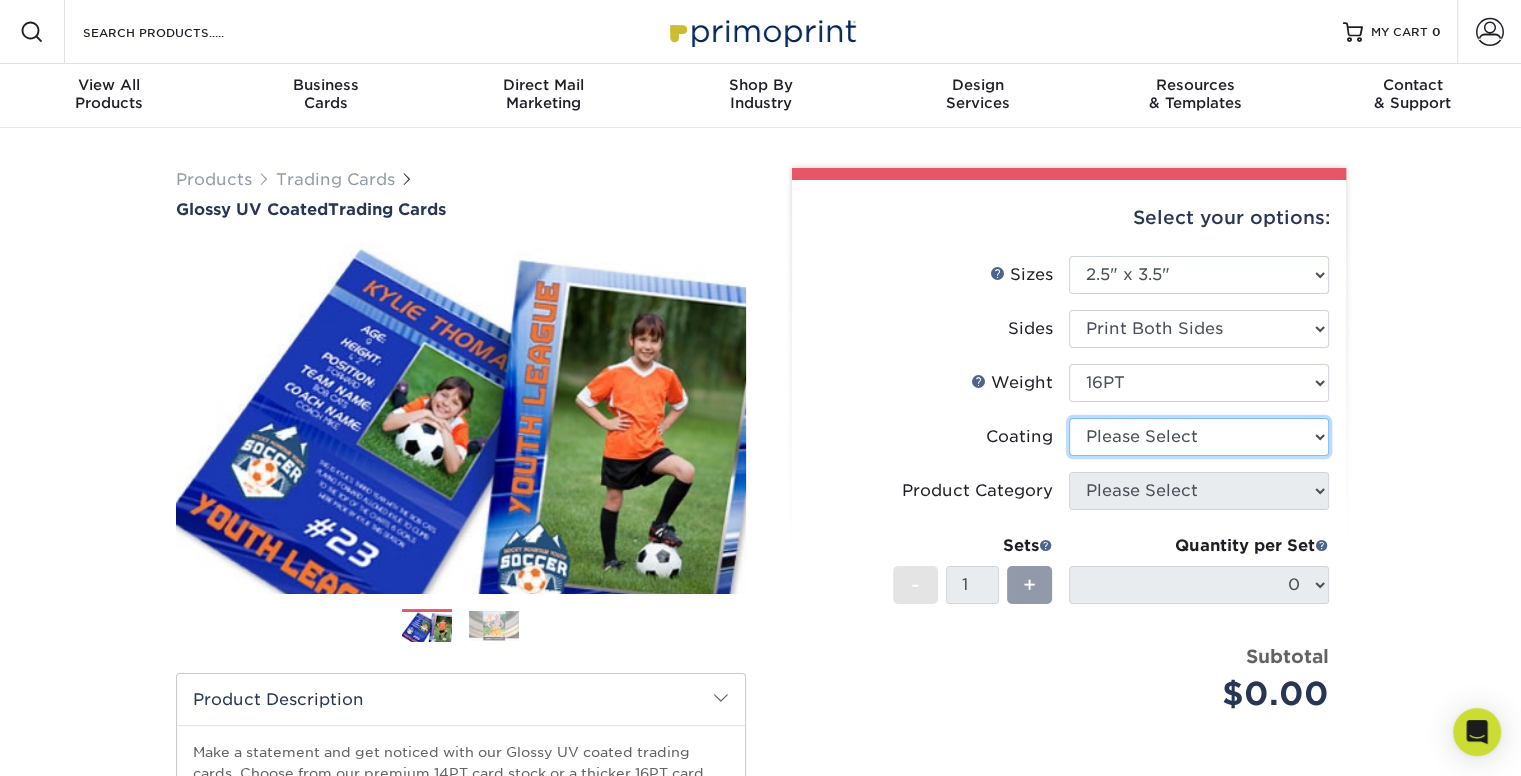 click at bounding box center (1199, 437) 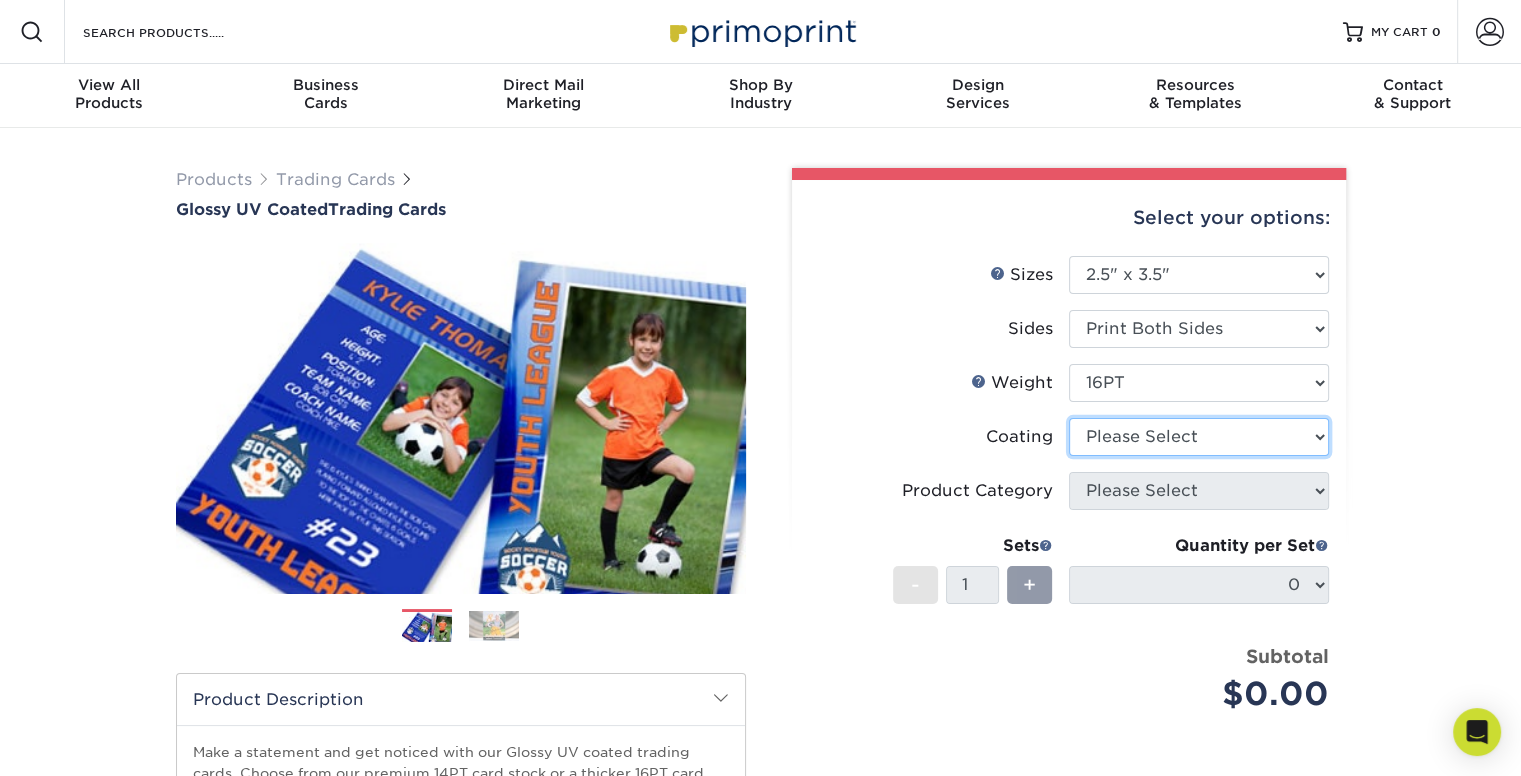 select on "ae367451-b2b8-45df-a344-0f05b6a12993" 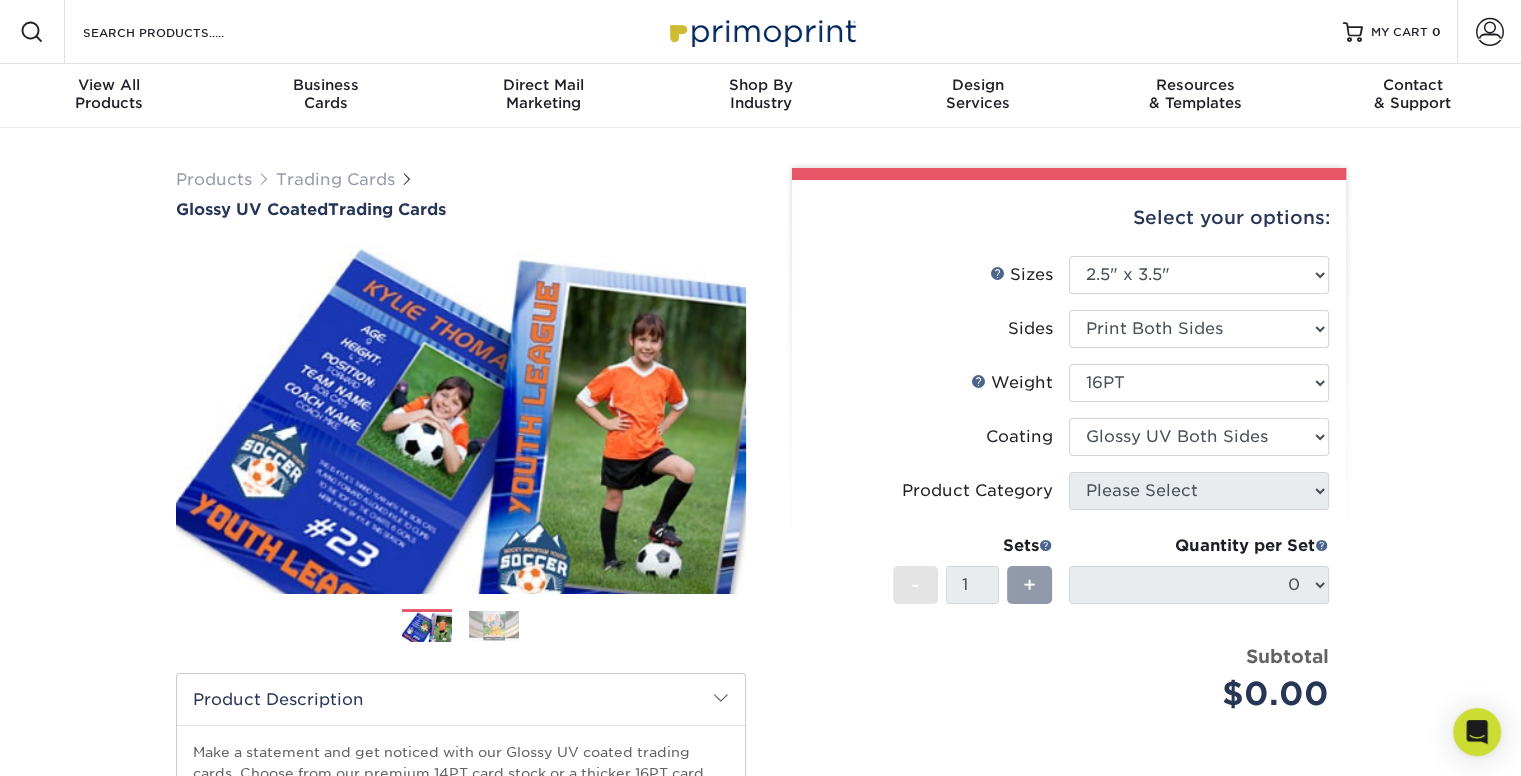 click at bounding box center [1199, 437] 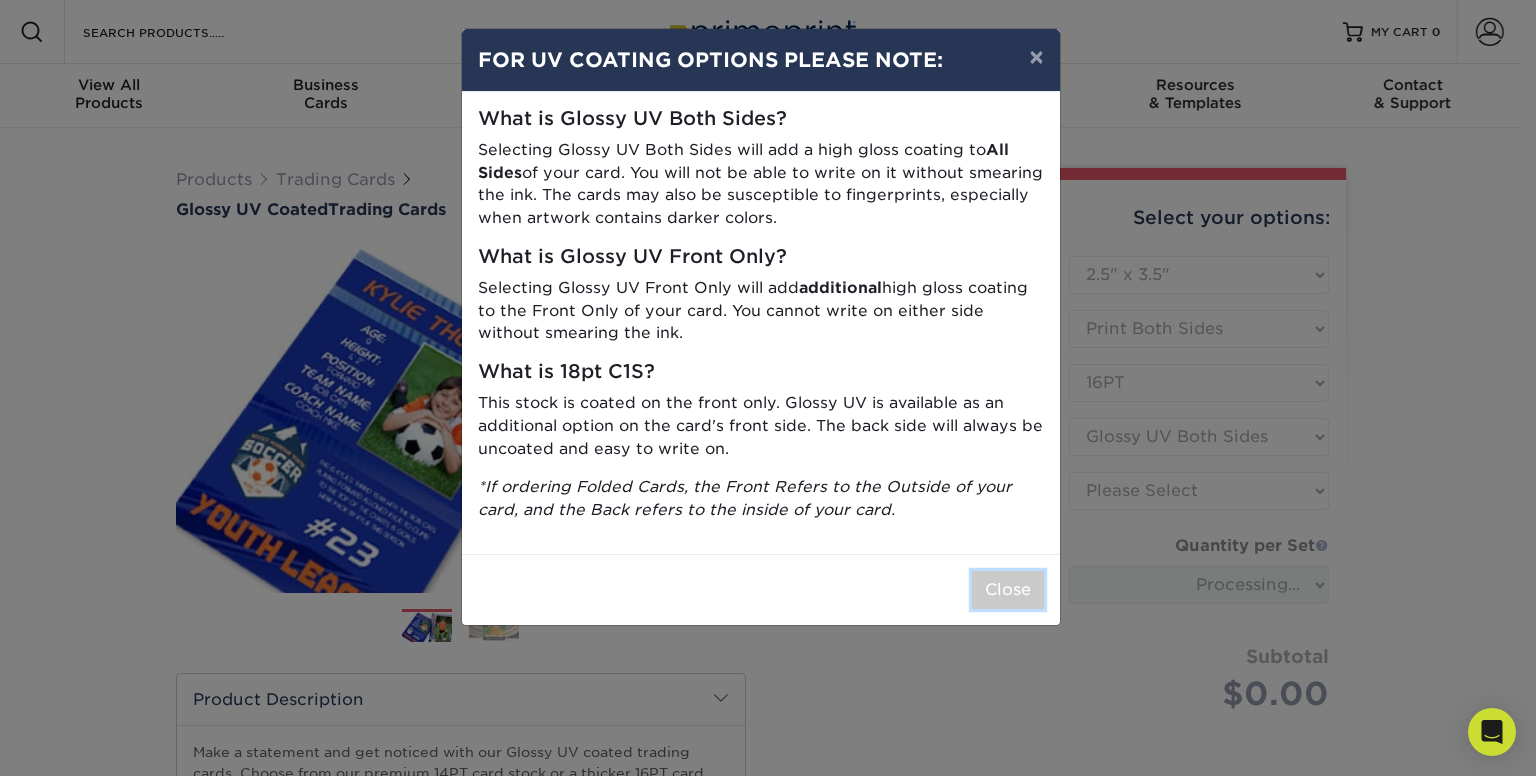 click on "Close" at bounding box center [1008, 590] 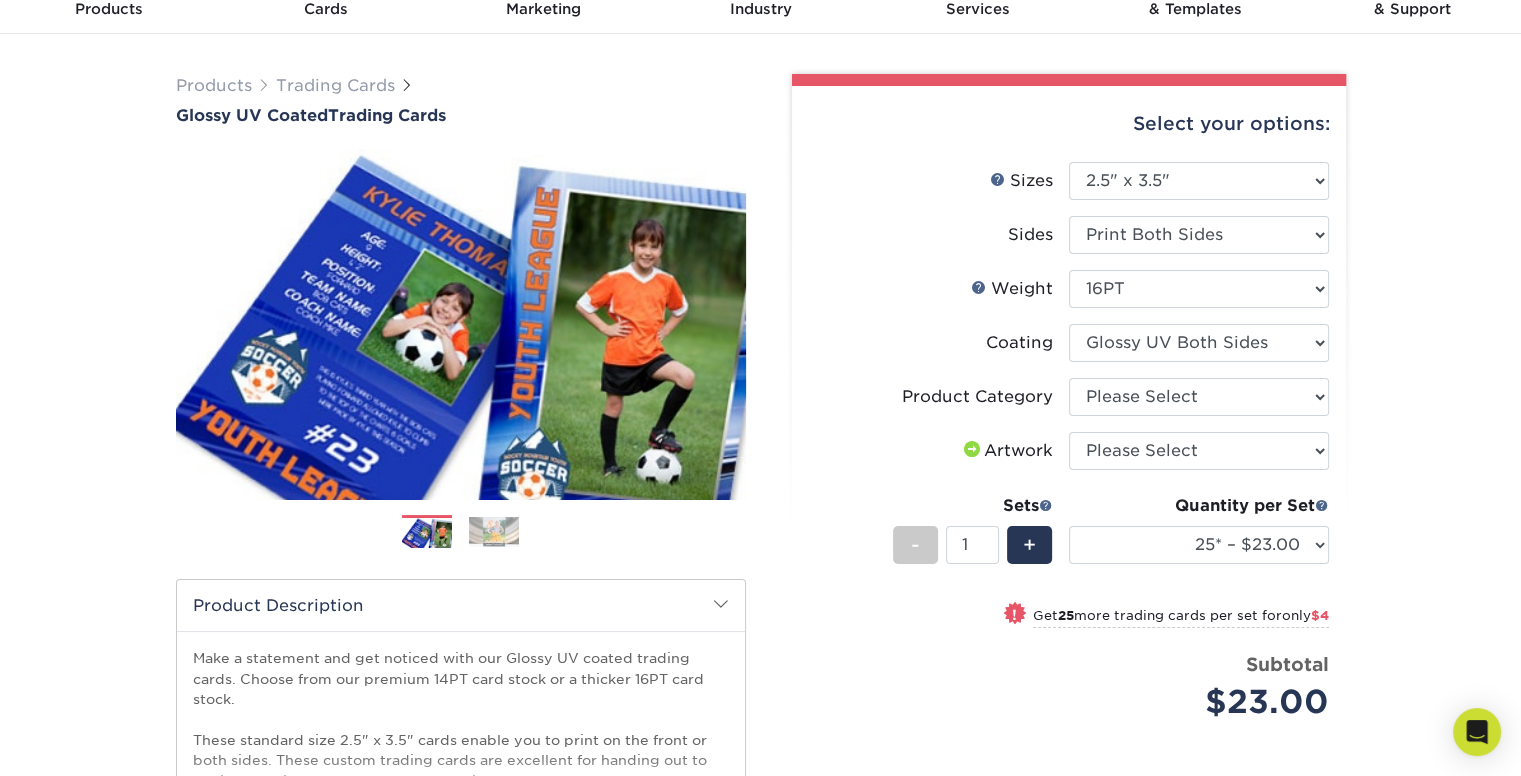 scroll, scrollTop: 133, scrollLeft: 0, axis: vertical 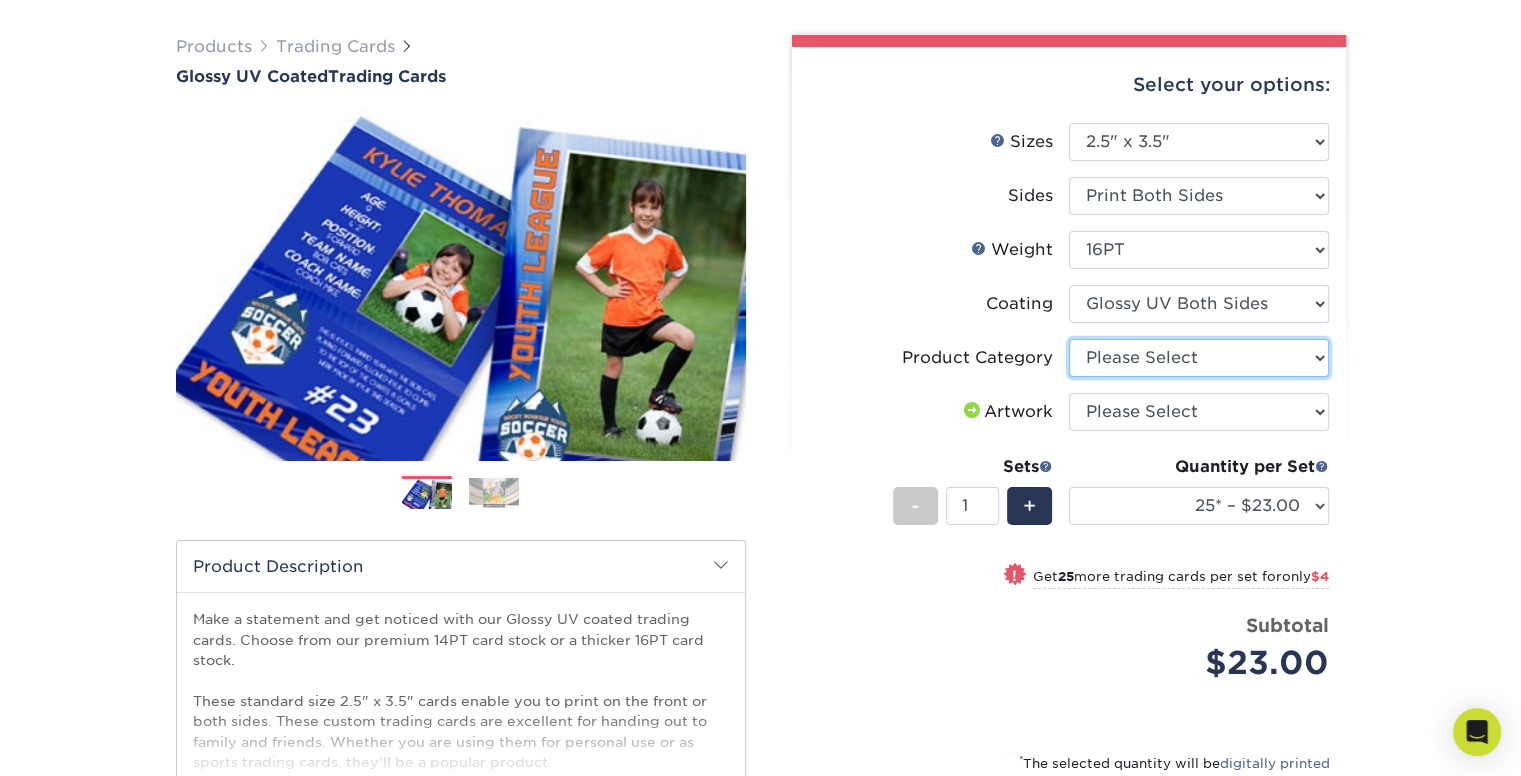 click on "Please Select Trading Cards" at bounding box center (1199, 358) 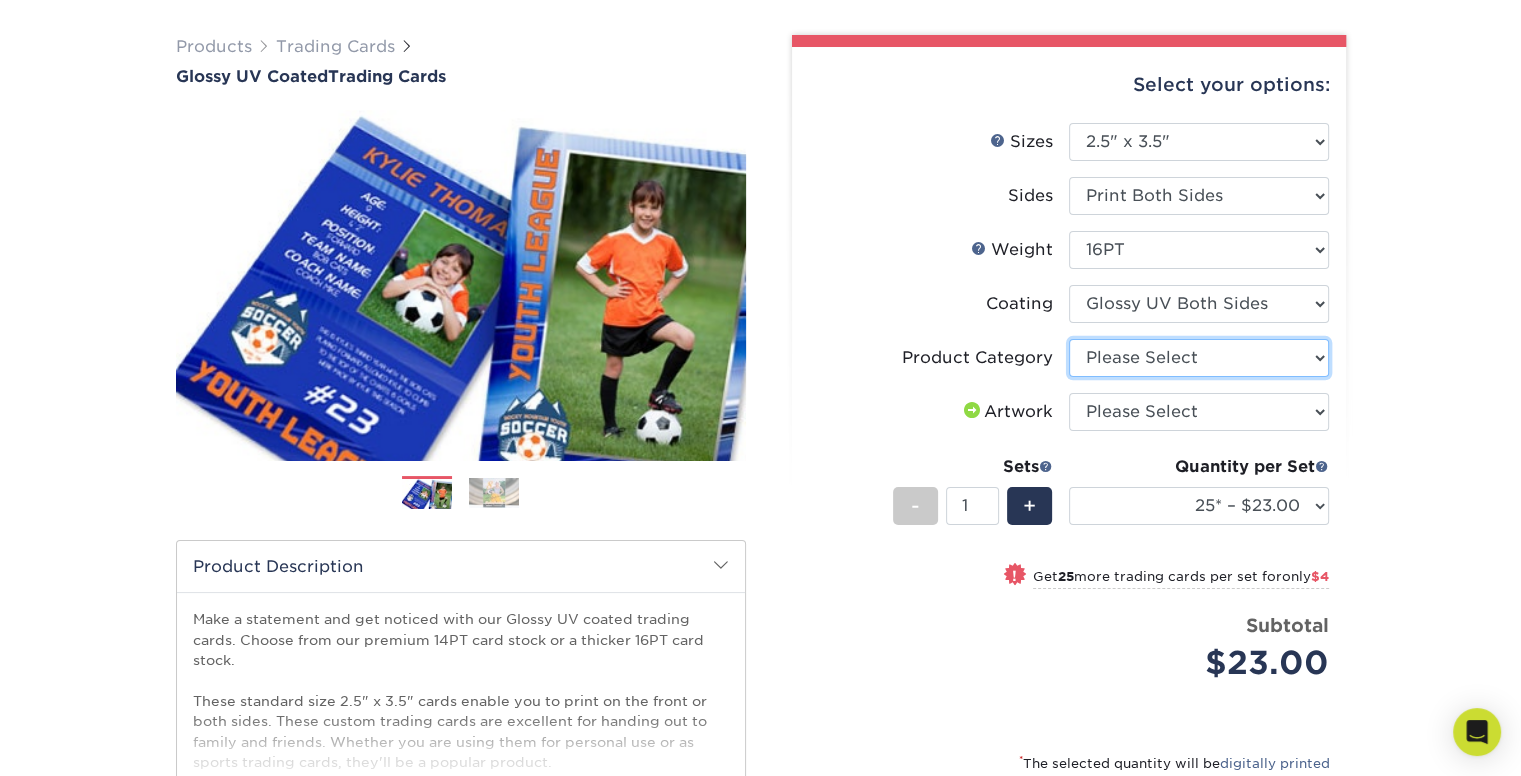 select on "c2f9bce9-36c2-409d-b101-c29d9d031e18" 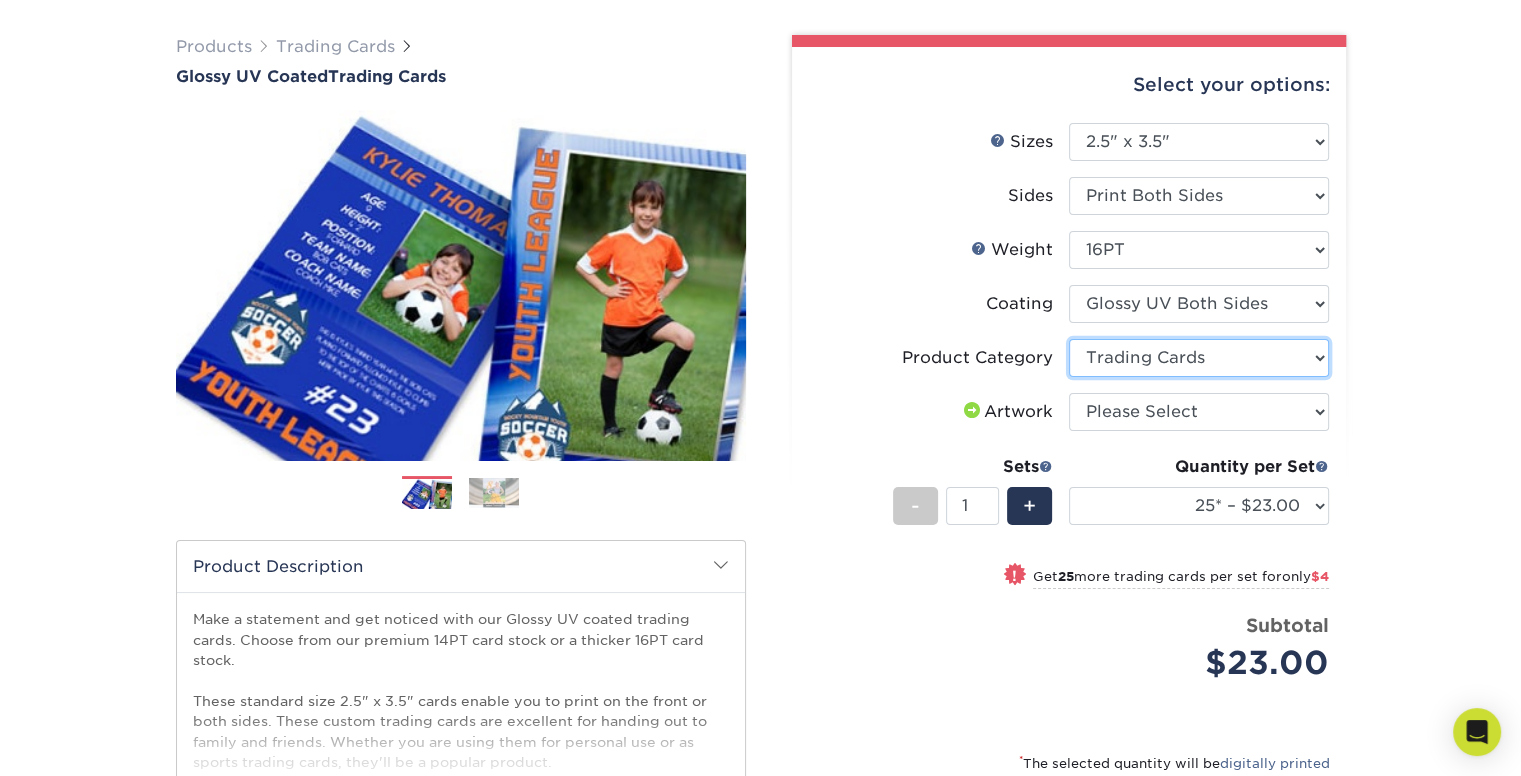 click on "Please Select Trading Cards" at bounding box center [1199, 358] 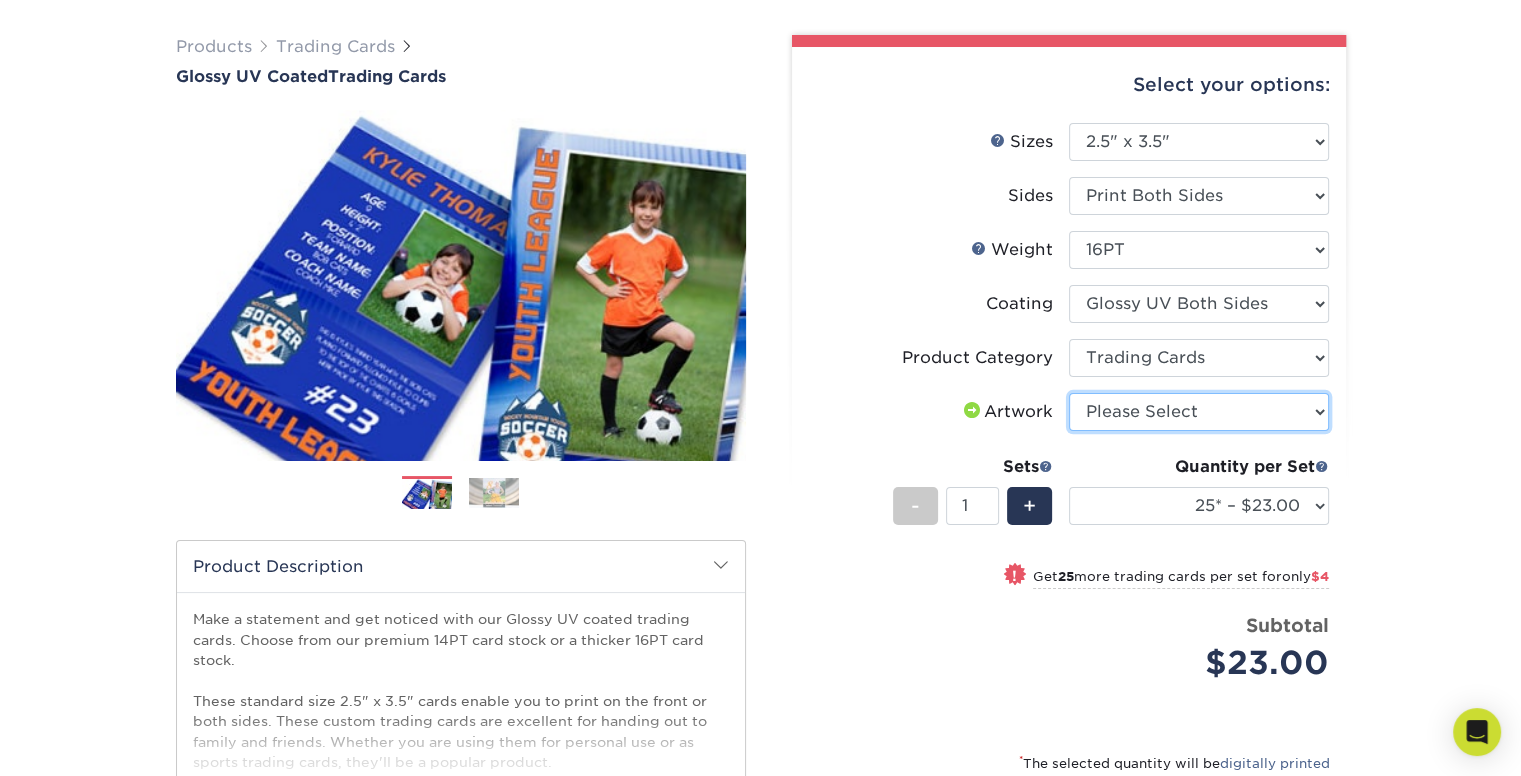 click on "Please Select I will upload files I need a design - $100" at bounding box center (1199, 412) 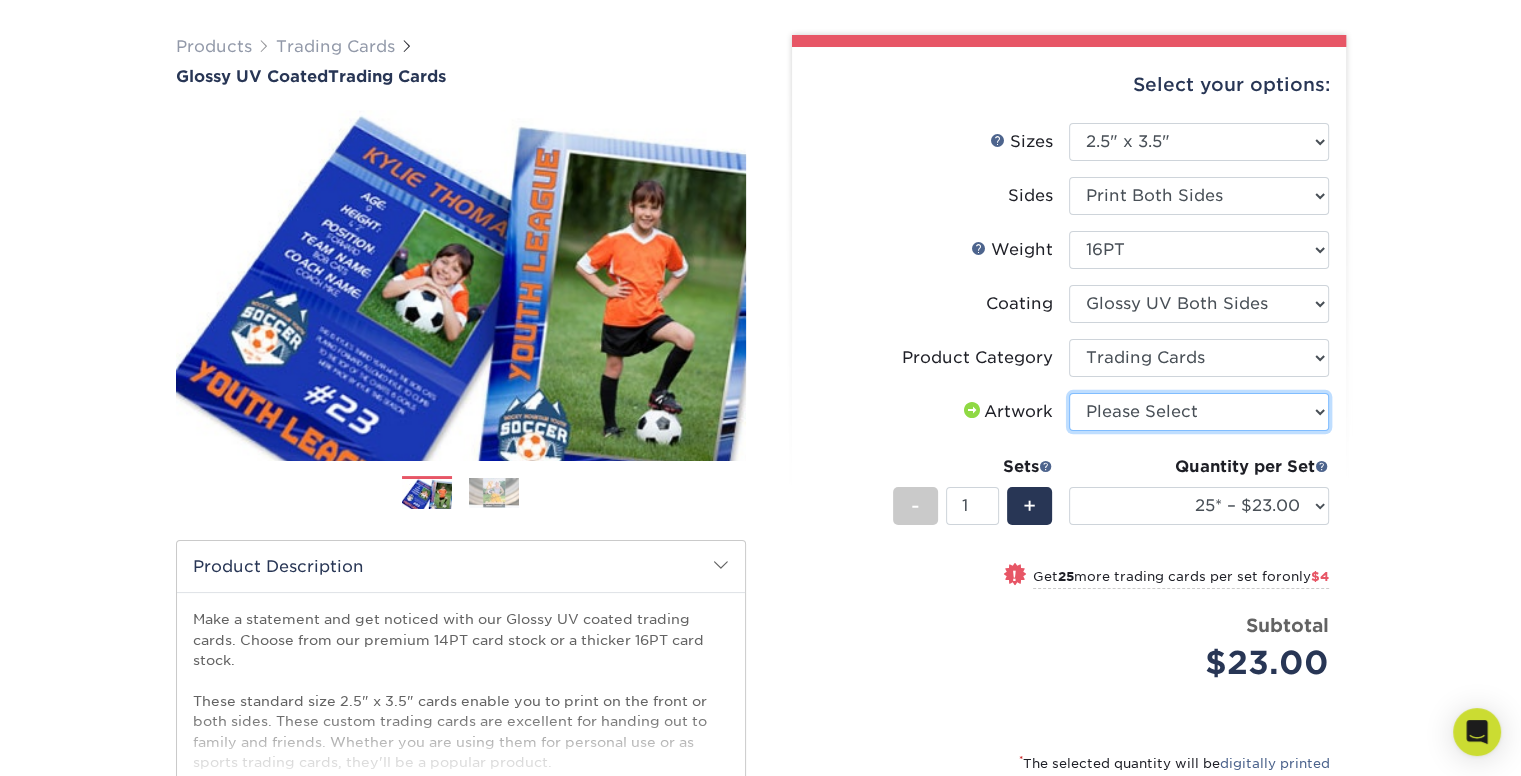 select on "upload" 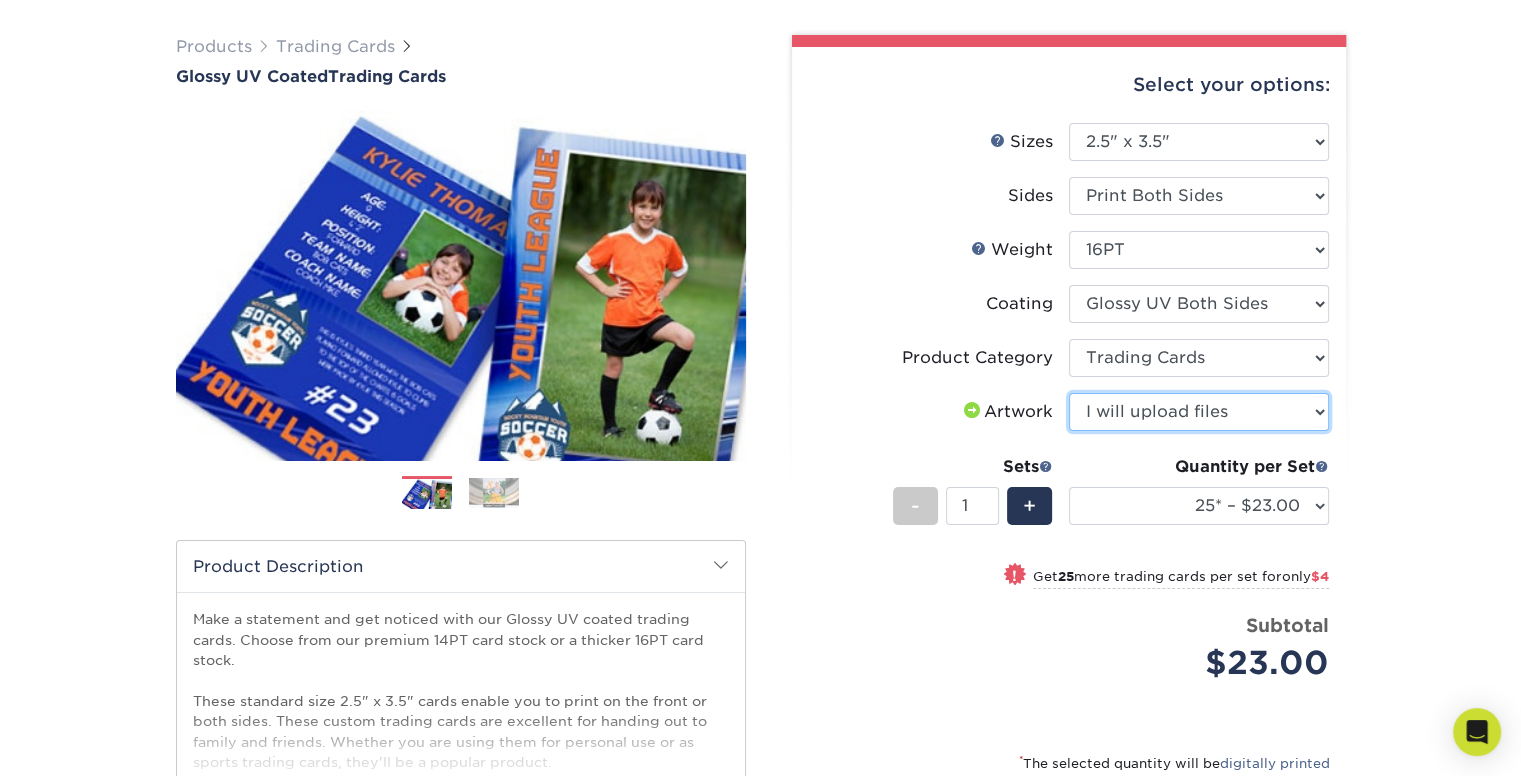 click on "Please Select I will upload files I need a design - $100" at bounding box center [1199, 412] 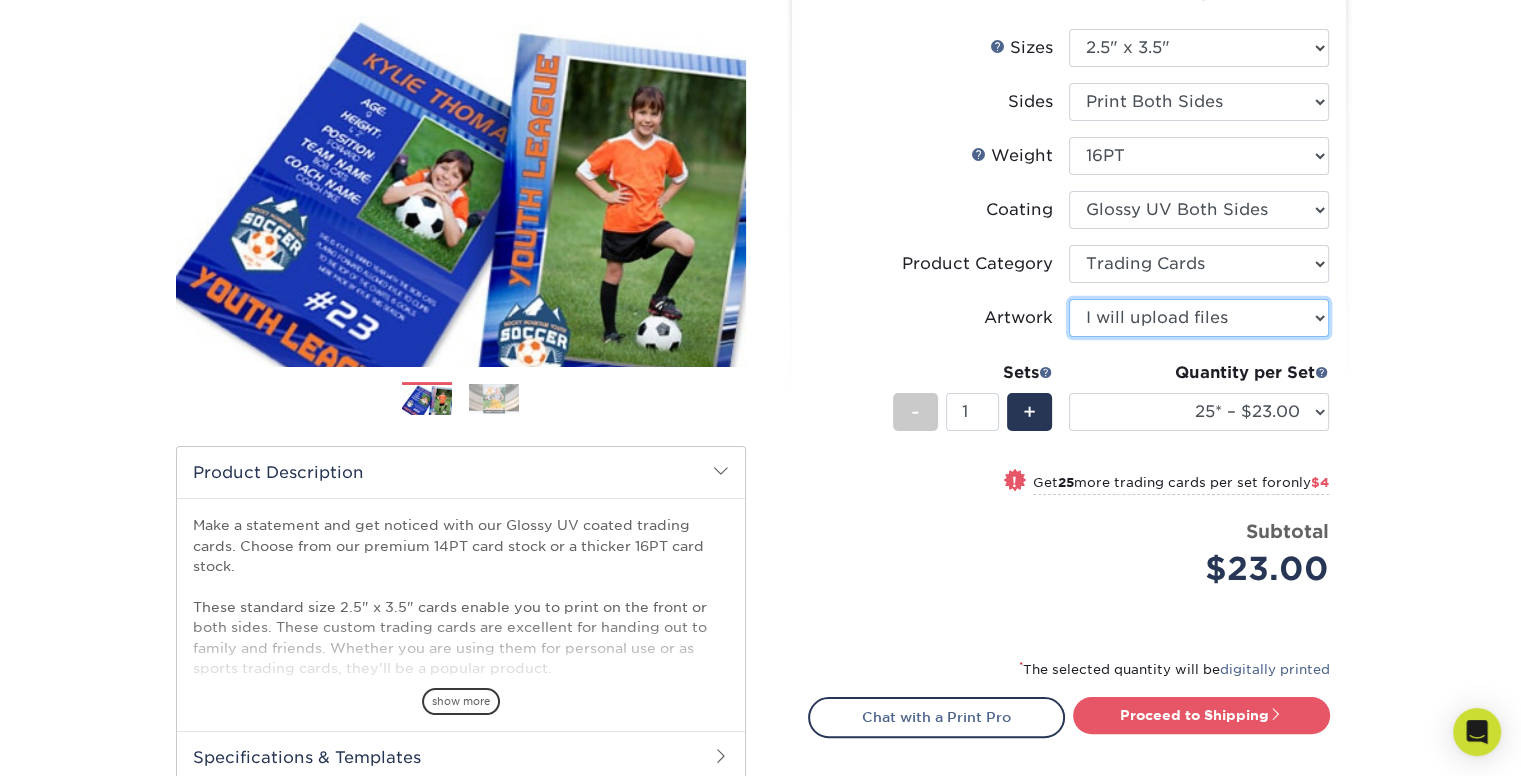 scroll, scrollTop: 266, scrollLeft: 0, axis: vertical 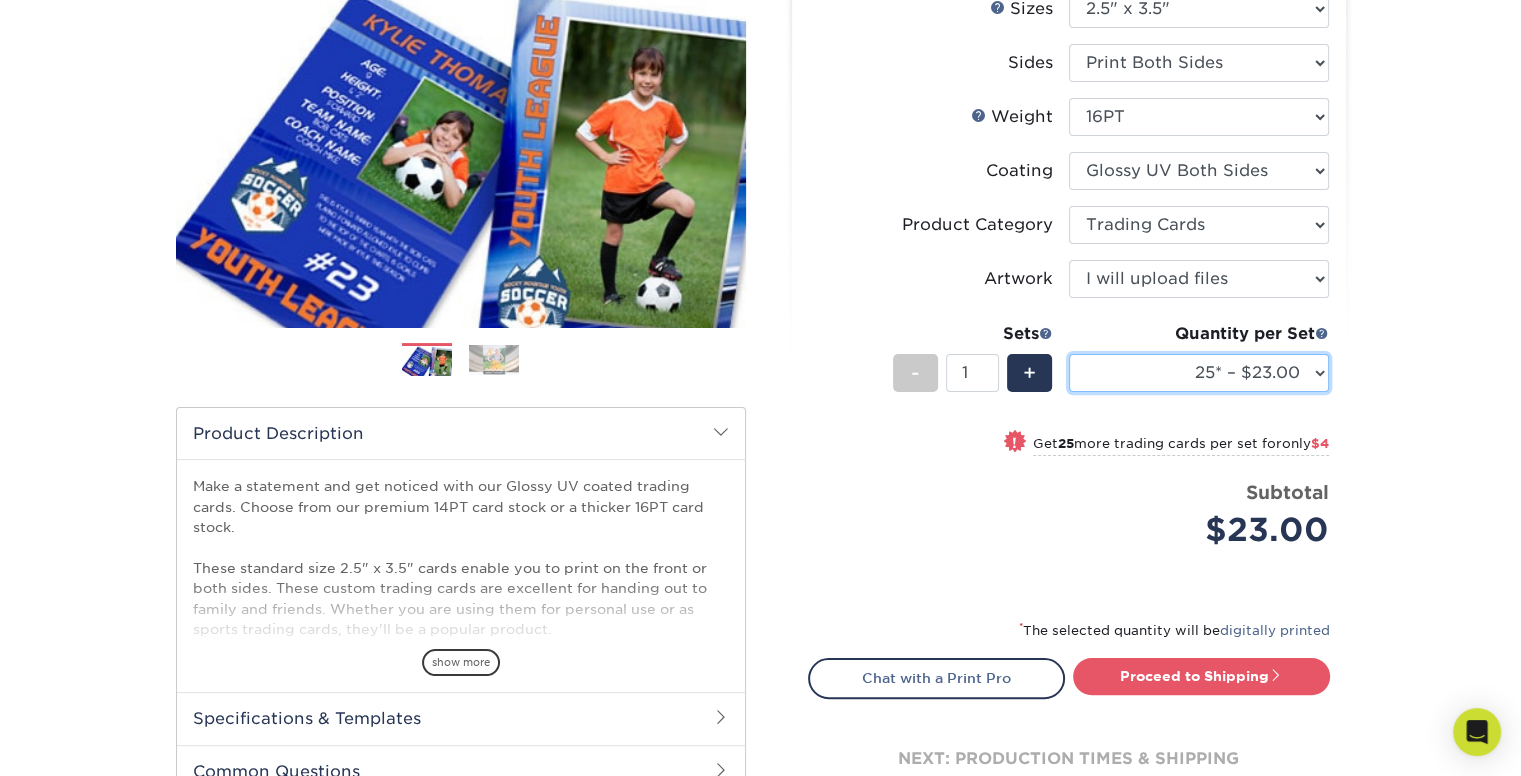 click on "25* – $23.00 50* – $27.00 75* – $33.00 100* – $37.00 250* – $47.00 500 – $58.00 1000 – $71.00 2500 – $141.00 5000 – $192.00 10000 – $376.00 15000 – $554.00 20000 – $742.00 25000 – $903.00" at bounding box center (1199, 373) 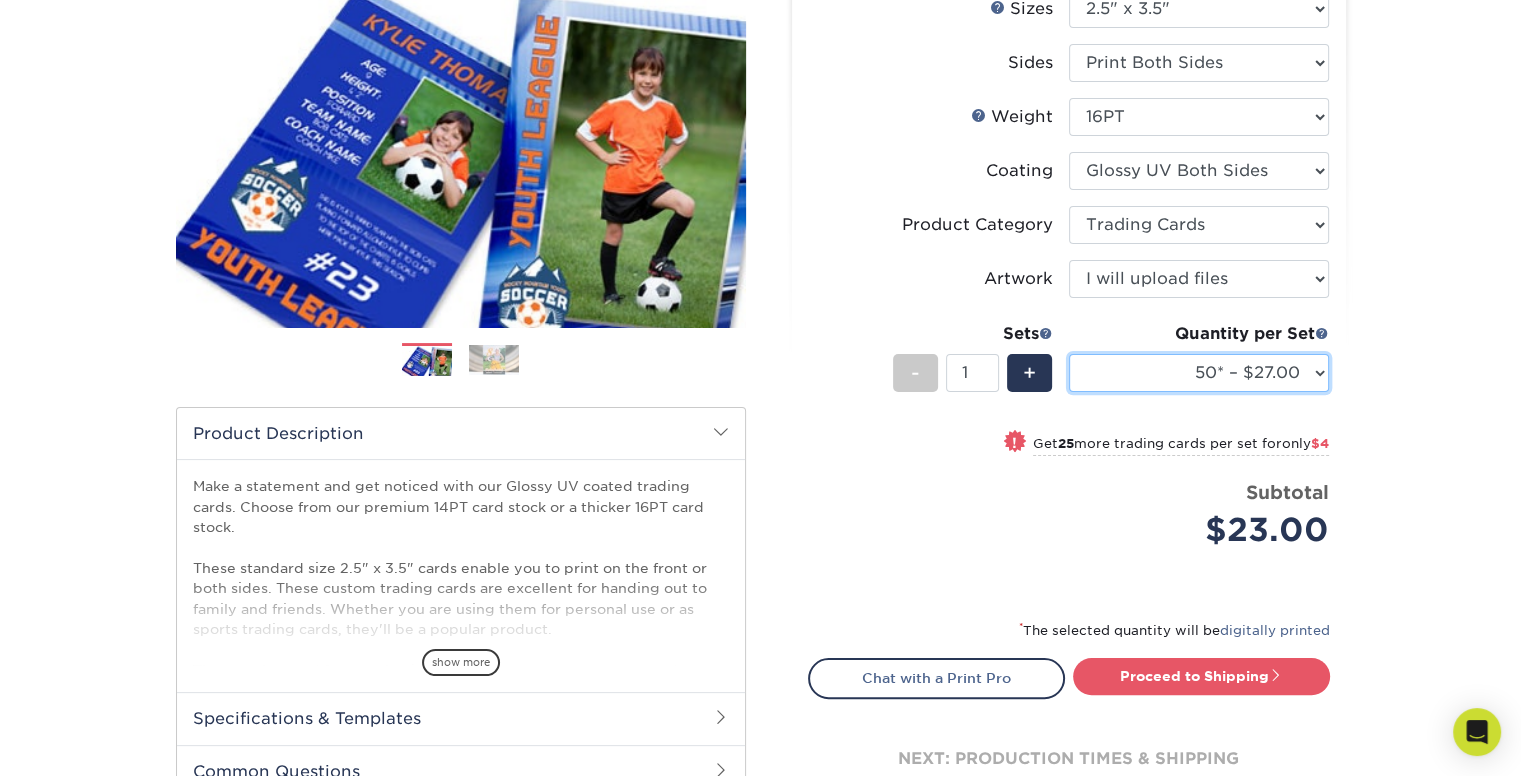 click on "25* – $23.00 50* – $27.00 75* – $33.00 100* – $37.00 250* – $47.00 500 – $58.00 1000 – $71.00 2500 – $141.00 5000 – $192.00 10000 – $376.00 15000 – $554.00 20000 – $742.00 25000 – $903.00" at bounding box center (1199, 373) 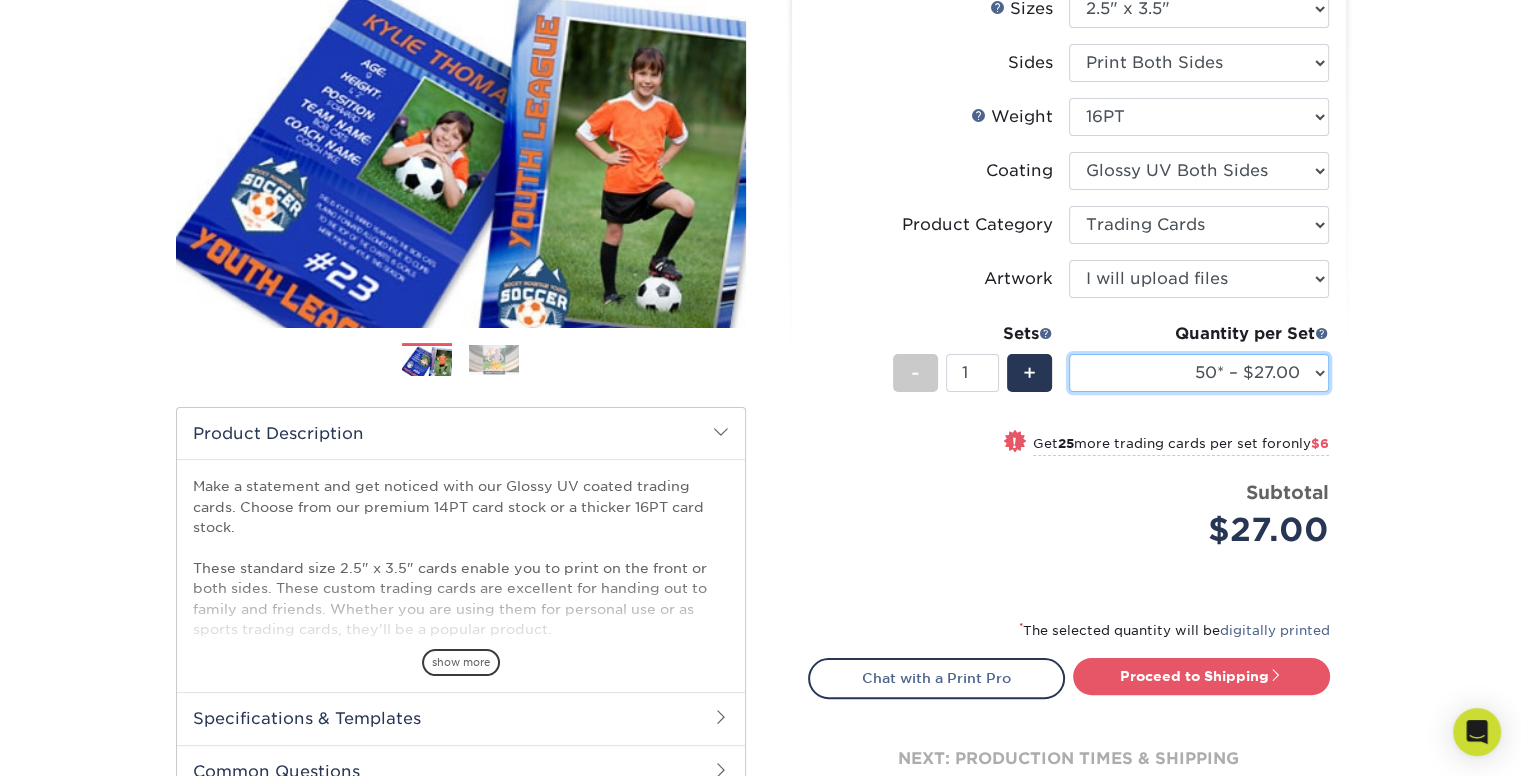 click on "25* – $23.00 50* – $27.00 75* – $33.00 100* – $37.00 250* – $47.00 500 – $58.00 1000 – $71.00 2500 – $141.00 5000 – $192.00 10000 – $376.00 15000 – $554.00 20000 – $742.00 25000 – $903.00" at bounding box center [1199, 373] 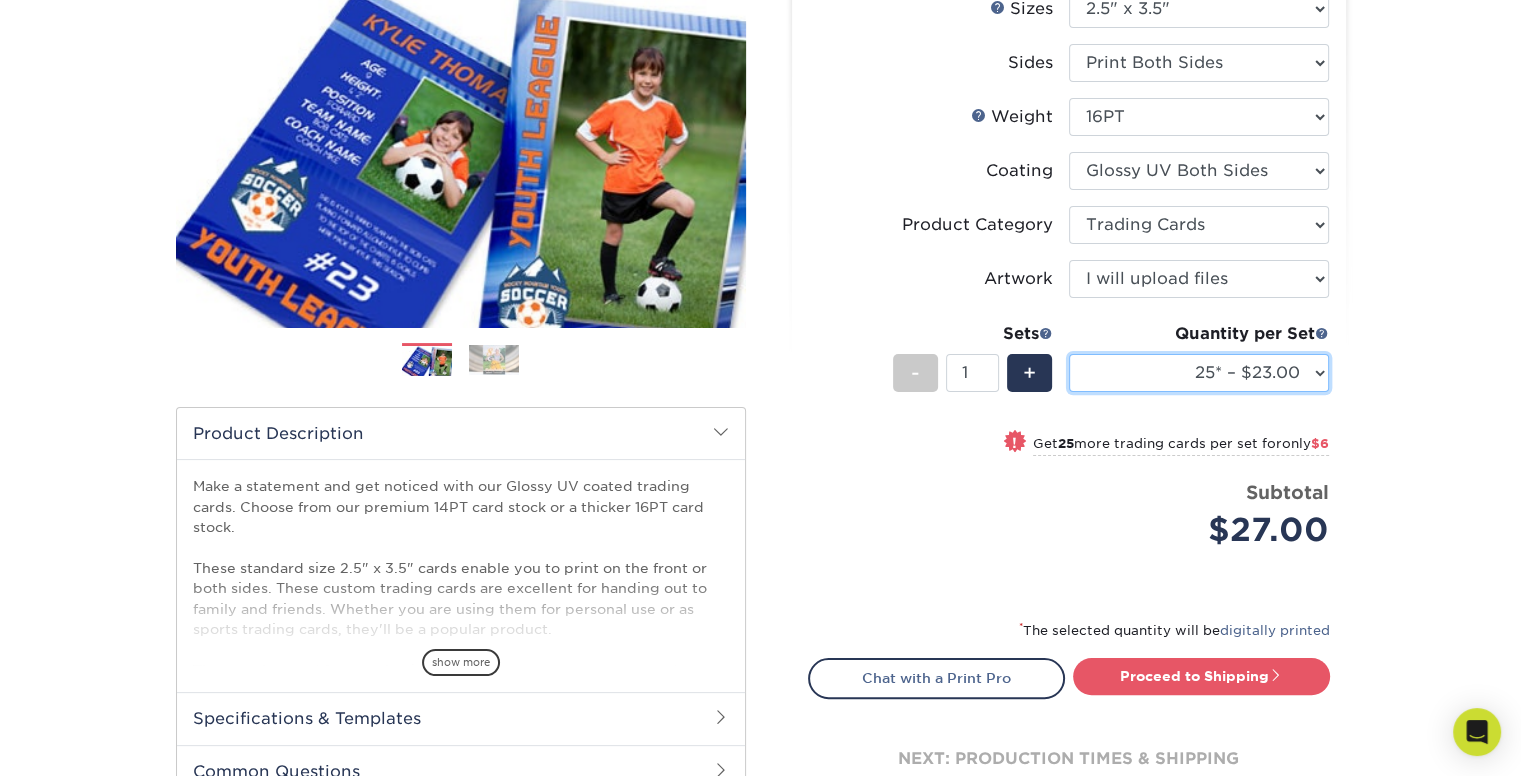 click on "25* – $23.00 50* – $27.00 75* – $33.00 100* – $37.00 250* – $47.00 500 – $58.00 1000 – $71.00 2500 – $141.00 5000 – $192.00 10000 – $376.00 15000 – $554.00 20000 – $742.00 25000 – $903.00" at bounding box center [1199, 373] 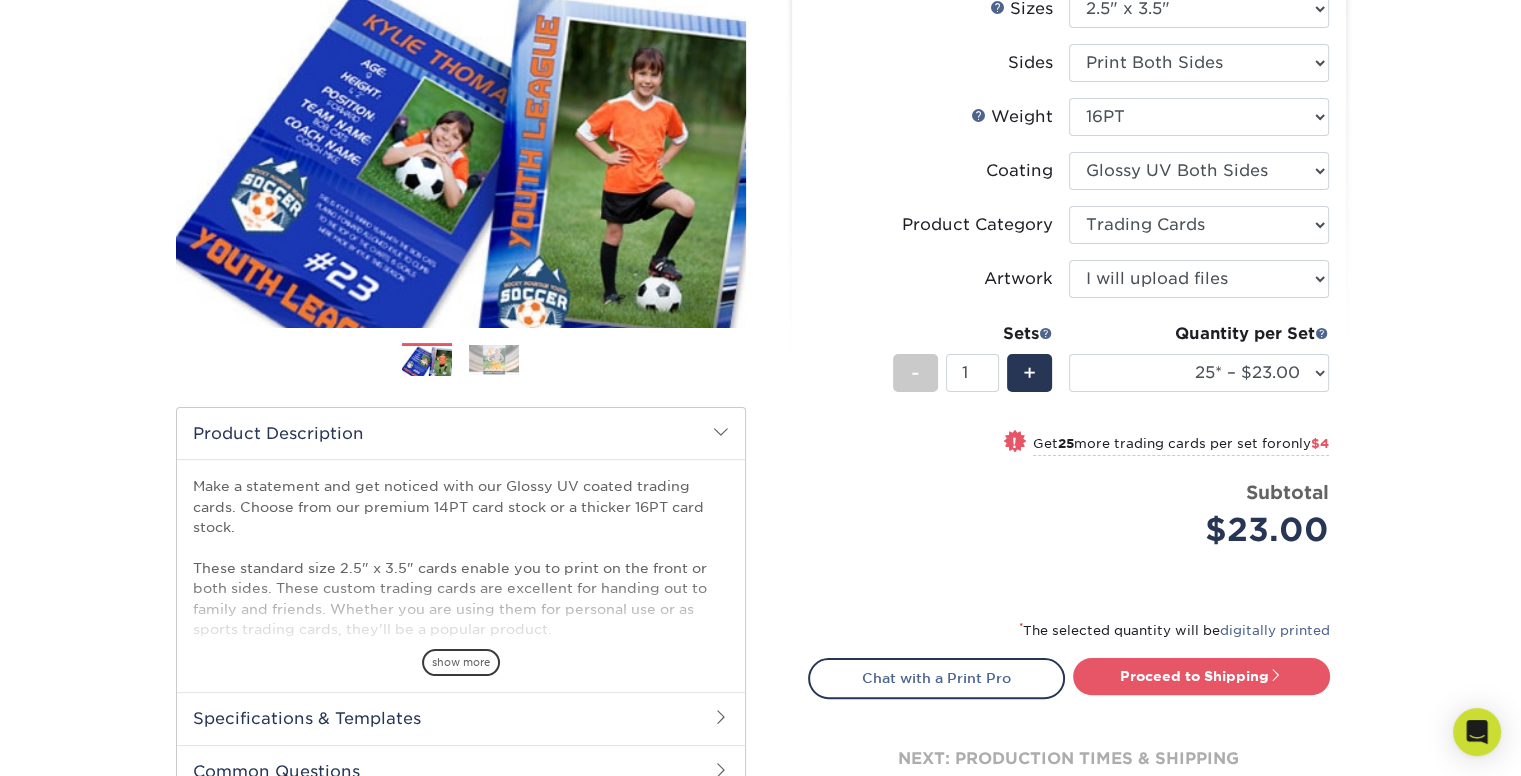 click on "+" at bounding box center (1029, 373) 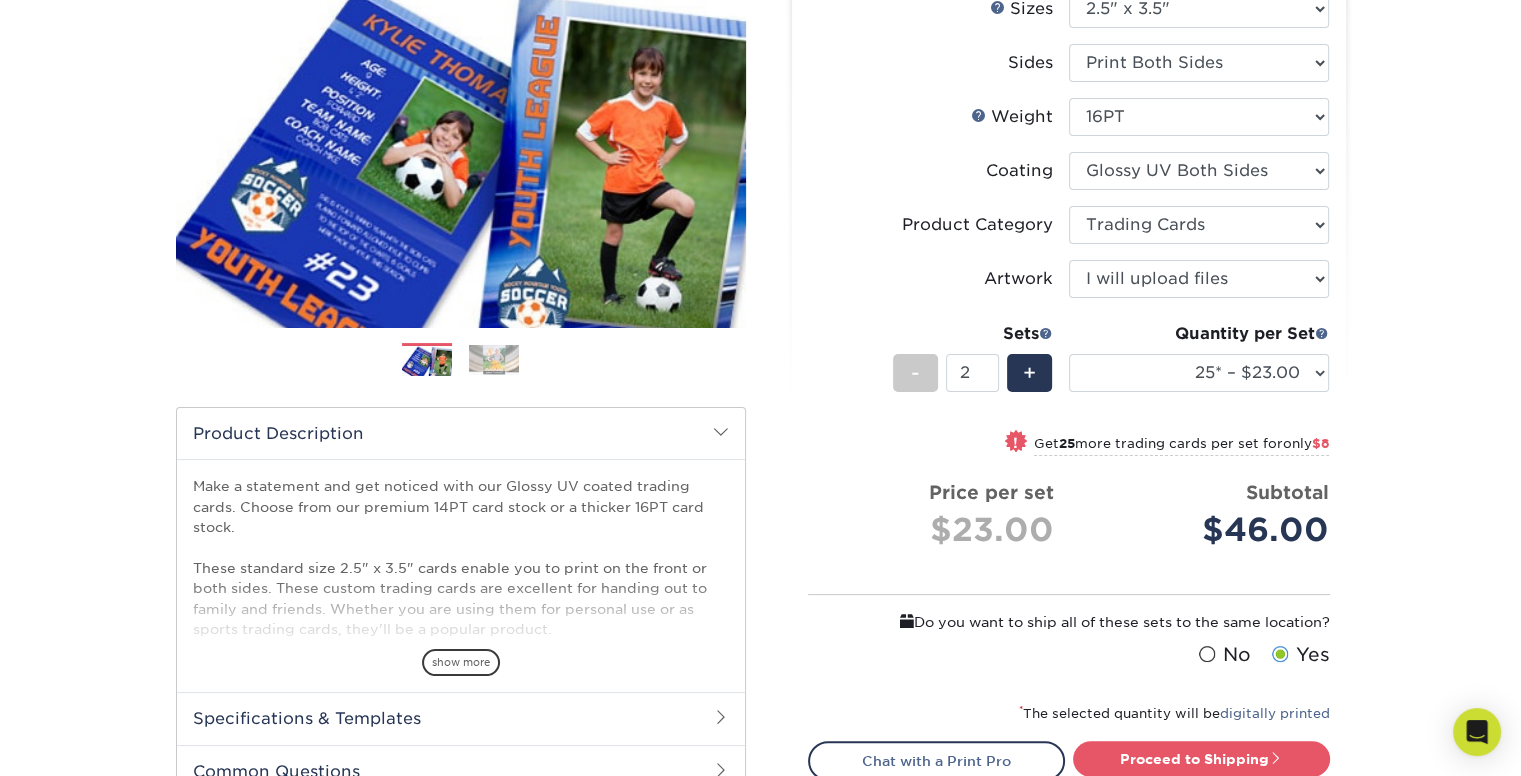click on "+" at bounding box center [1029, 373] 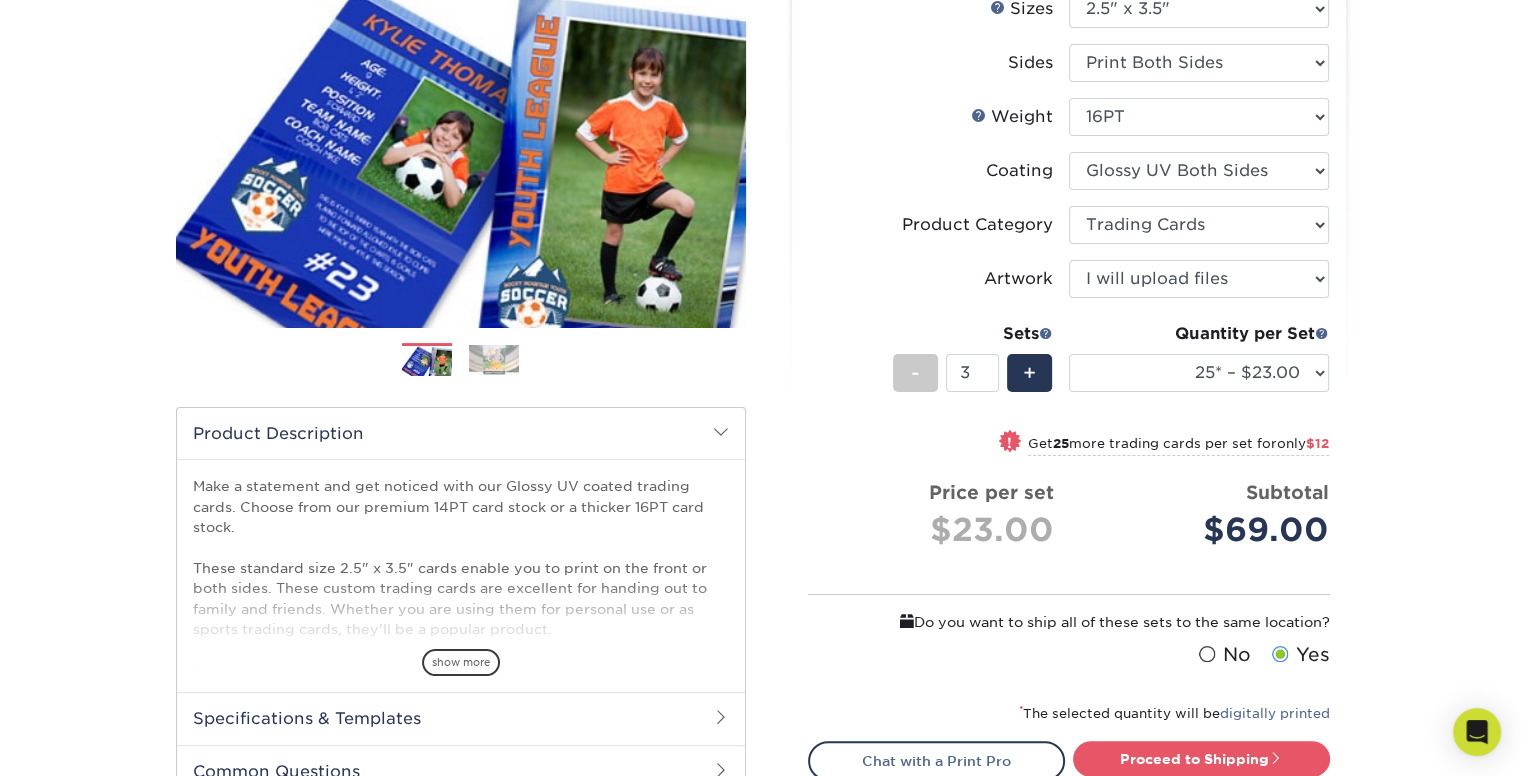click on "+" at bounding box center (1029, 373) 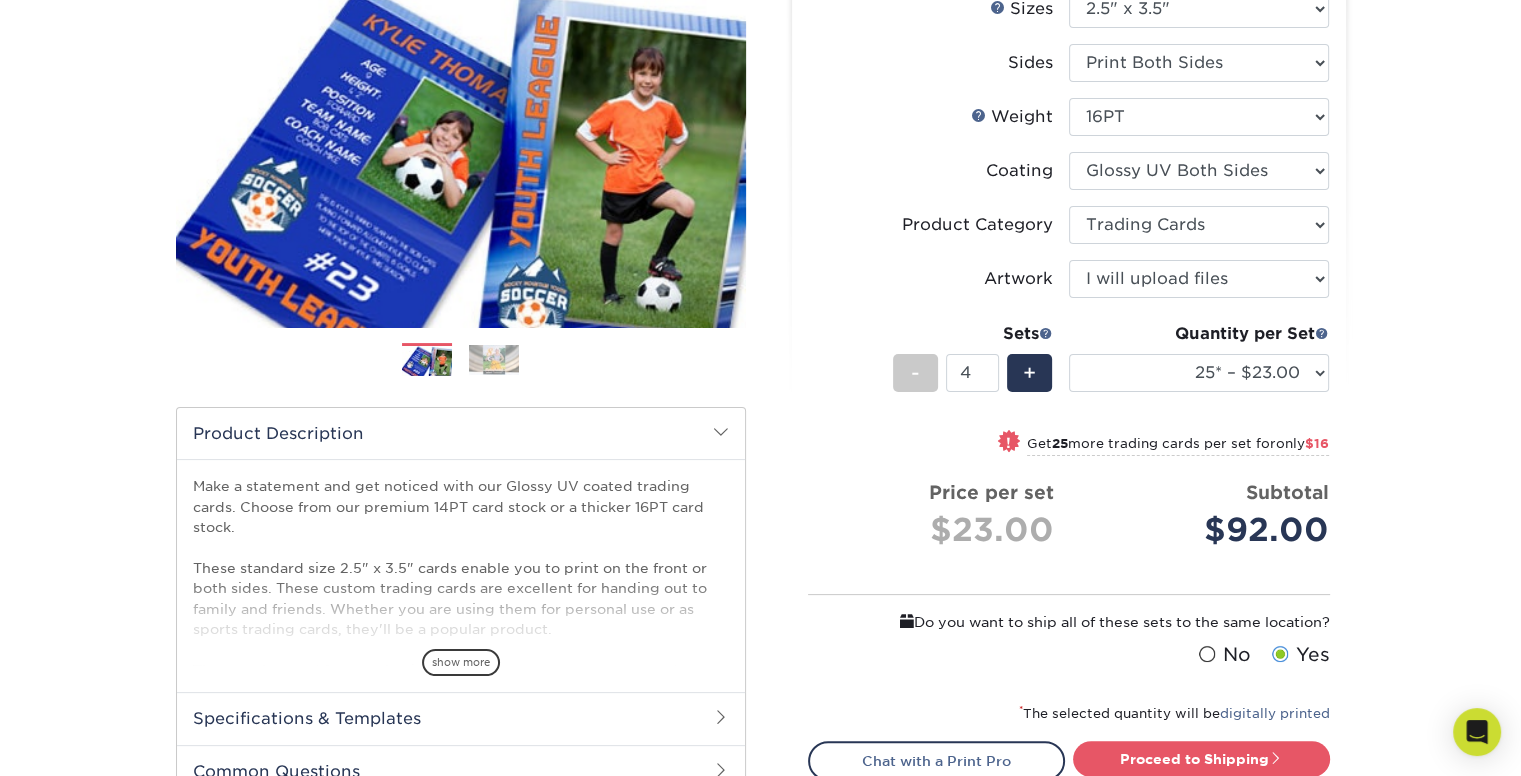 click on "+" at bounding box center [1029, 373] 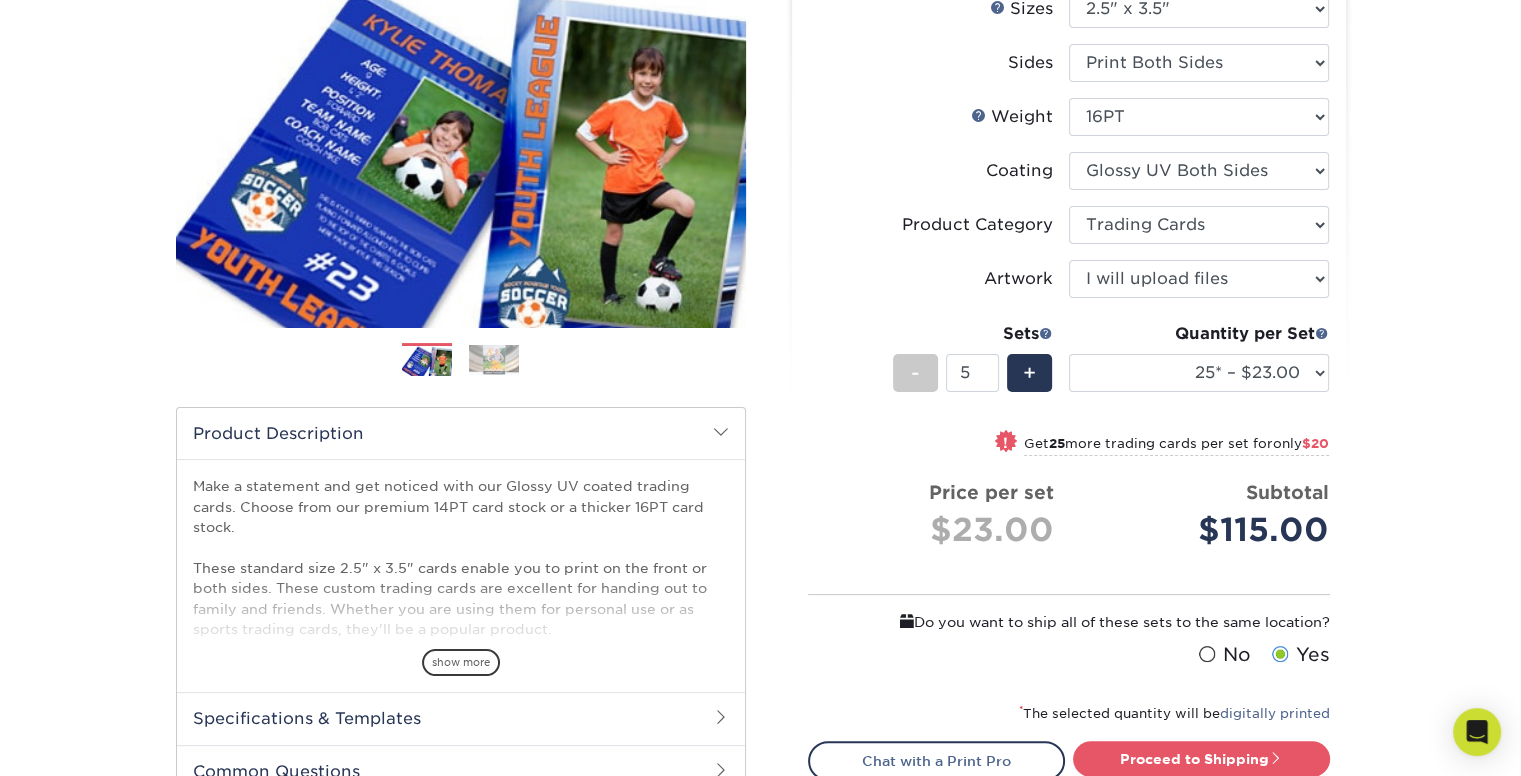 click on "+" at bounding box center [1029, 373] 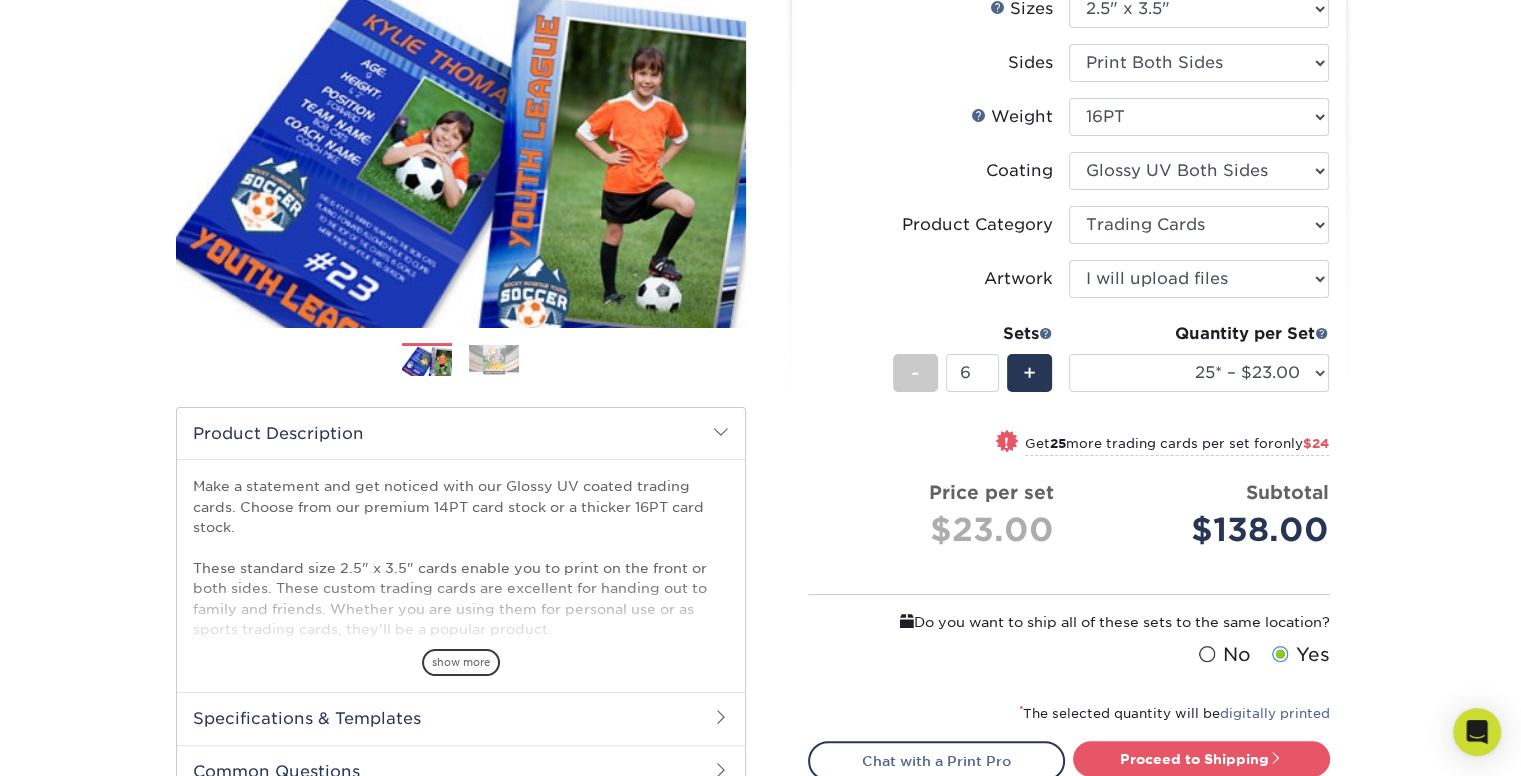 click on "+" at bounding box center (1029, 373) 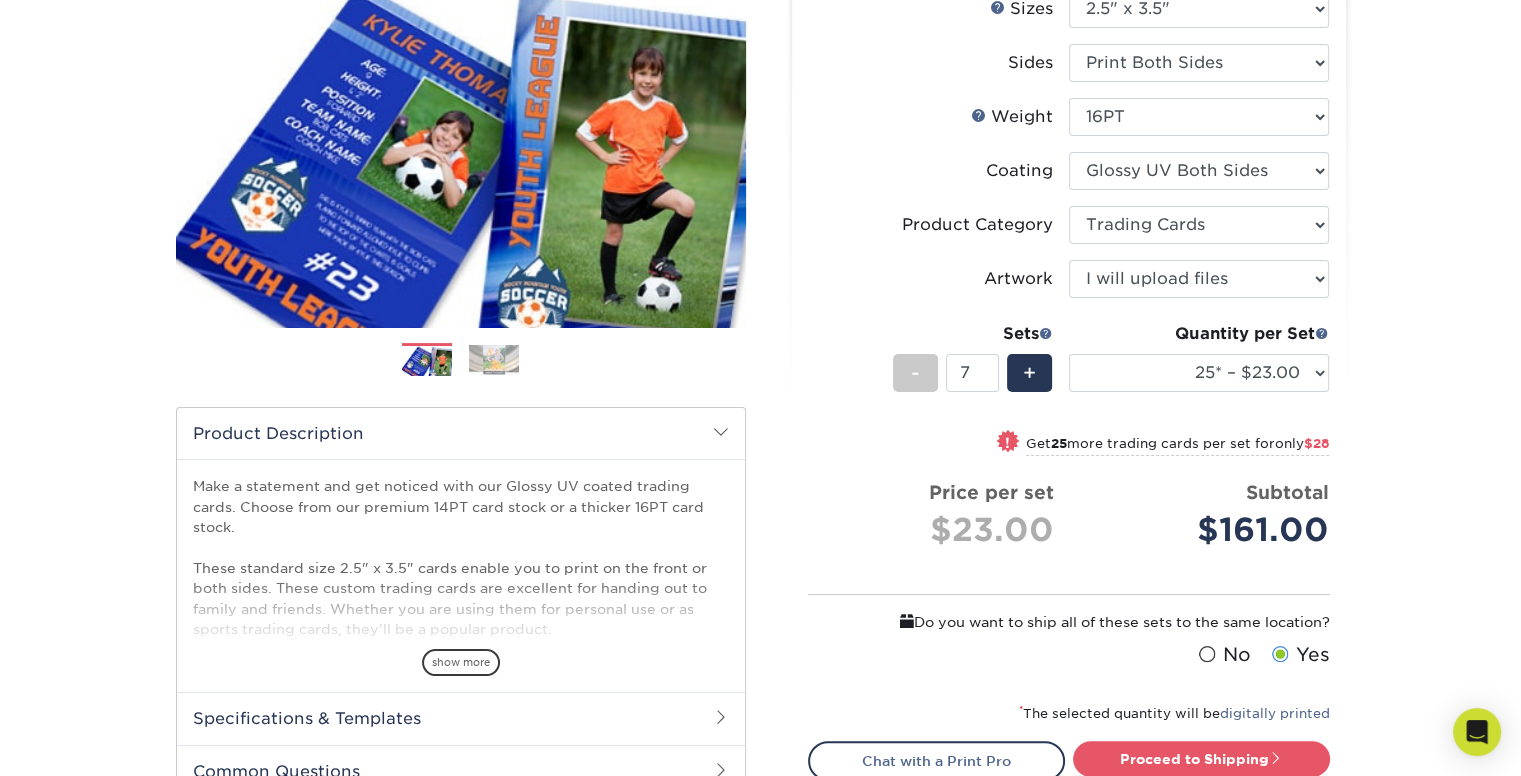 click on "+" at bounding box center [1029, 373] 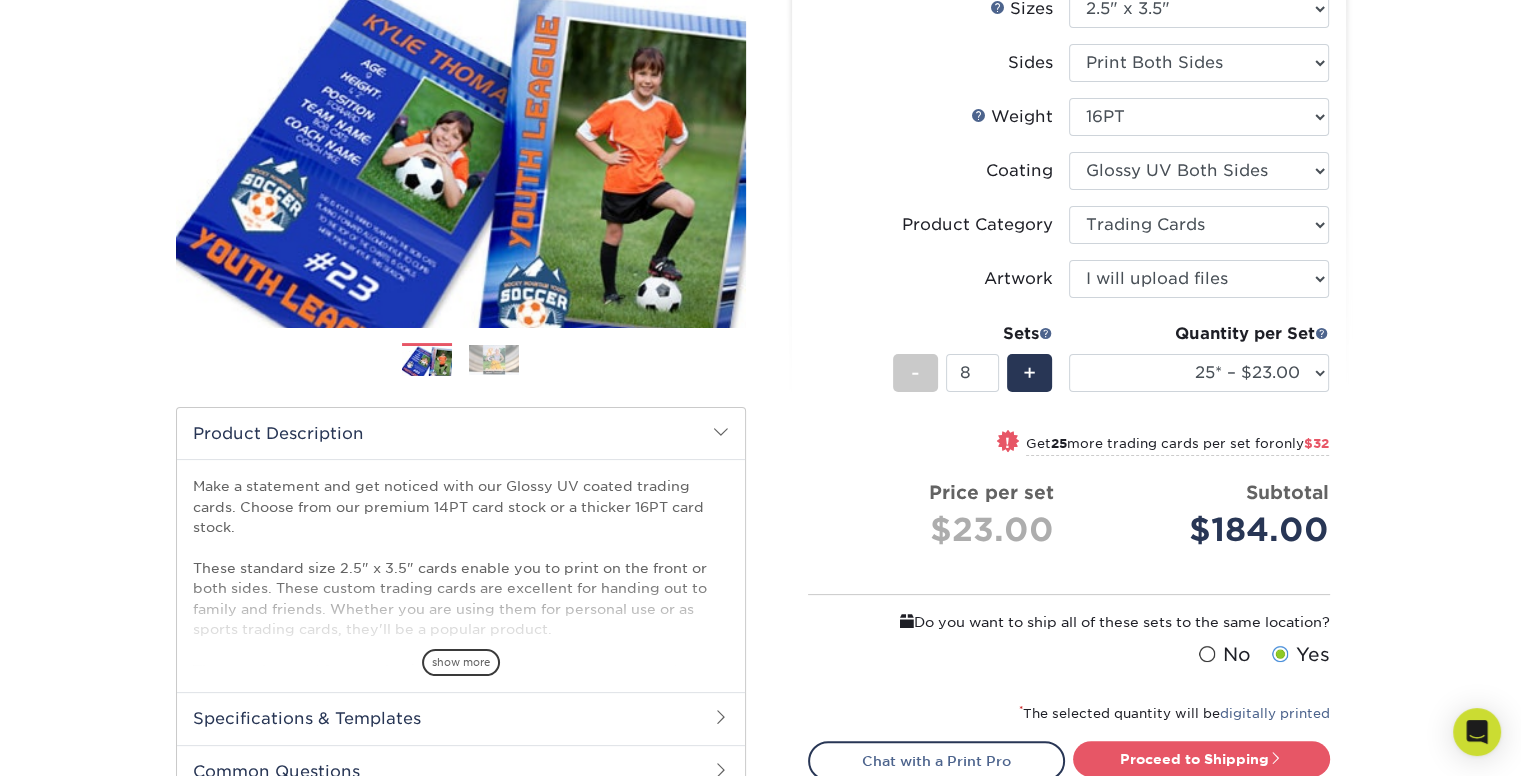 click on "+" at bounding box center (1029, 373) 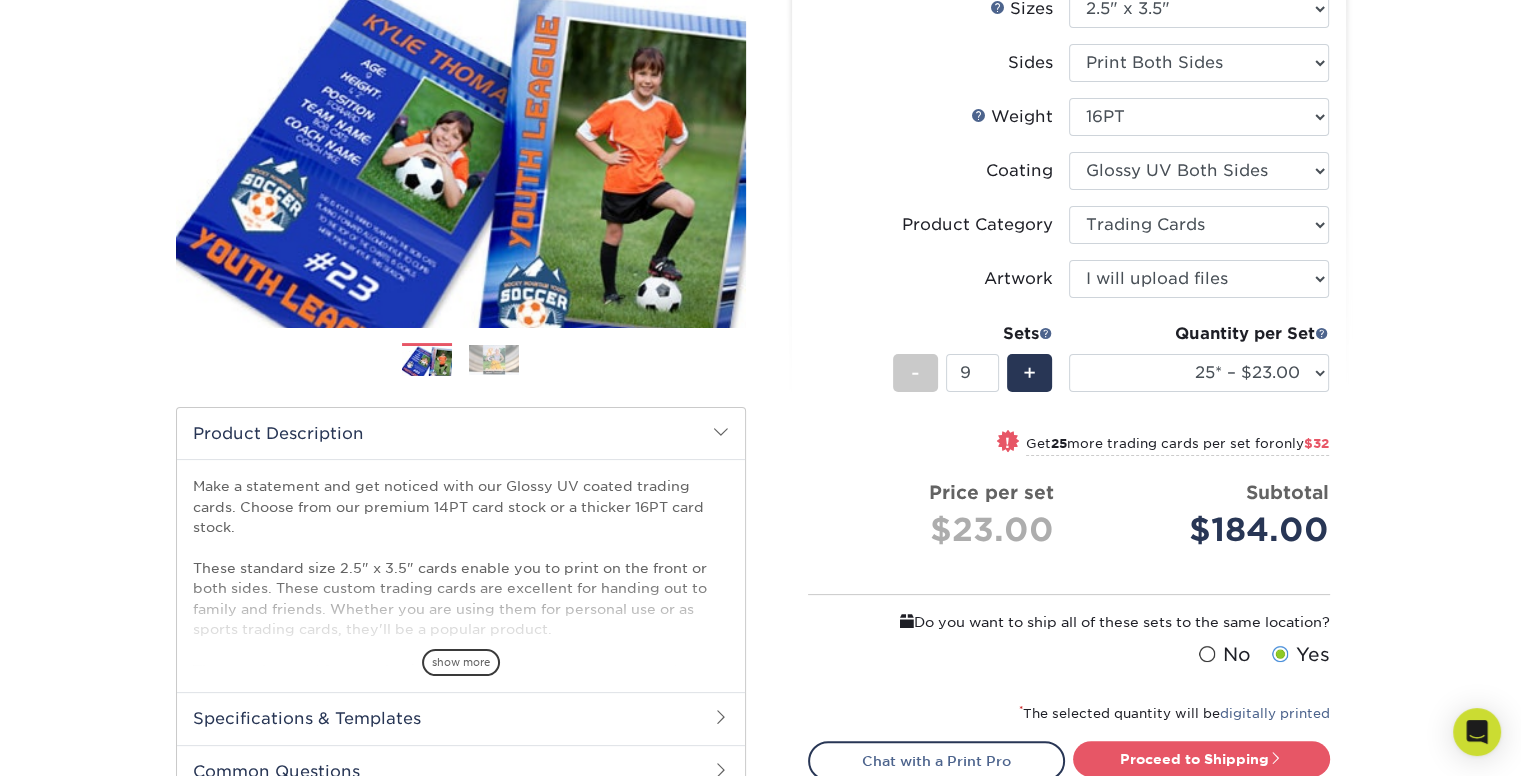 click on "+" at bounding box center (1029, 373) 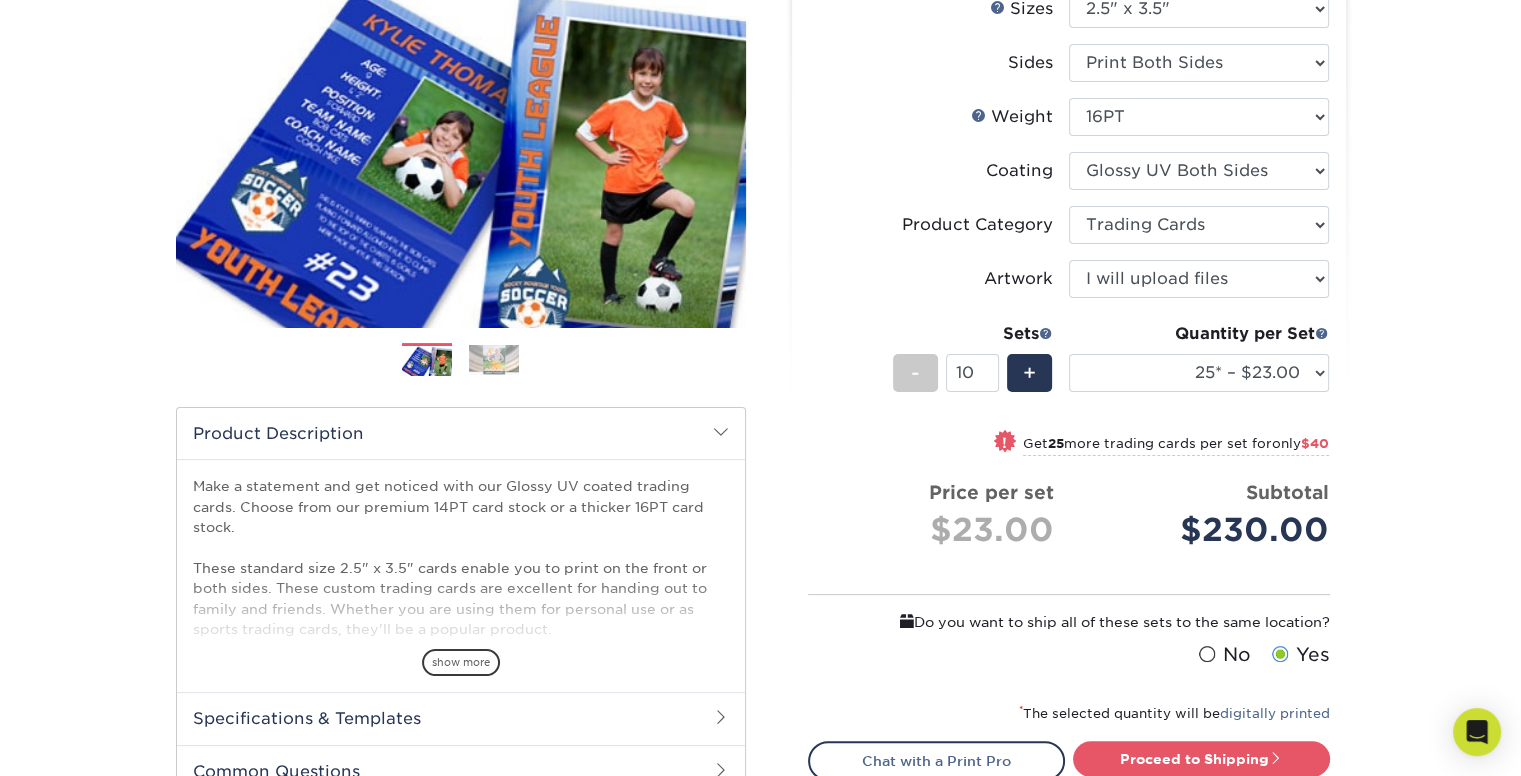 click on "+" at bounding box center (1029, 373) 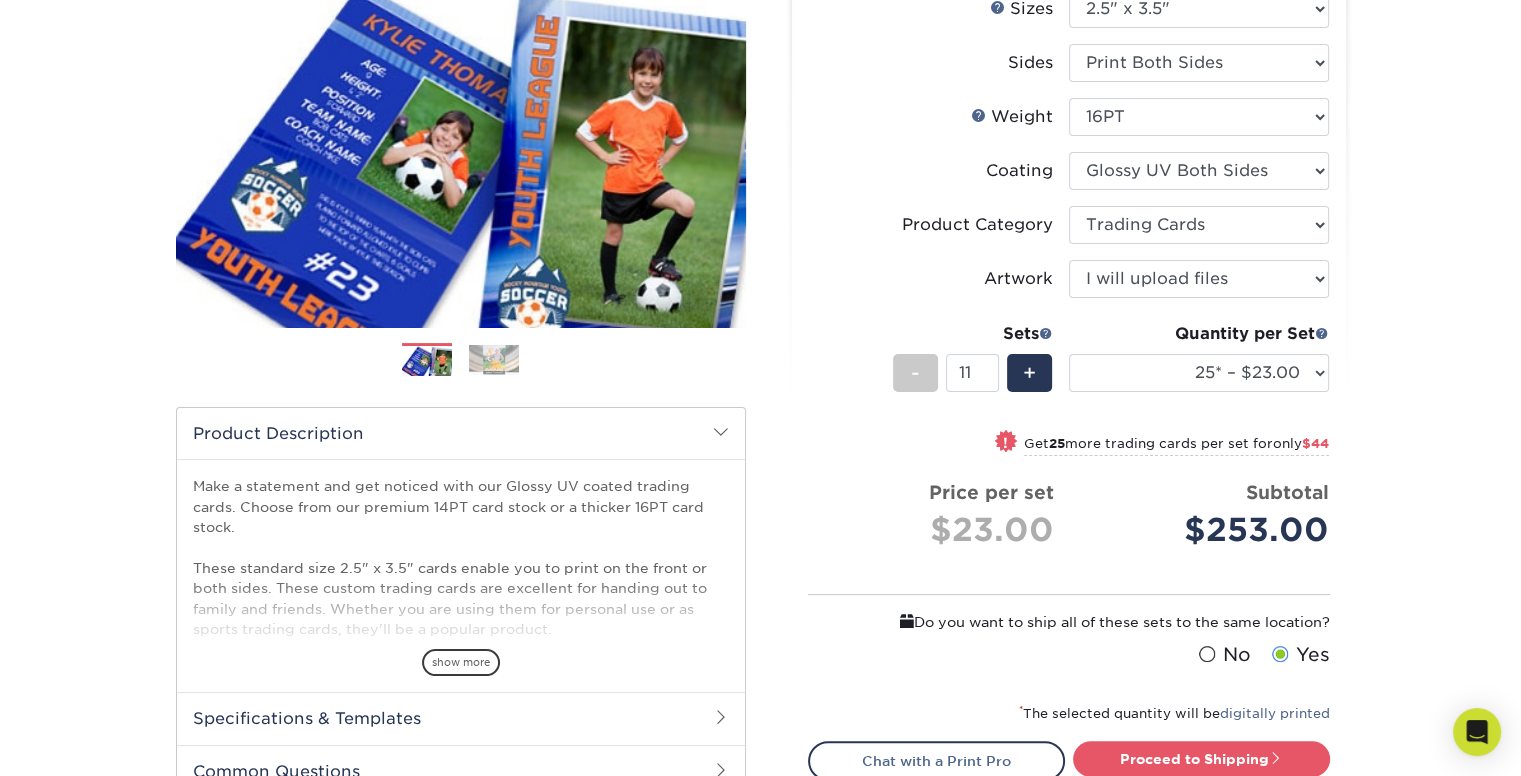 click on "+" at bounding box center [1029, 373] 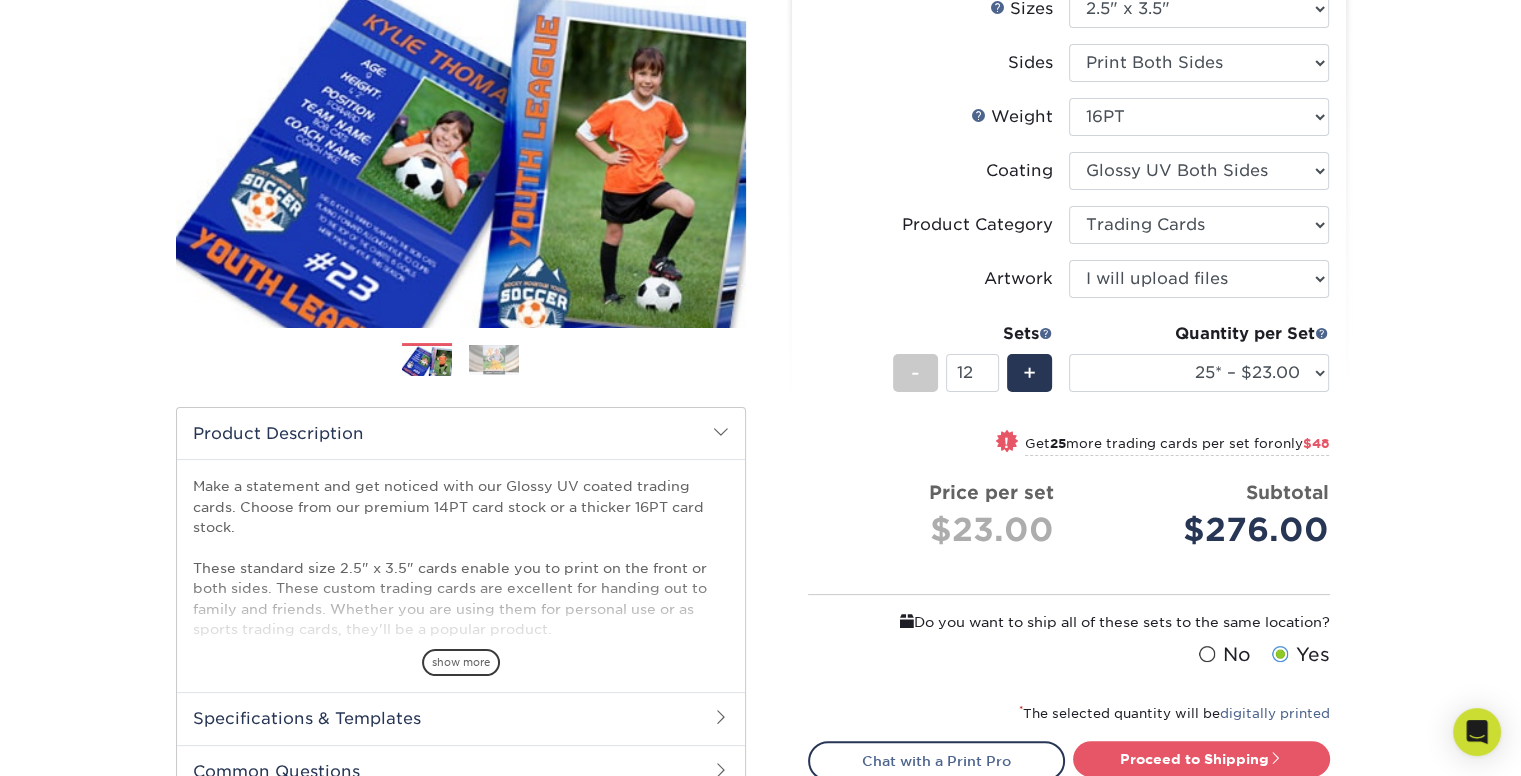 click on "+" at bounding box center (1029, 373) 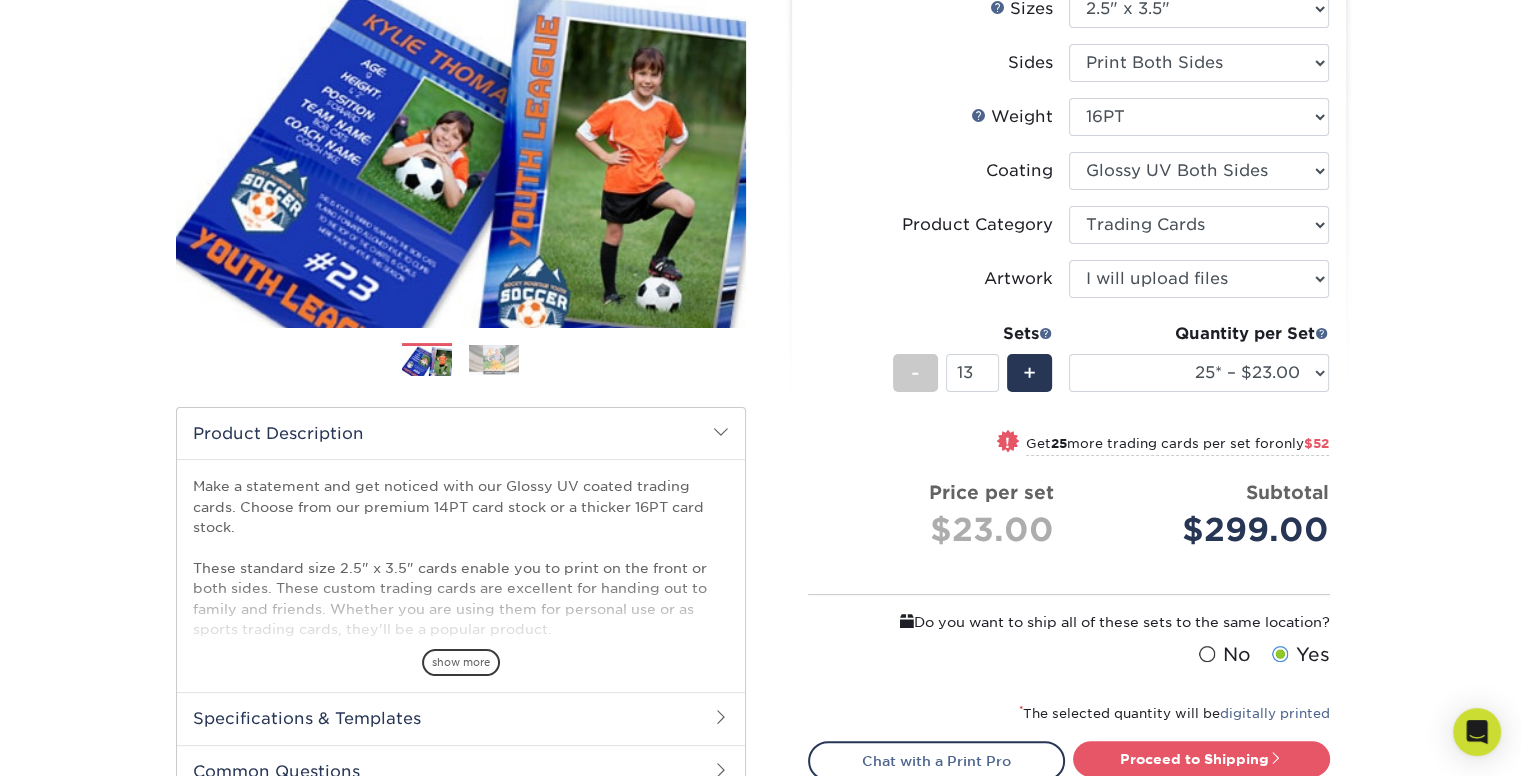 click on "+" at bounding box center (1029, 373) 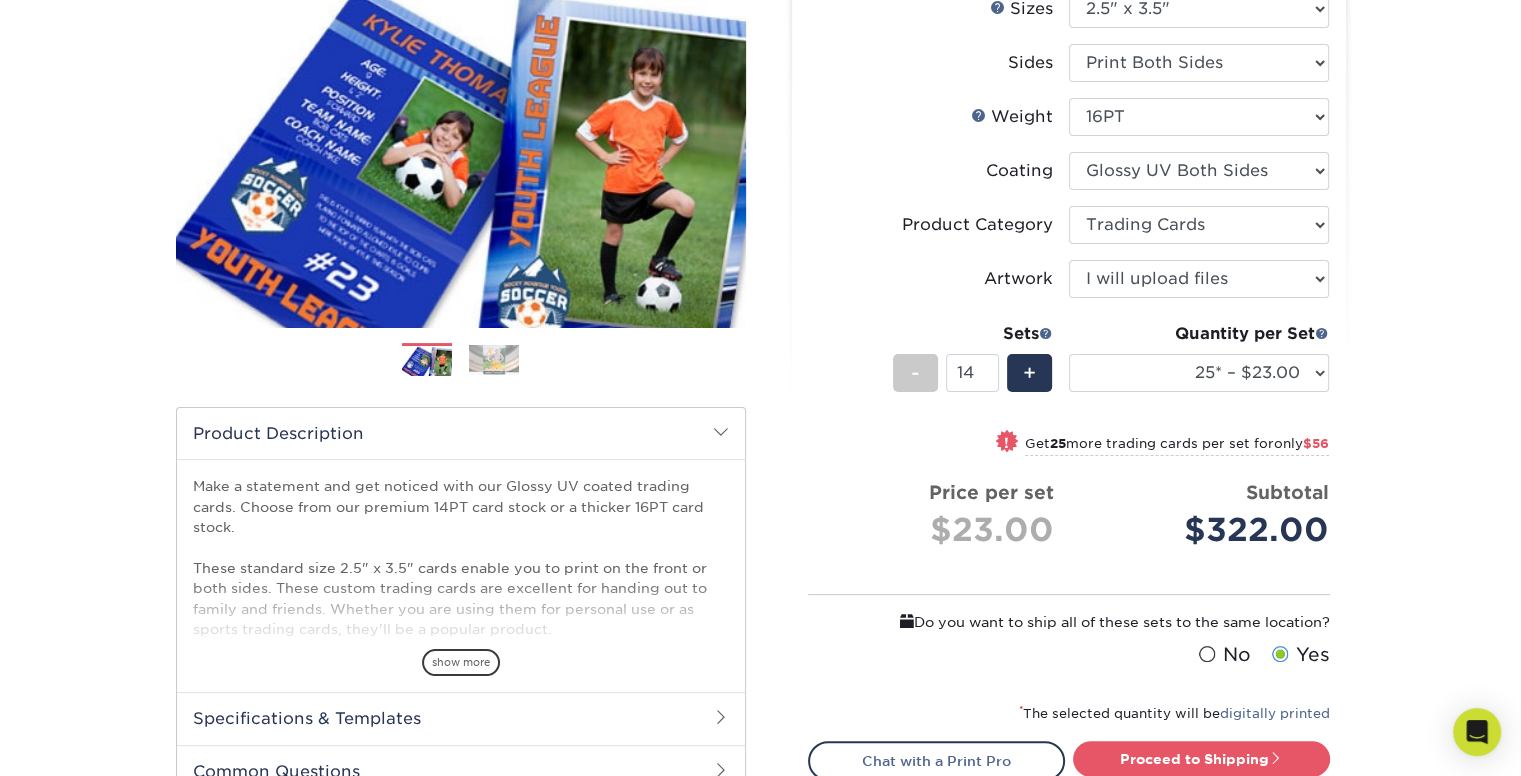 click on "+" at bounding box center [1029, 373] 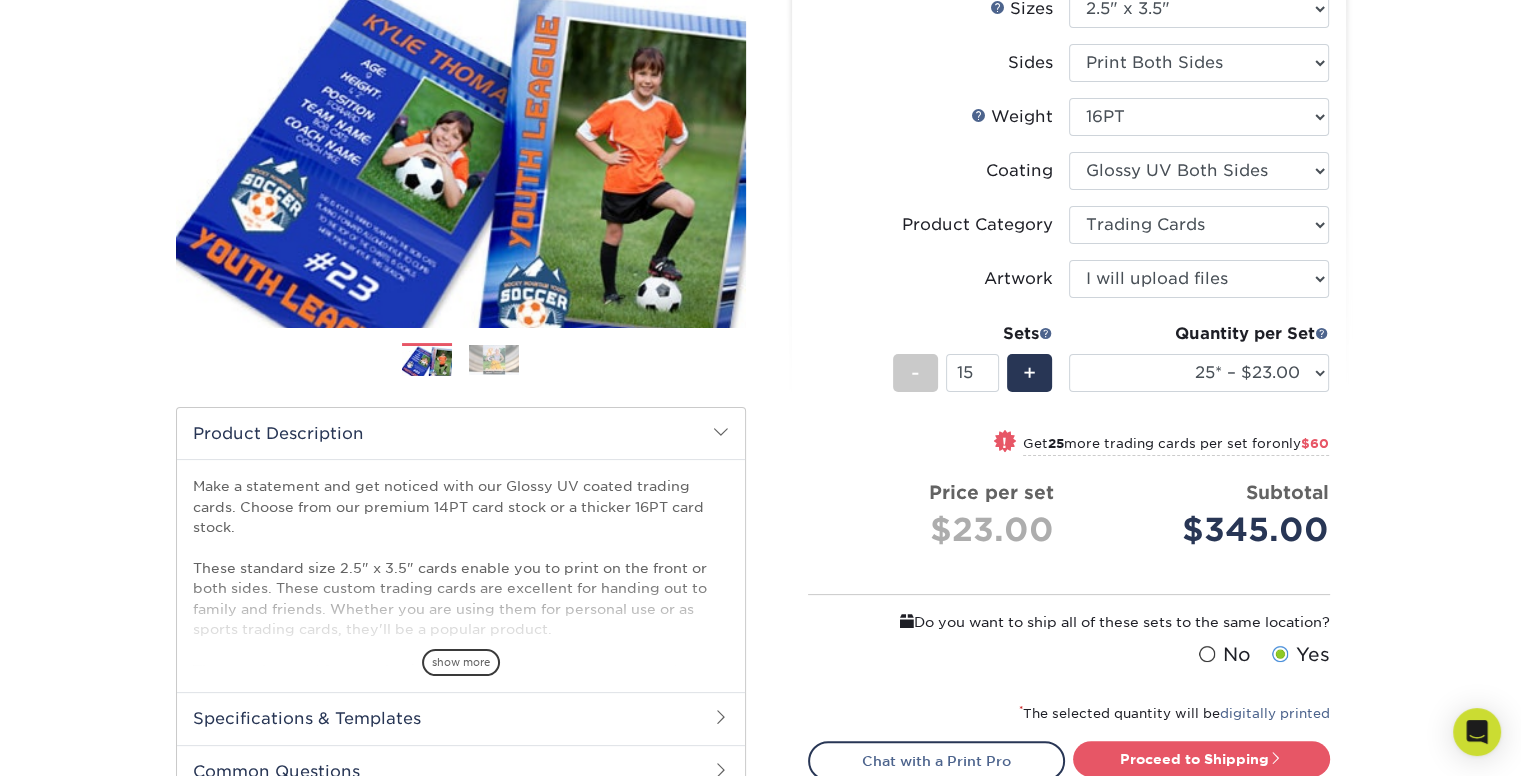 click on "+" at bounding box center [1029, 373] 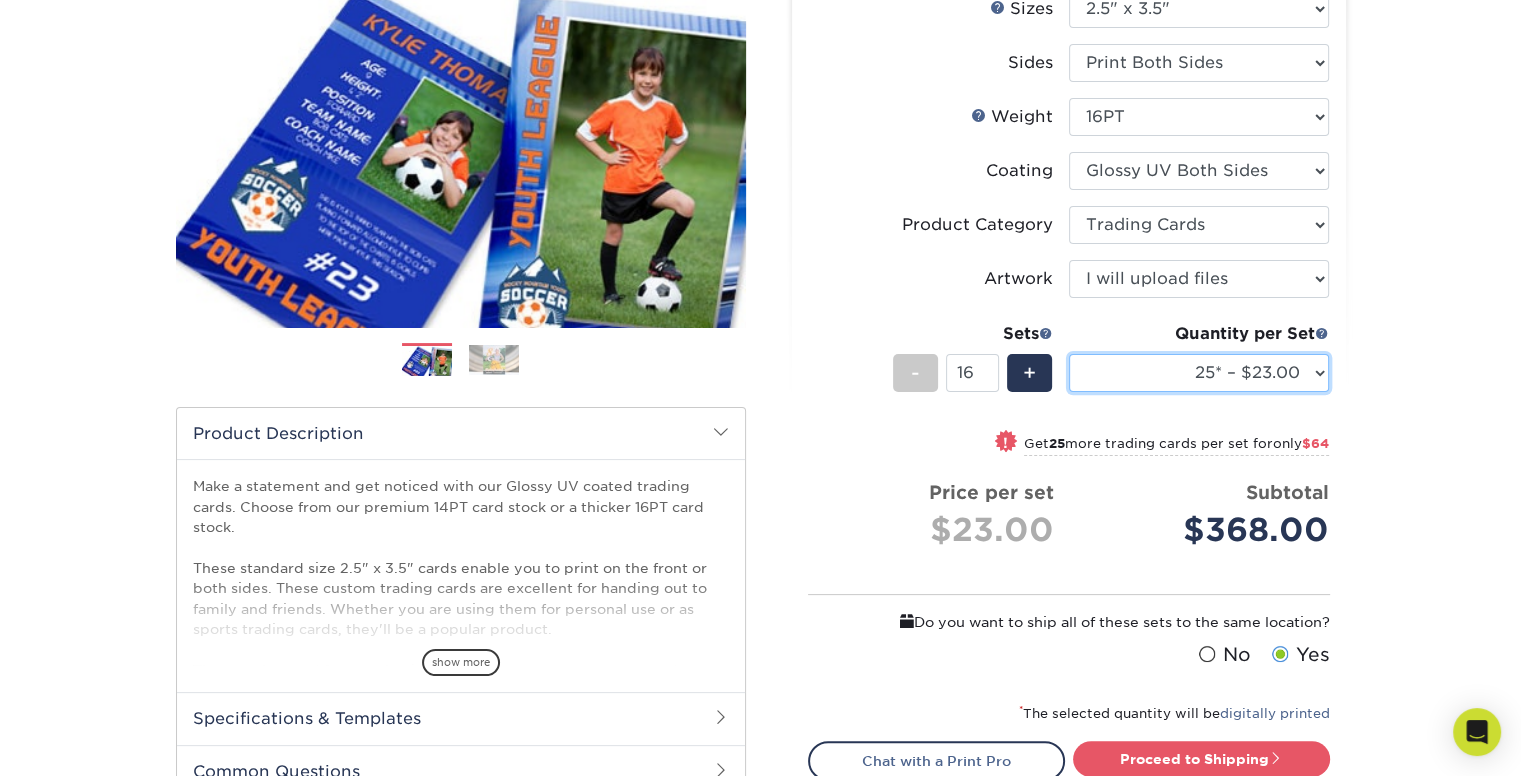 click on "25* – $23.00 50* – $27.00 75* – $33.00 100* – $37.00 250* – $47.00 500 – $58.00 1000 – $71.00 2500 – $141.00 5000 – $192.00 10000 – $376.00 15000 – $554.00 20000 – $742.00 25000 – $903.00" at bounding box center (1199, 373) 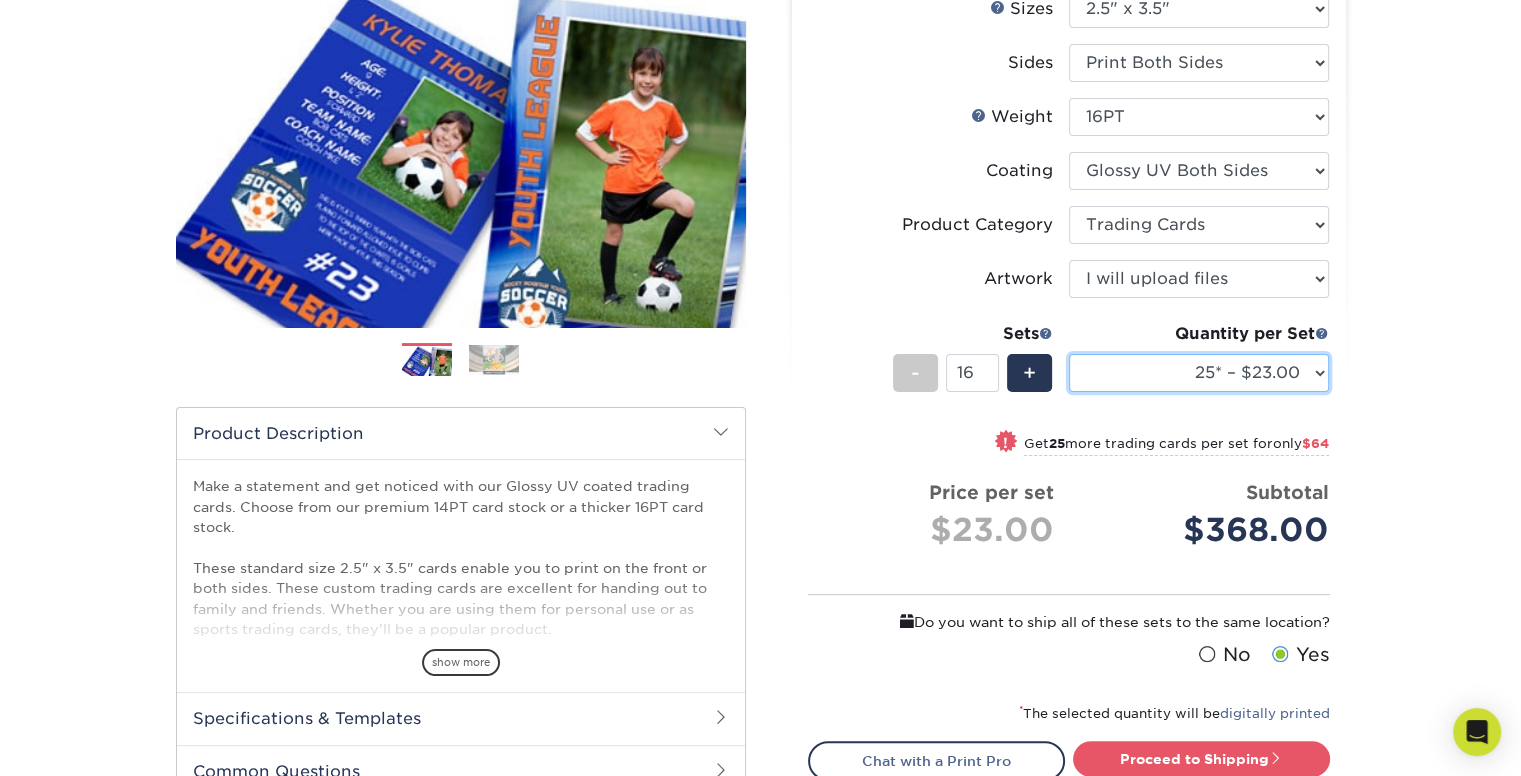 select on "100* – $37.00" 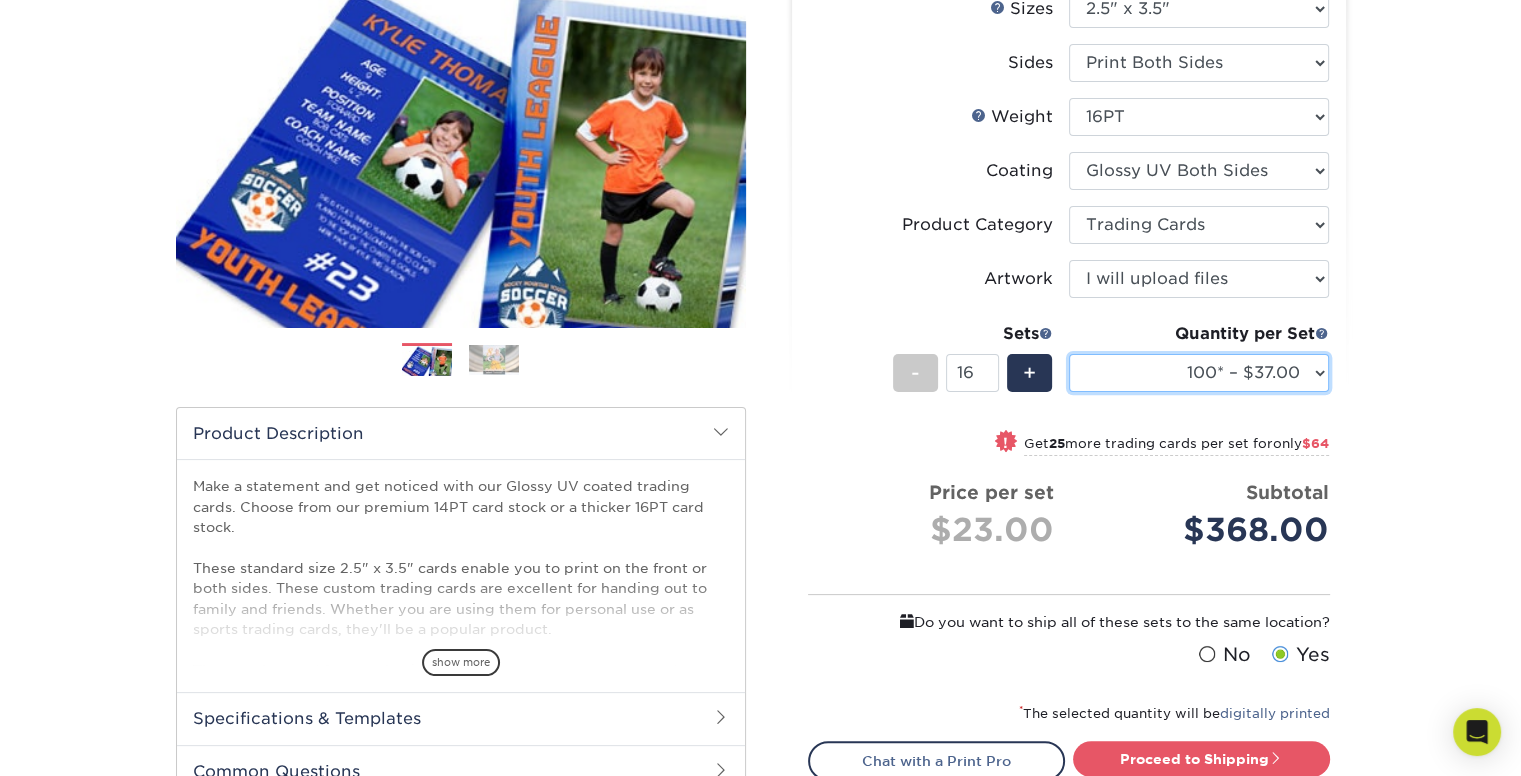 click on "25* – $23.00 50* – $27.00 75* – $33.00 100* – $37.00 250* – $47.00 500 – $58.00 1000 – $71.00 2500 – $141.00 5000 – $192.00 10000 – $376.00 15000 – $554.00 20000 – $742.00 25000 – $903.00" at bounding box center [1199, 373] 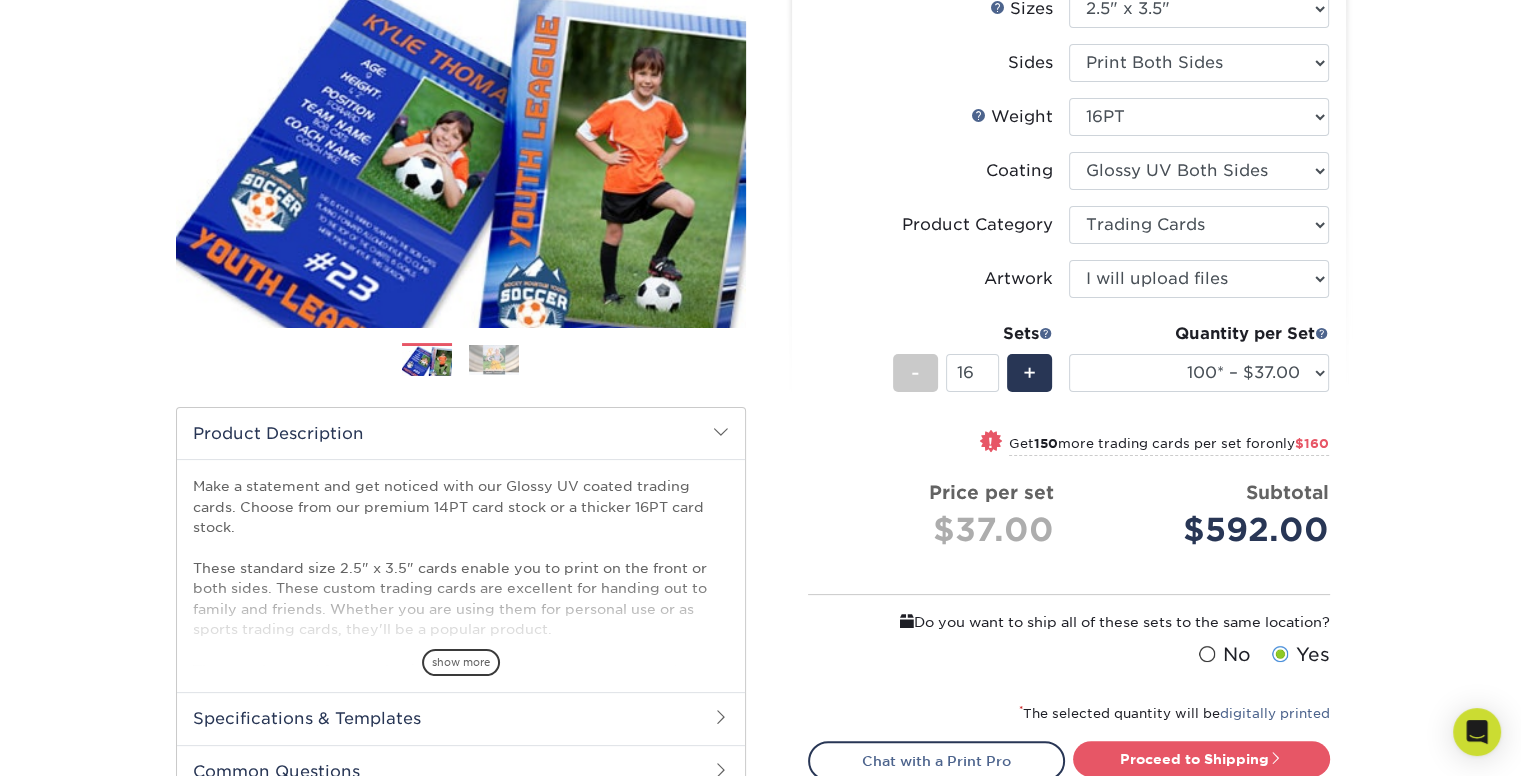 click on "-" at bounding box center (915, 373) 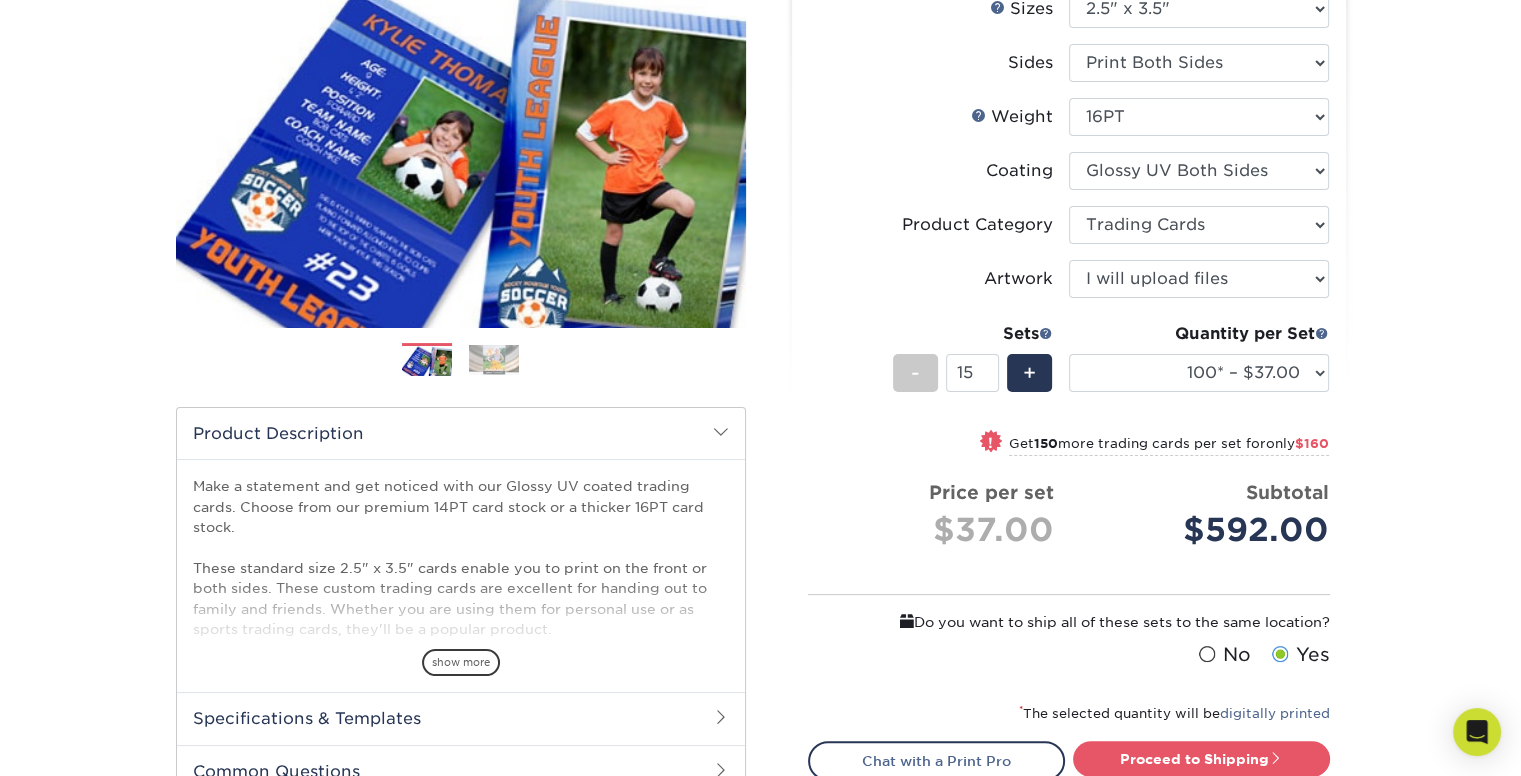 click on "-" at bounding box center [915, 373] 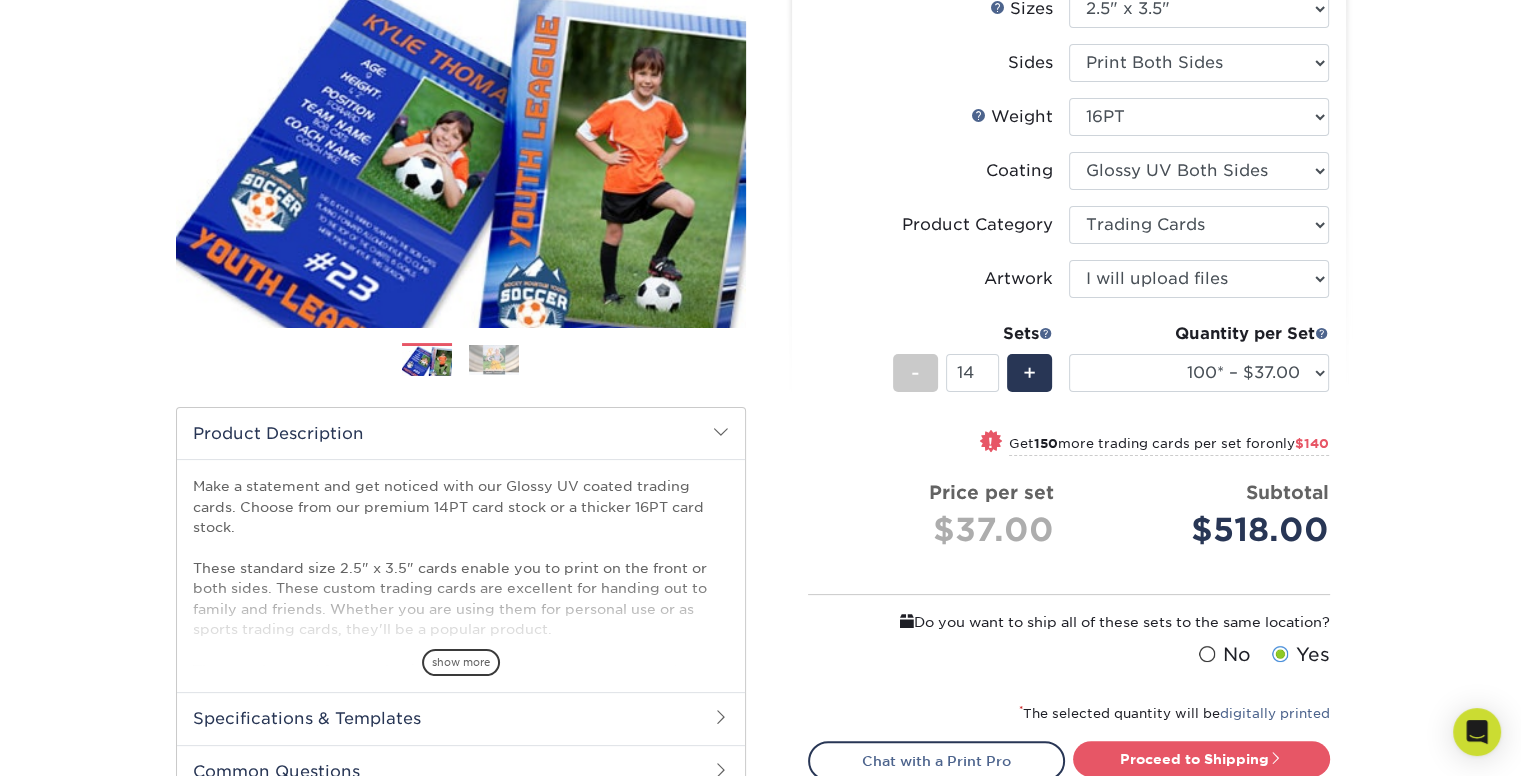click on "-" at bounding box center [915, 373] 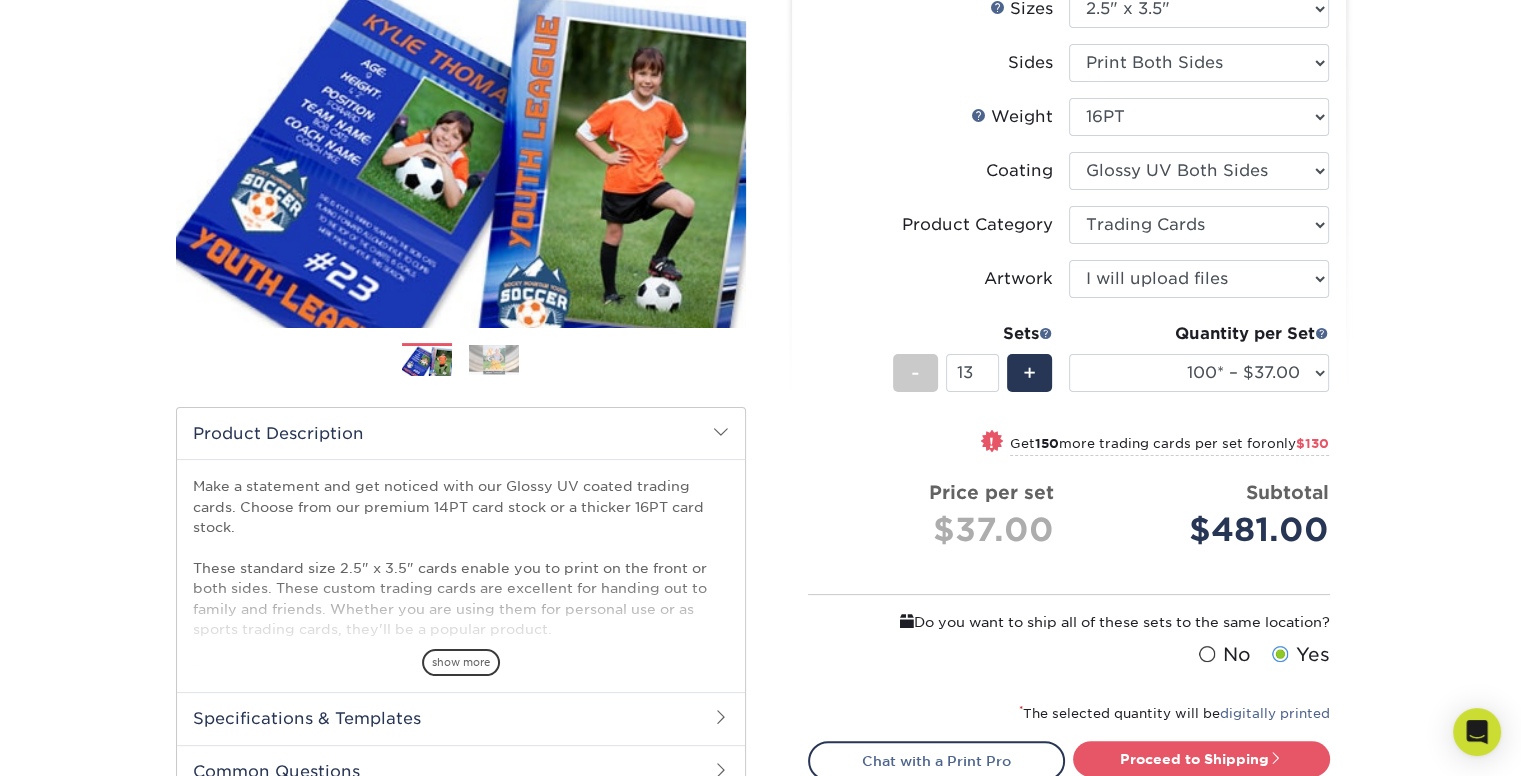 click on "-" at bounding box center (915, 373) 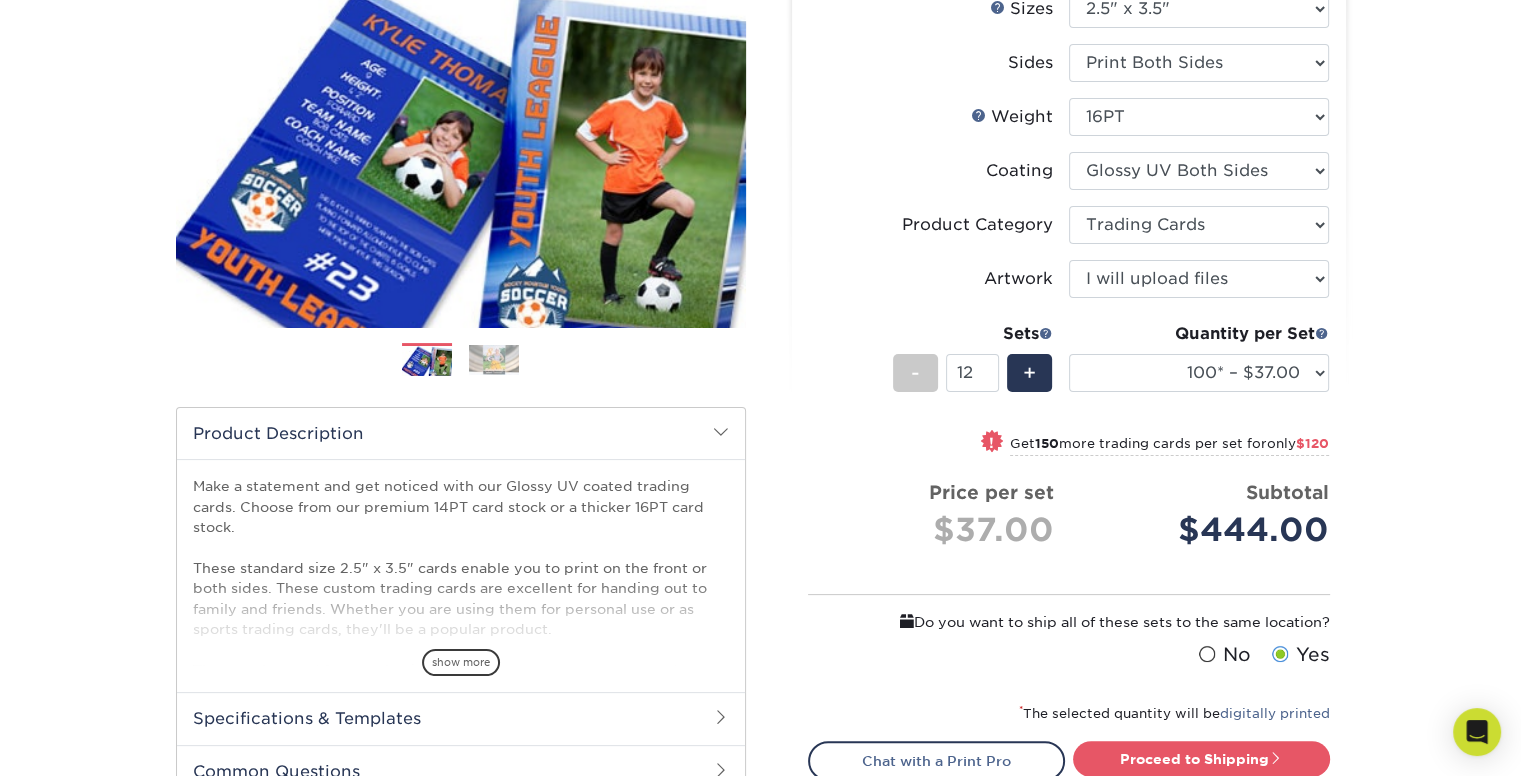 click on "-" at bounding box center (915, 373) 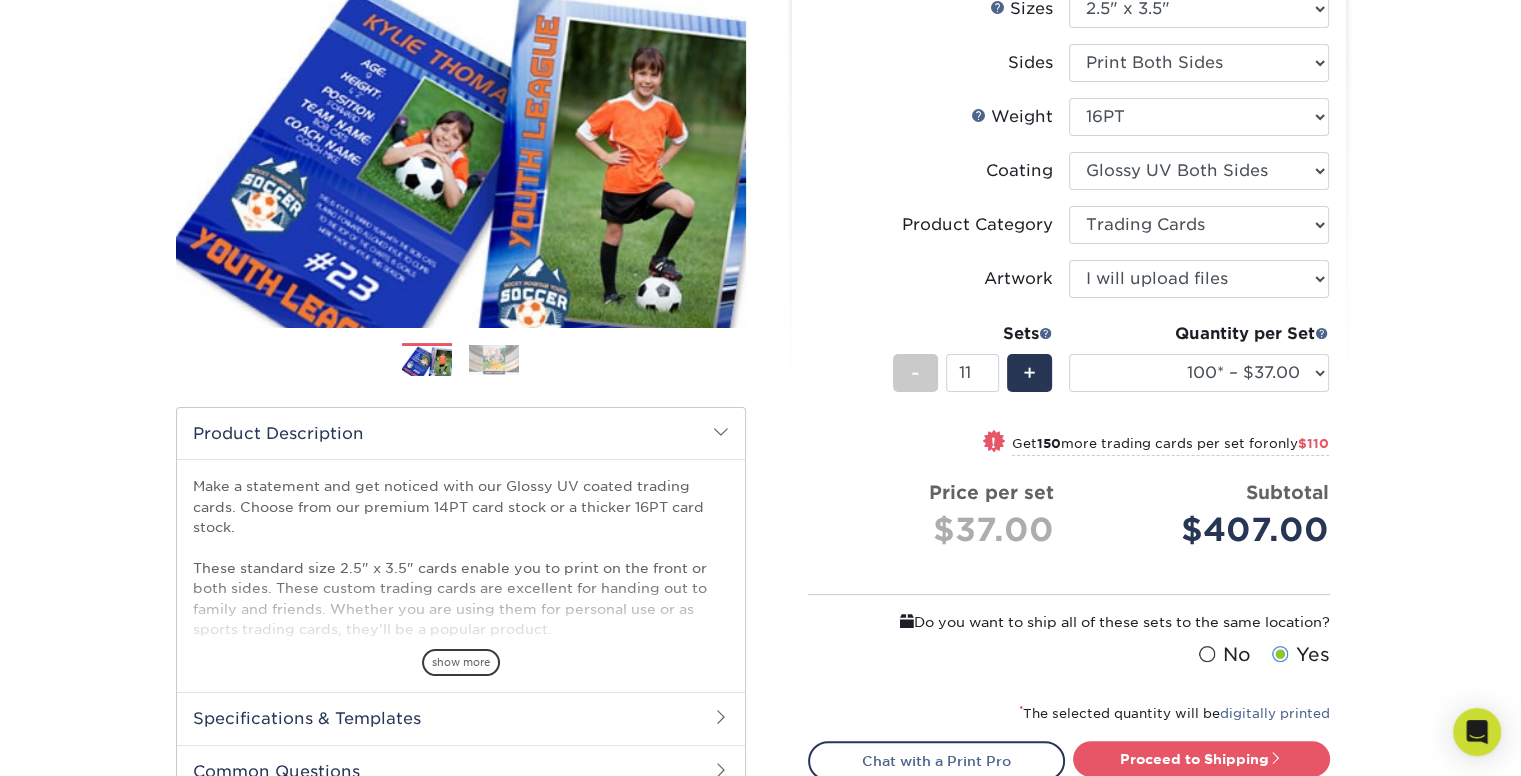 click on "-" at bounding box center [915, 373] 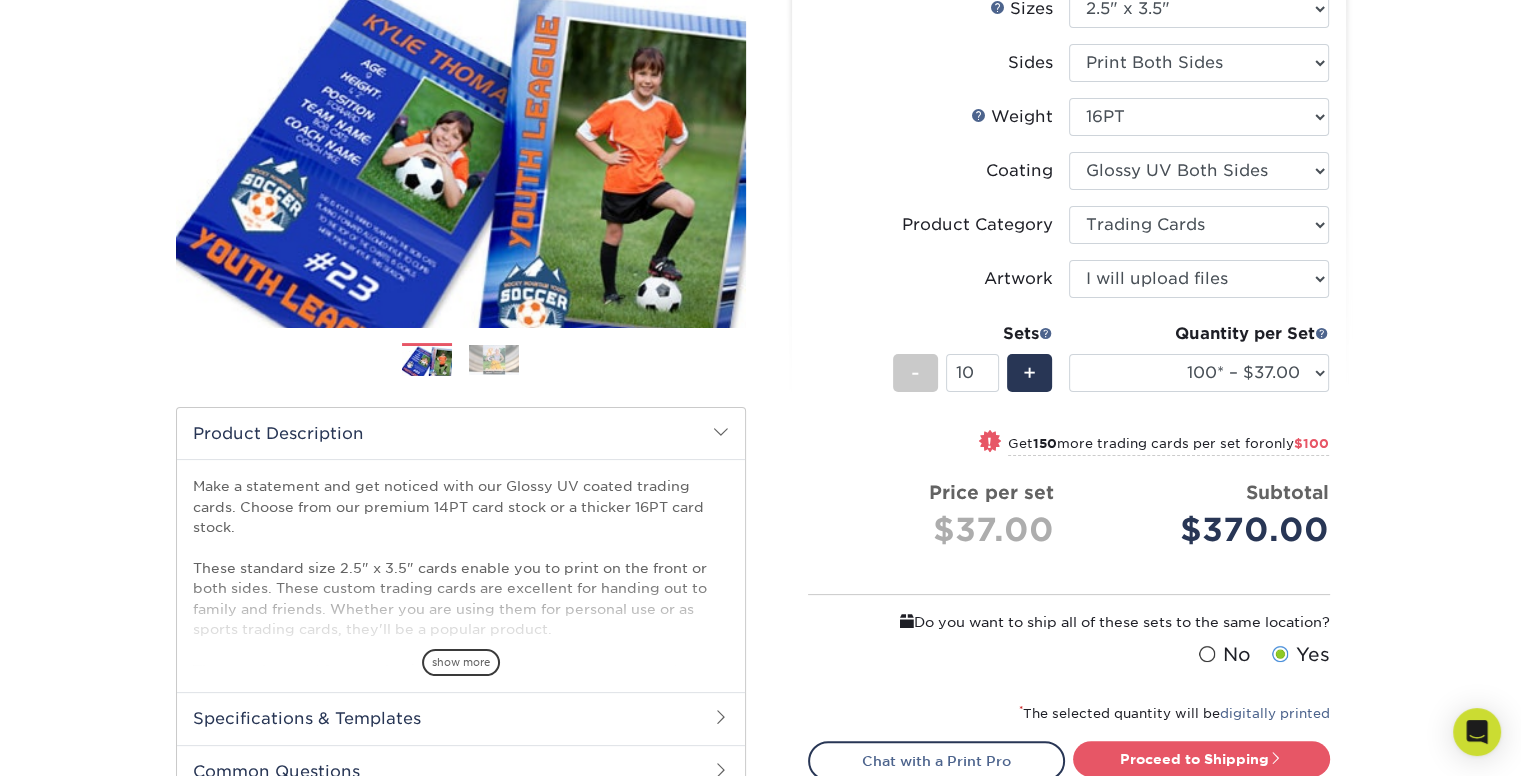 click on "-" at bounding box center (915, 373) 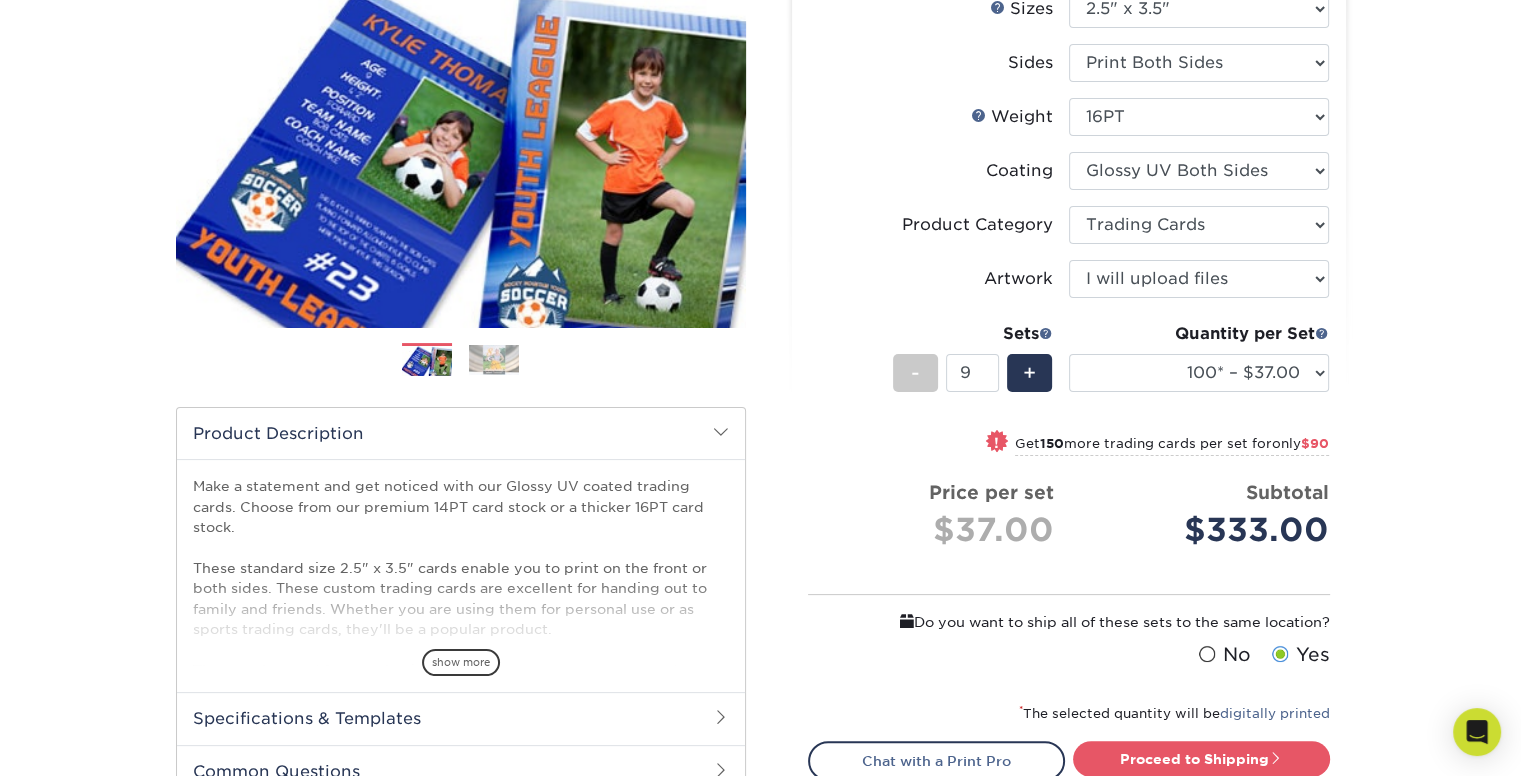 click on "-" at bounding box center (915, 373) 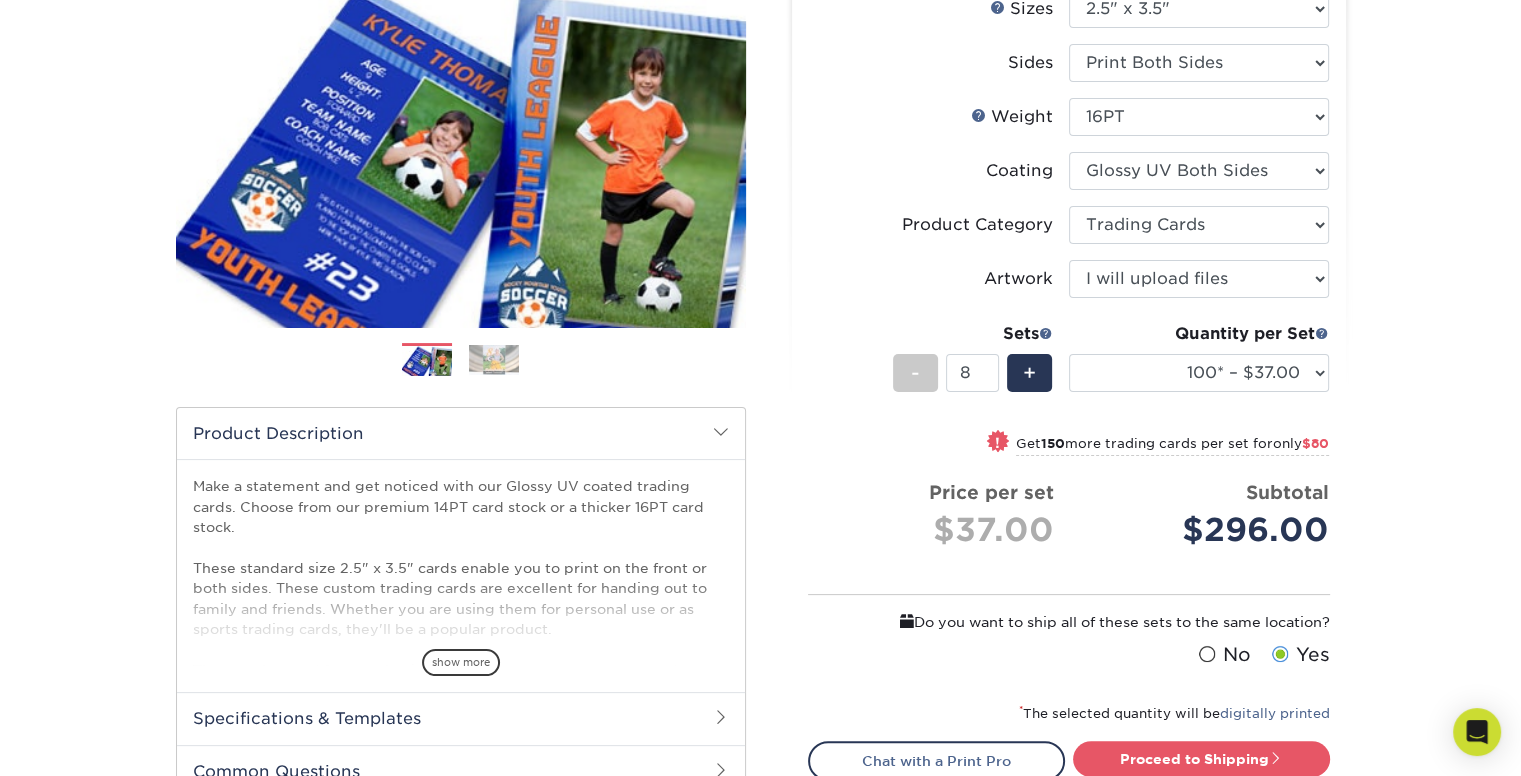 click on "-" at bounding box center [915, 373] 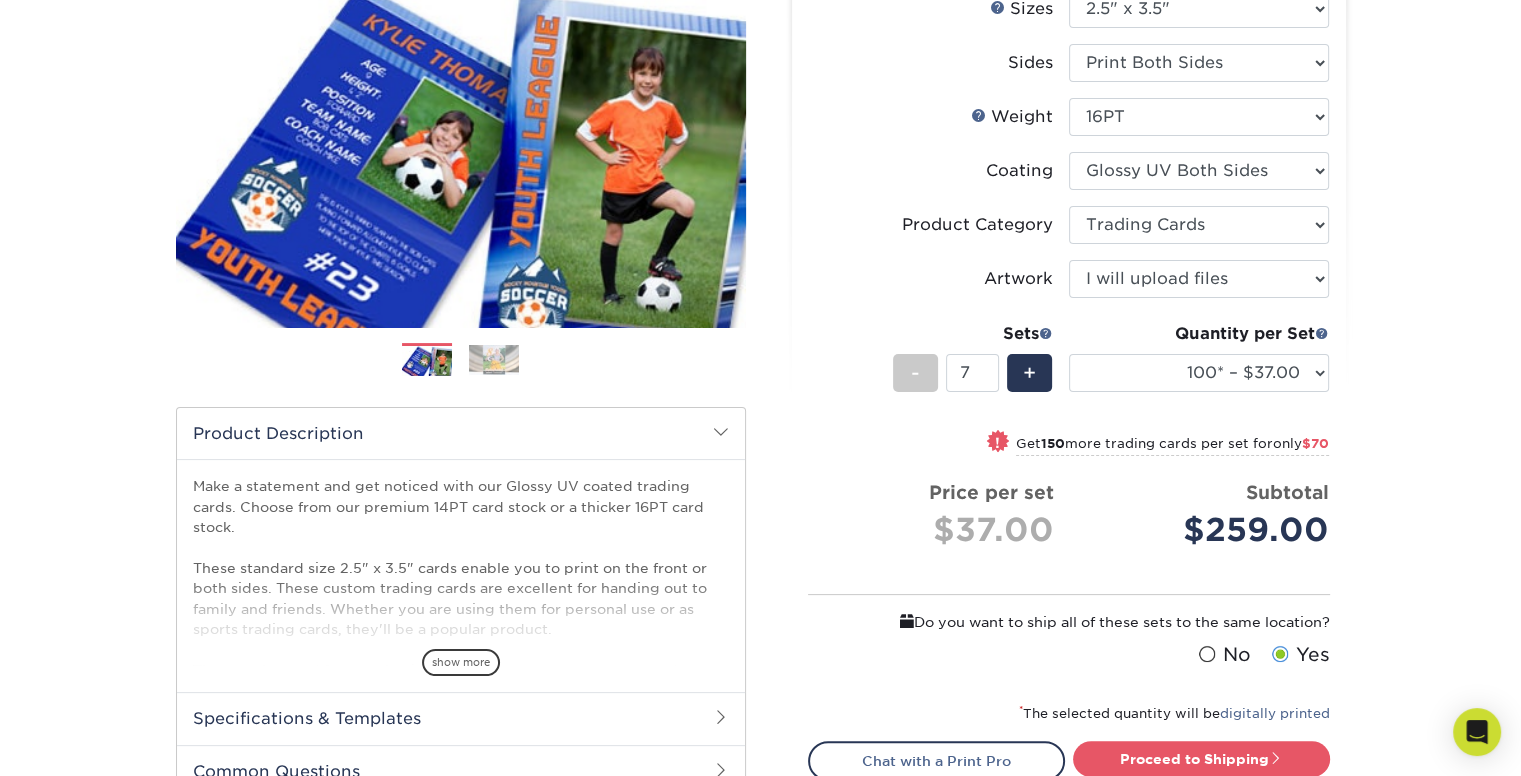 click on "-" at bounding box center [915, 373] 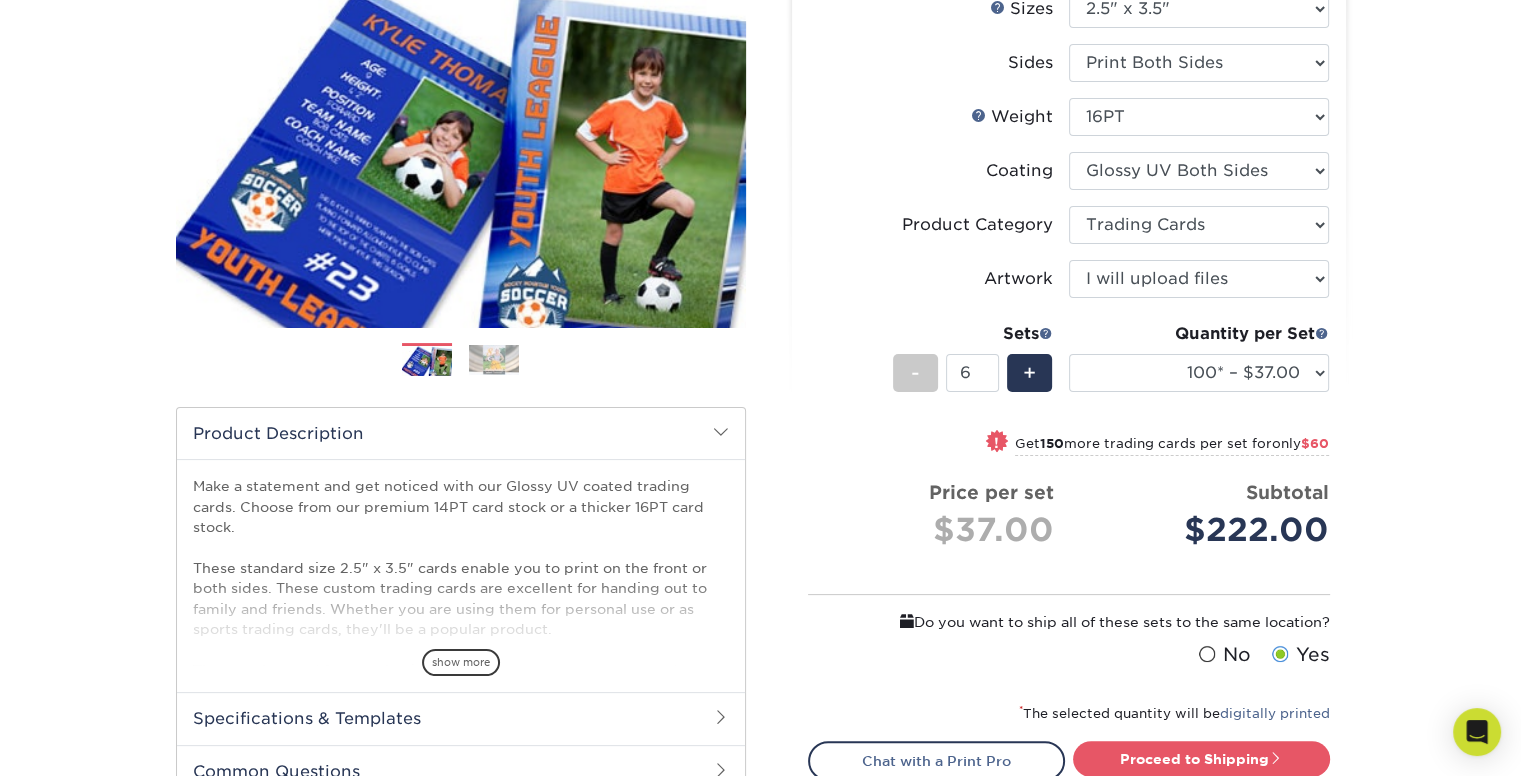 click on "-" at bounding box center (915, 373) 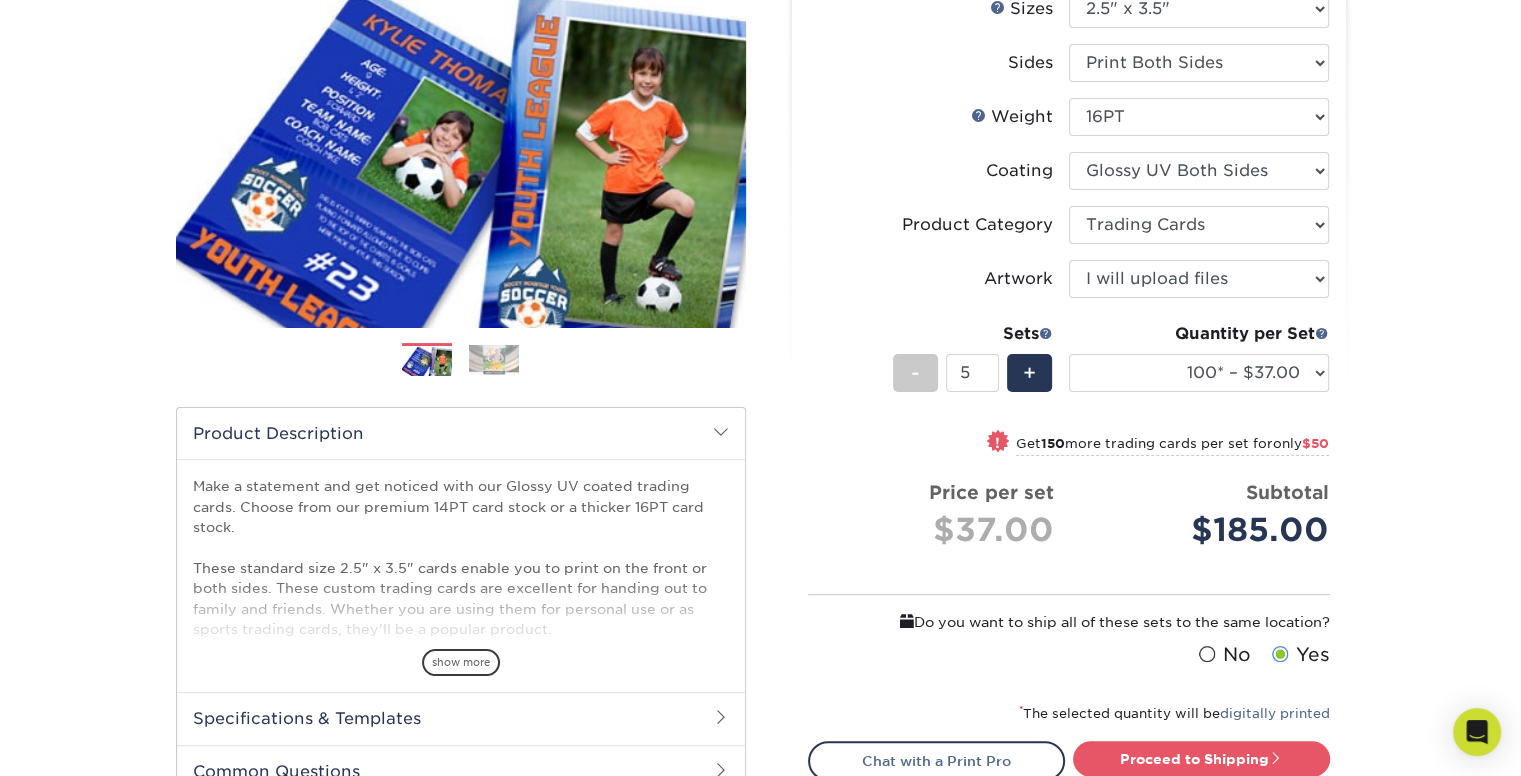 click on "-" at bounding box center [915, 373] 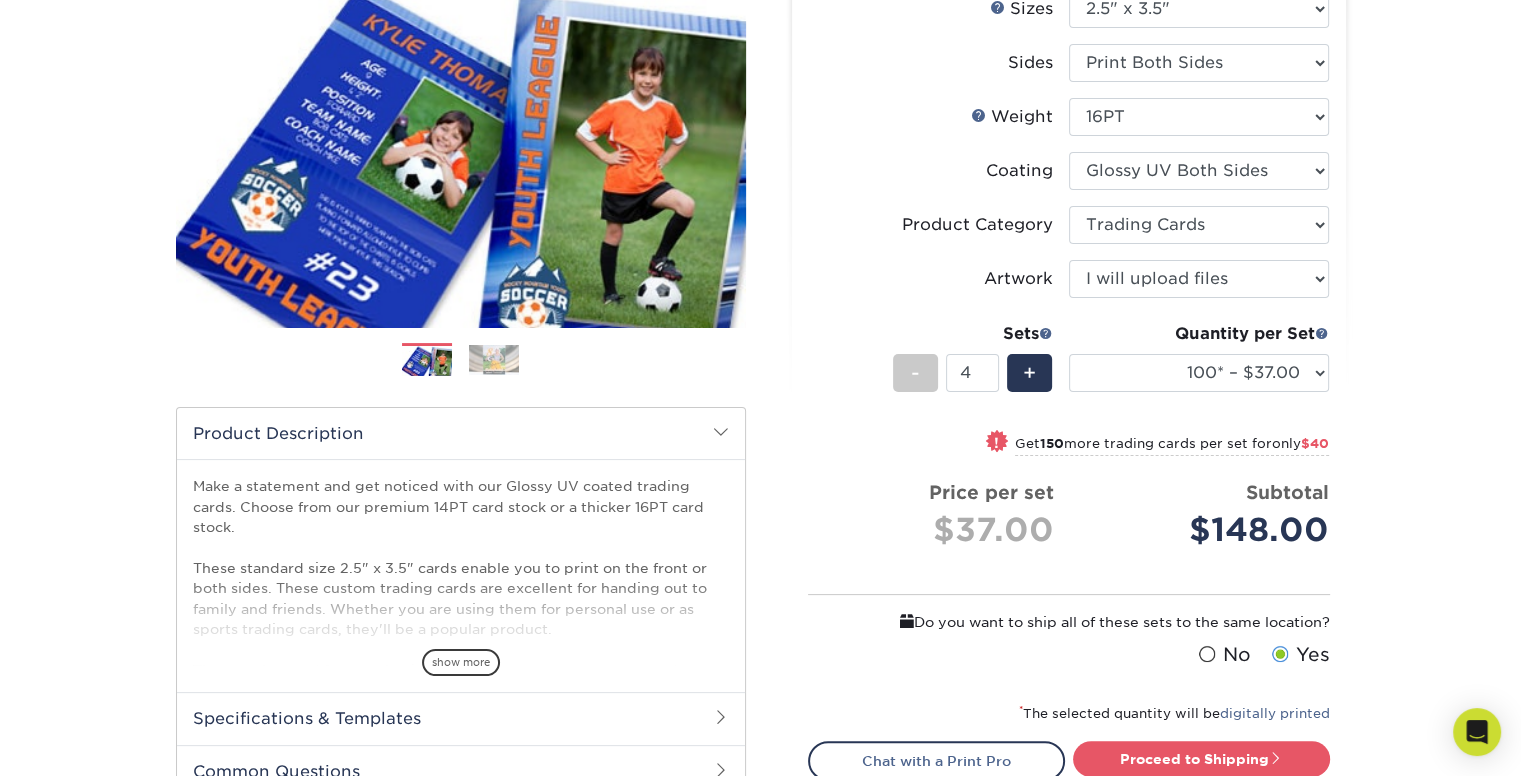 click on "-" at bounding box center (915, 373) 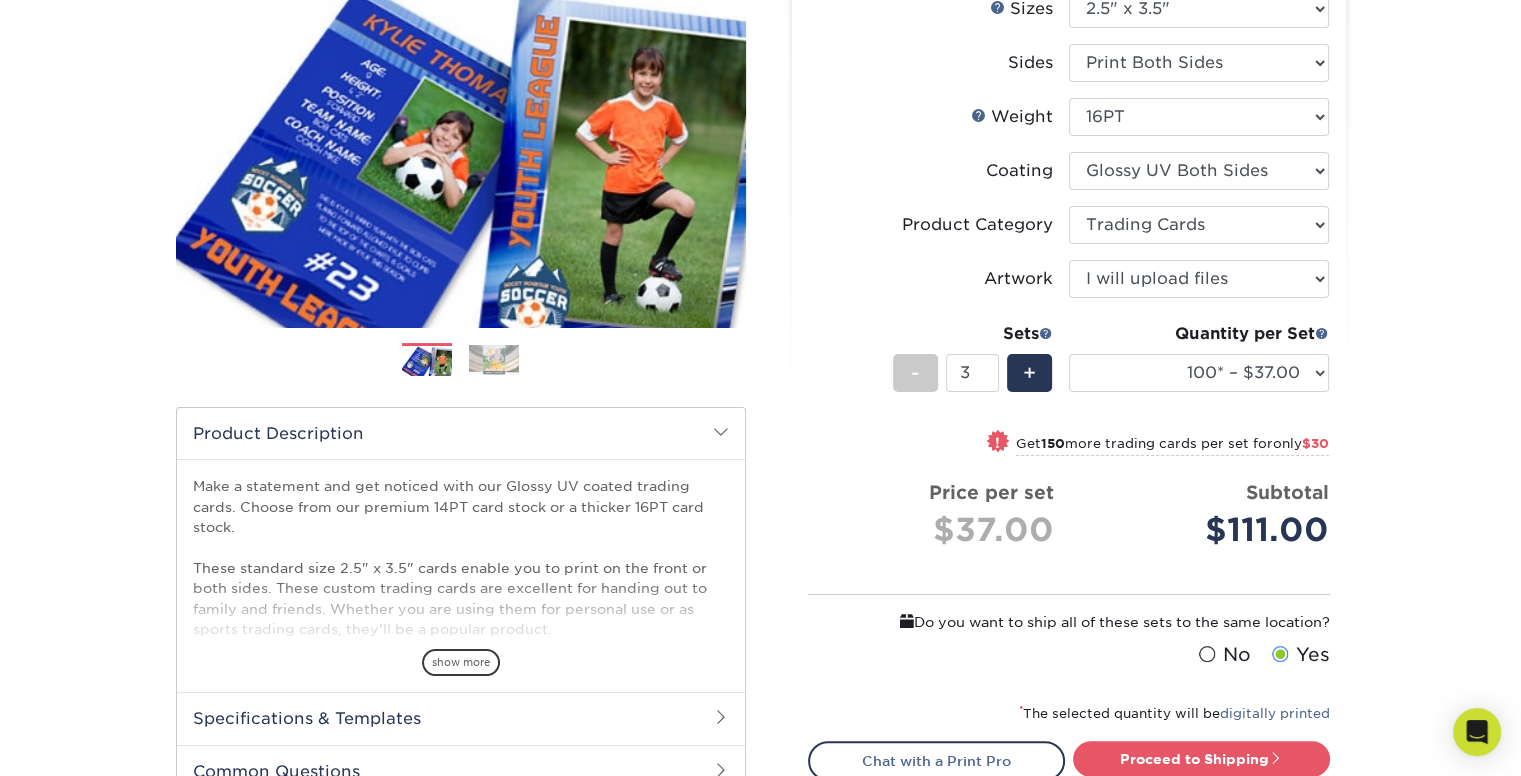 click on "+" at bounding box center [1029, 373] 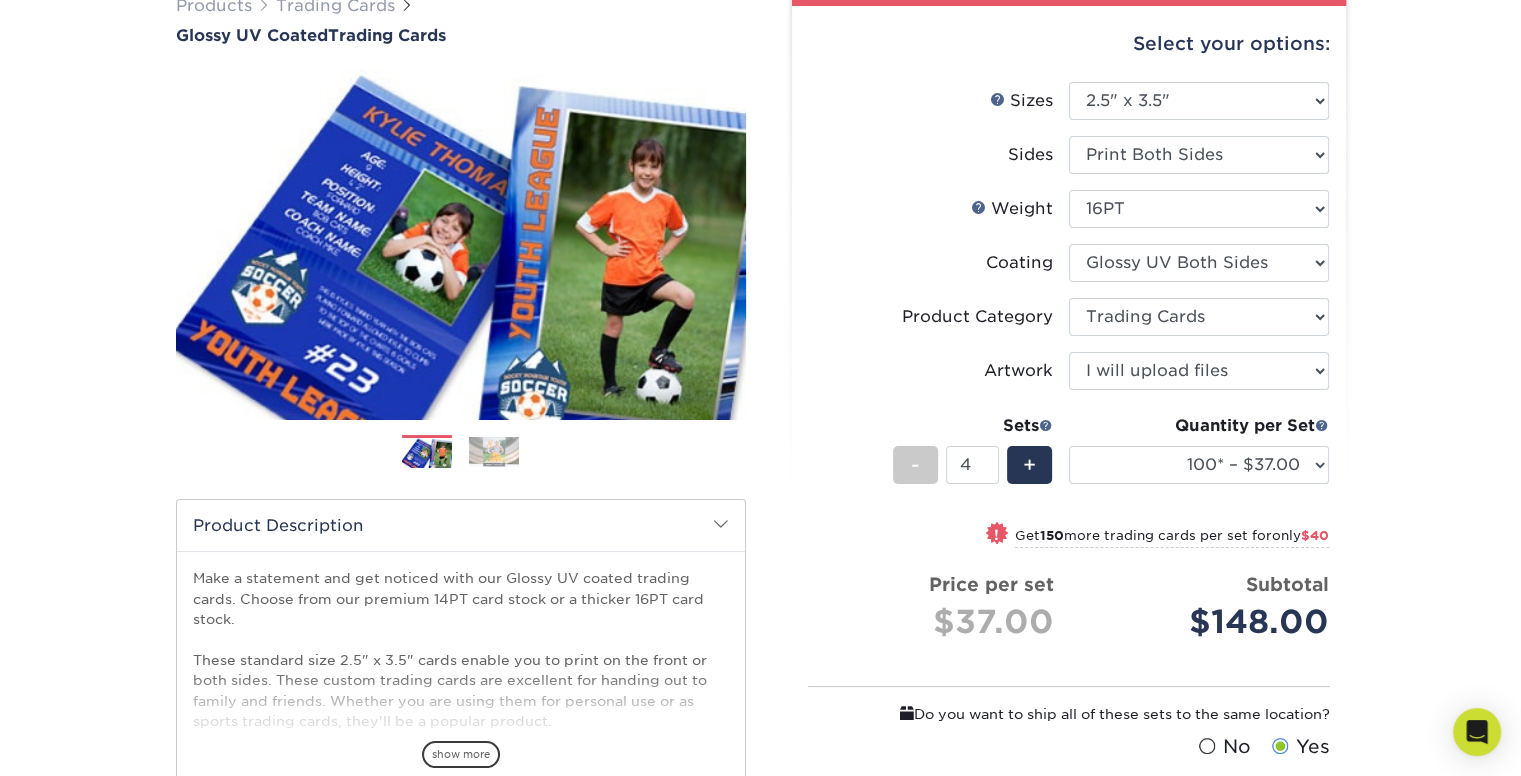 scroll, scrollTop: 133, scrollLeft: 0, axis: vertical 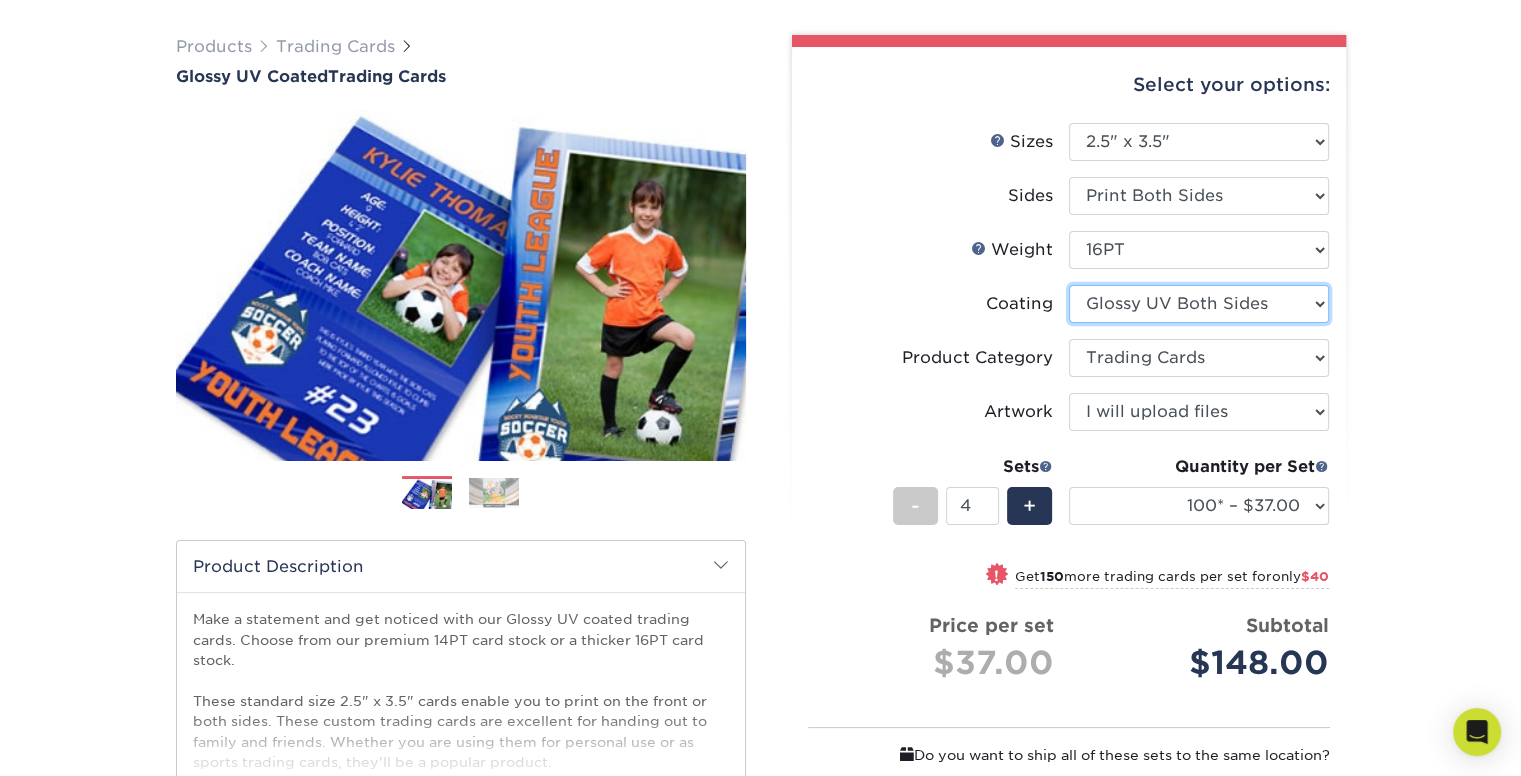 click at bounding box center [1199, 304] 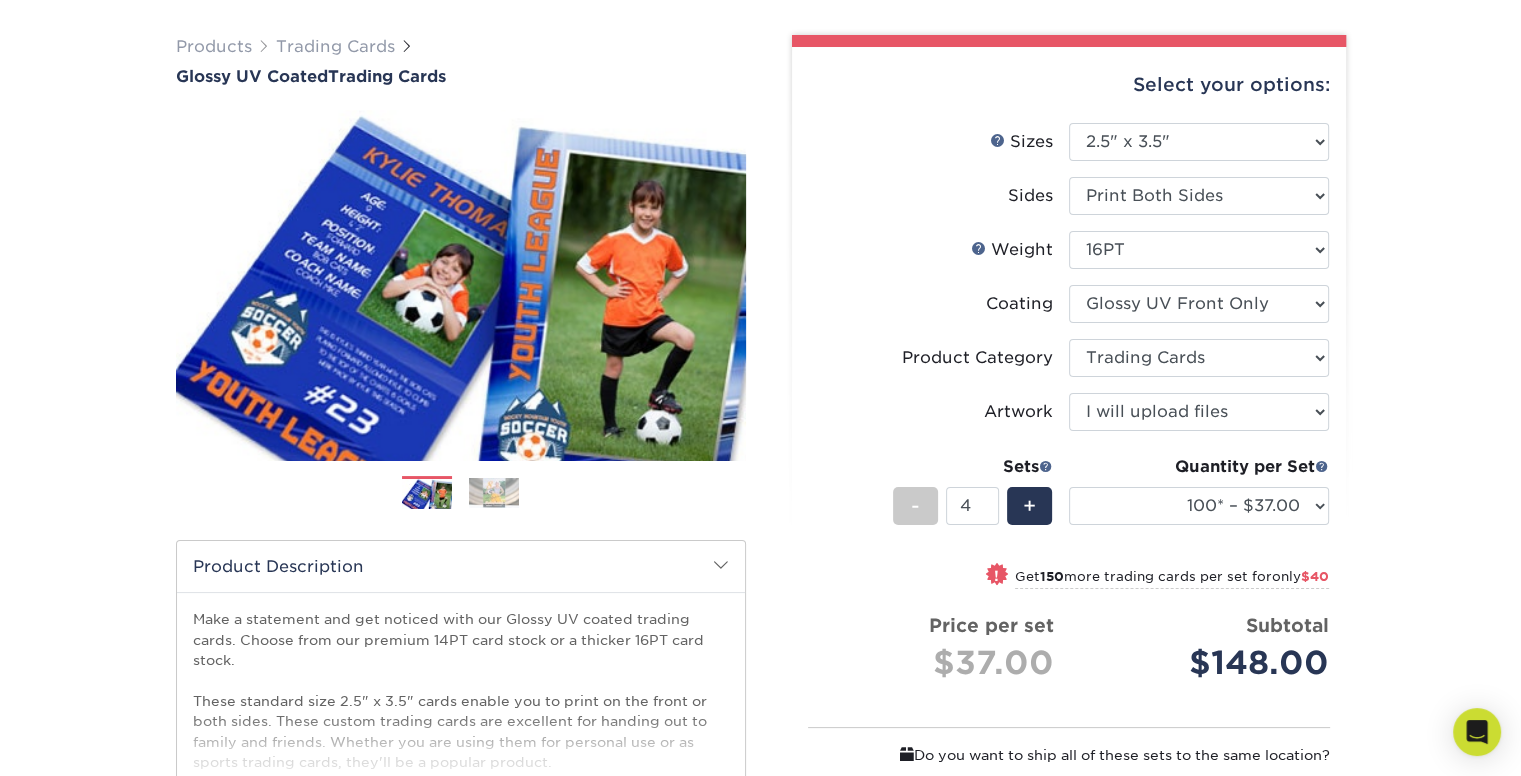 click at bounding box center [1199, 304] 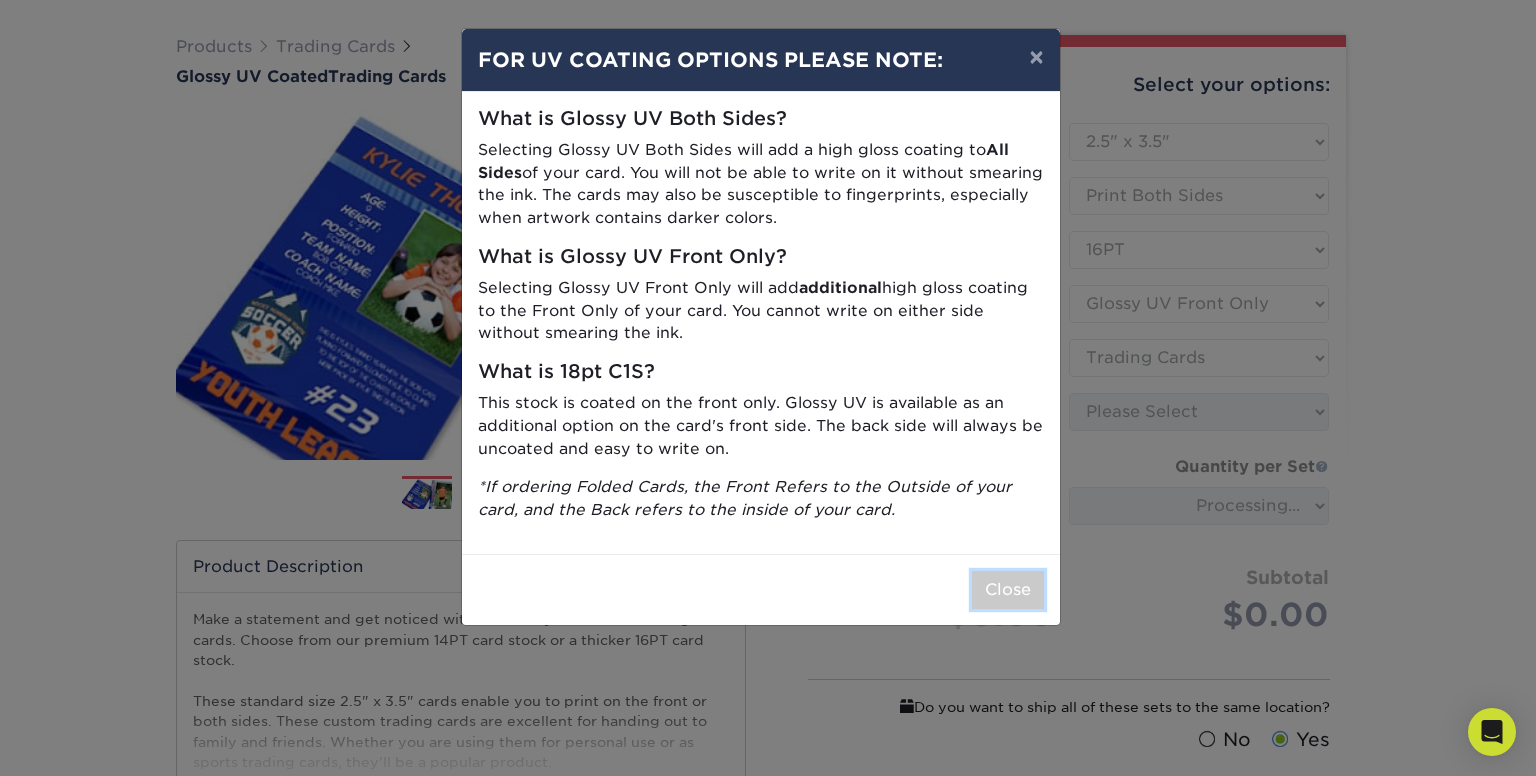 click on "Close" at bounding box center [1008, 590] 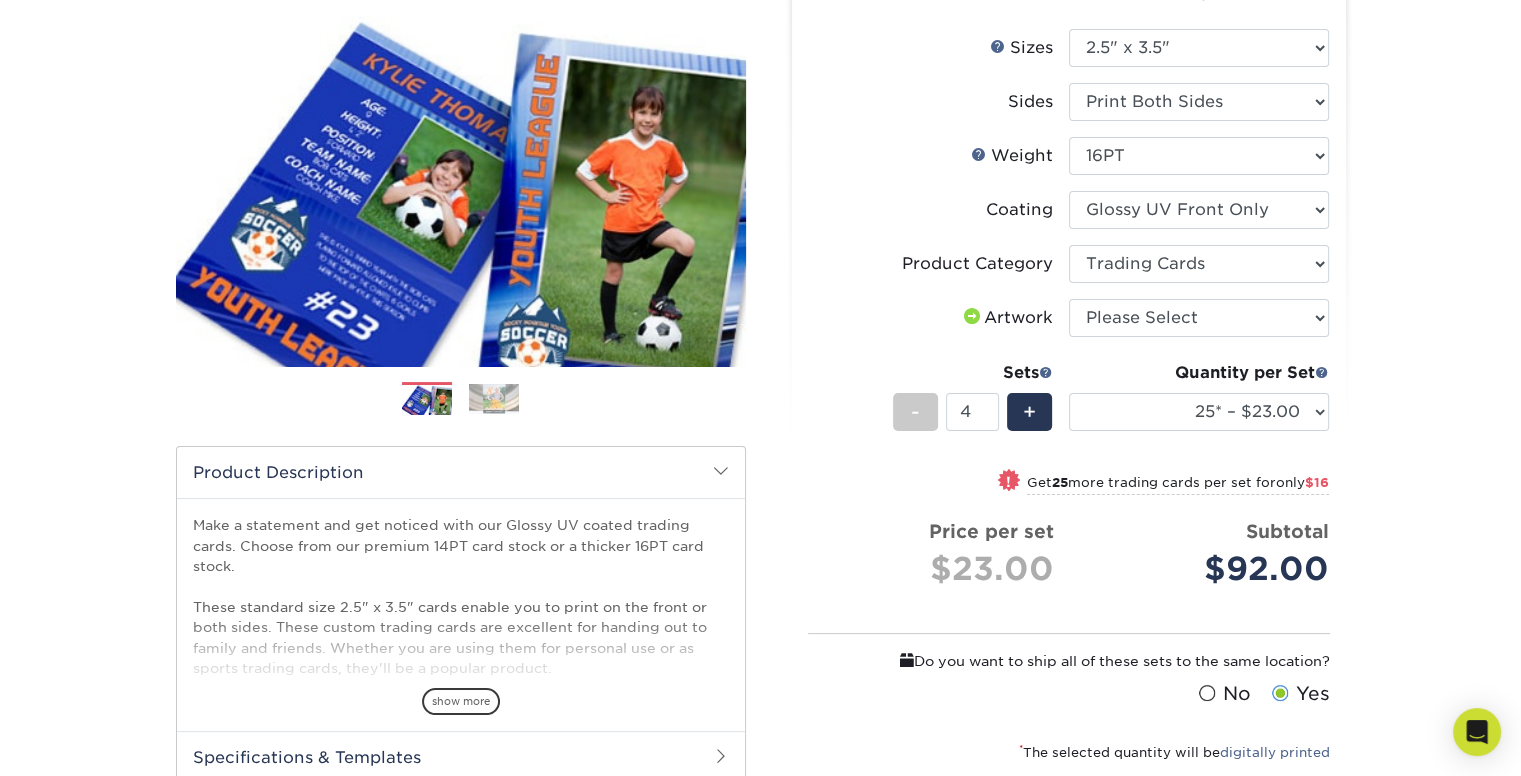 scroll, scrollTop: 266, scrollLeft: 0, axis: vertical 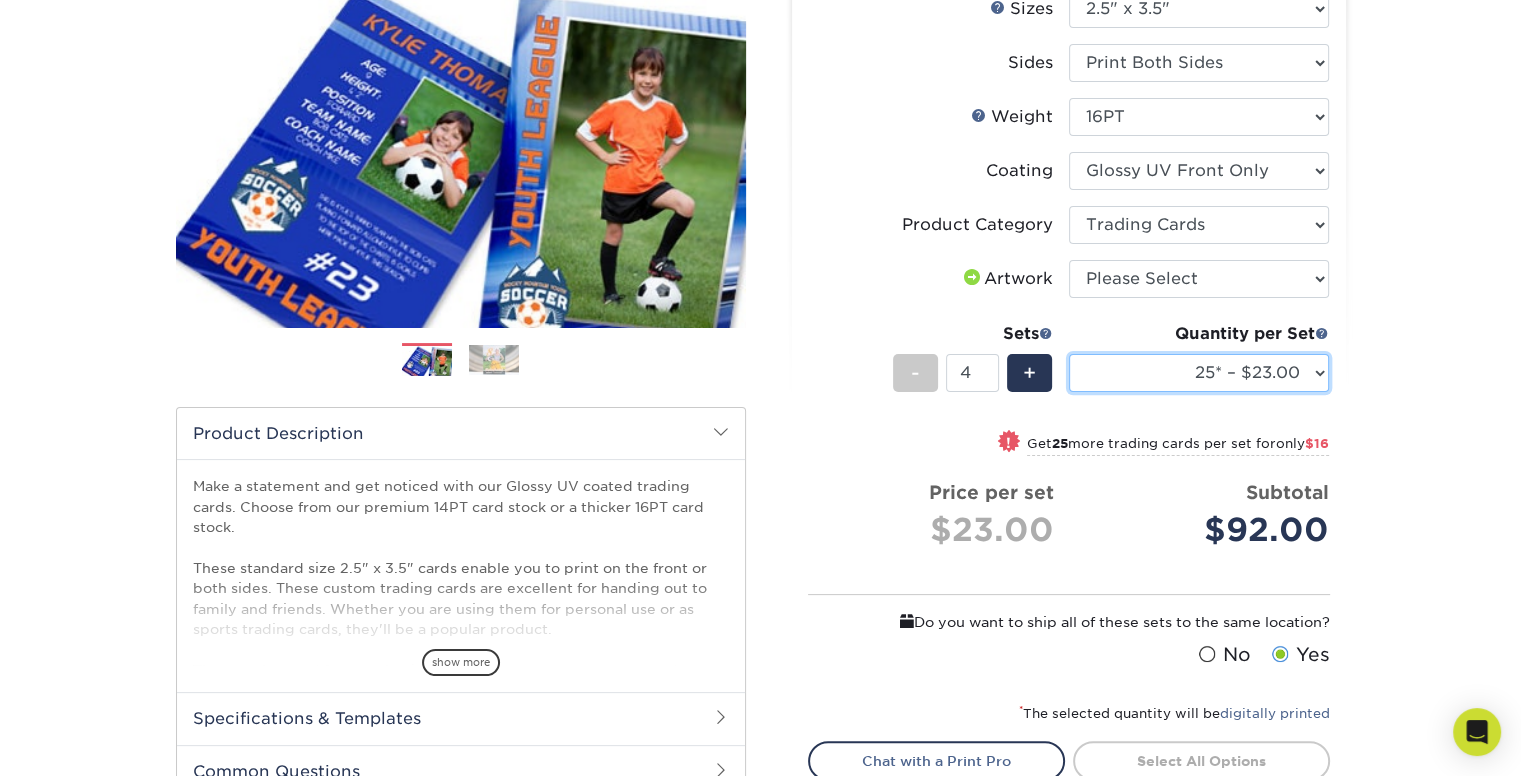 click on "25* – $23.00 50* – $27.00 75* – $33.00 100* – $37.00 250* – $47.00 500 – $58.00 1000 – $71.00 2500 – $141.00 5000 – $192.00 10000 – $376.00 15000 – $554.00 20000 – $742.00 25000 – $903.00" at bounding box center [1199, 373] 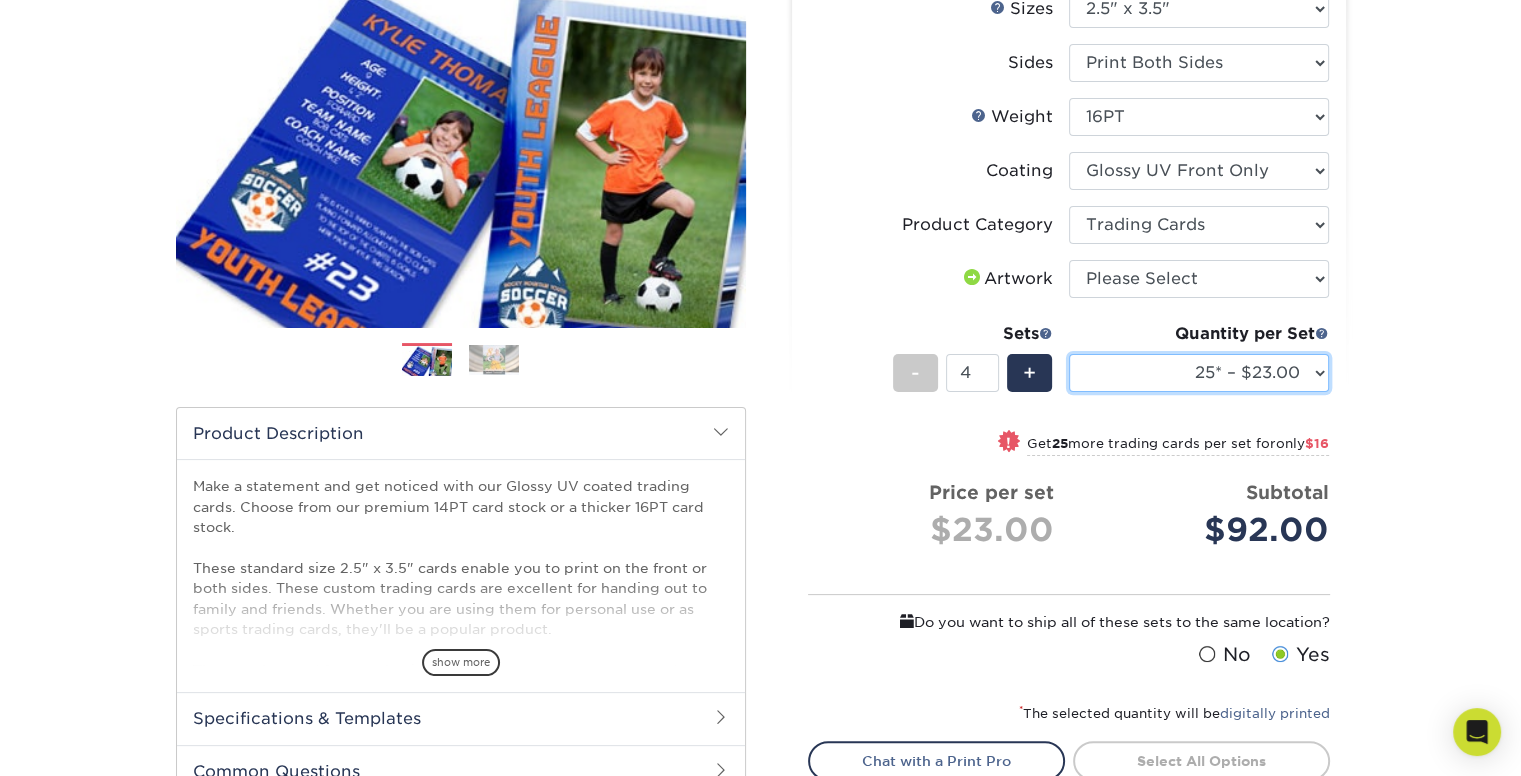 select on "100* – $37.00" 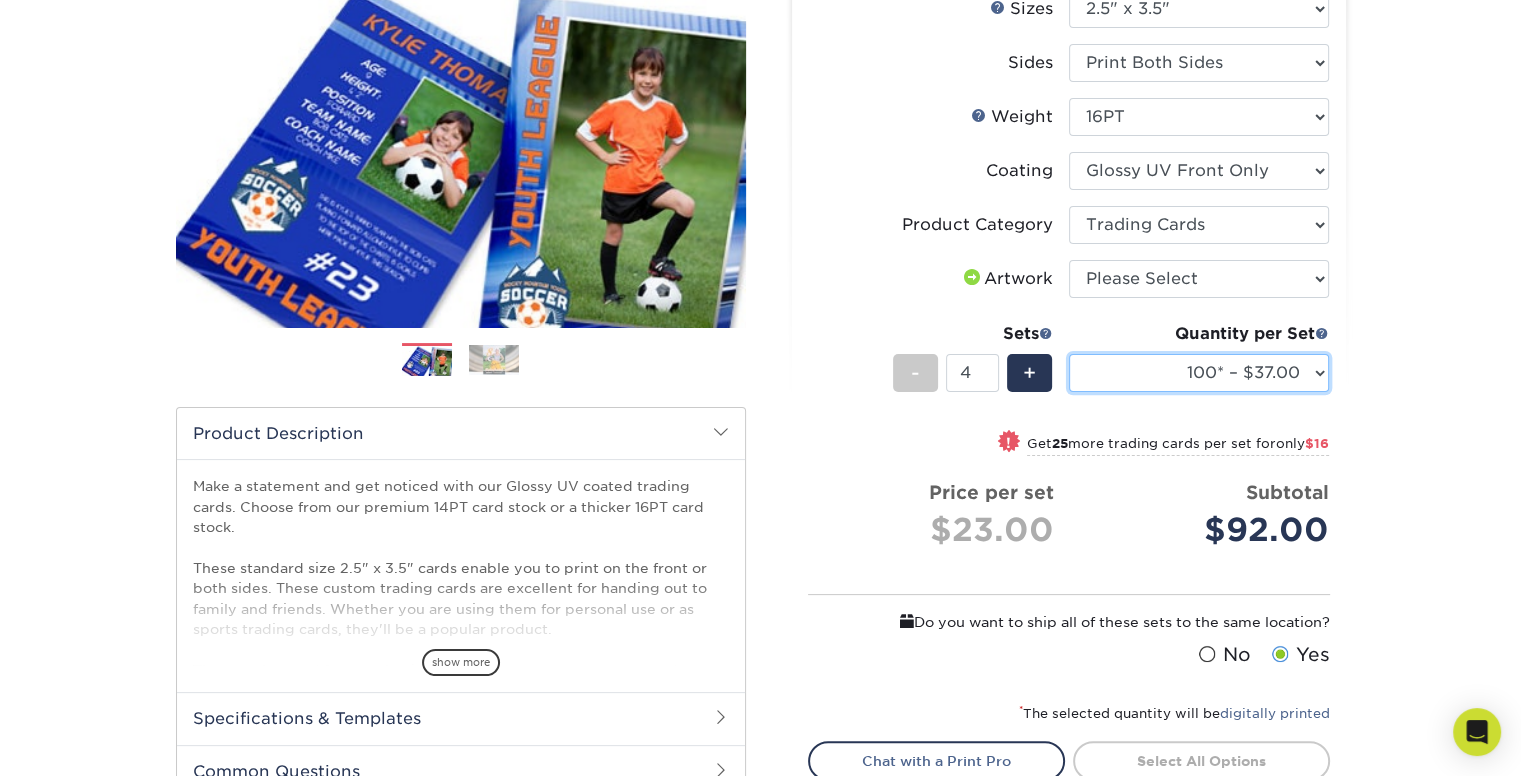 click on "25* – $23.00 50* – $27.00 75* – $33.00 100* – $37.00 250* – $47.00 500 – $58.00 1000 – $71.00 2500 – $141.00 5000 – $192.00 10000 – $376.00 15000 – $554.00 20000 – $742.00 25000 – $903.00" at bounding box center [1199, 373] 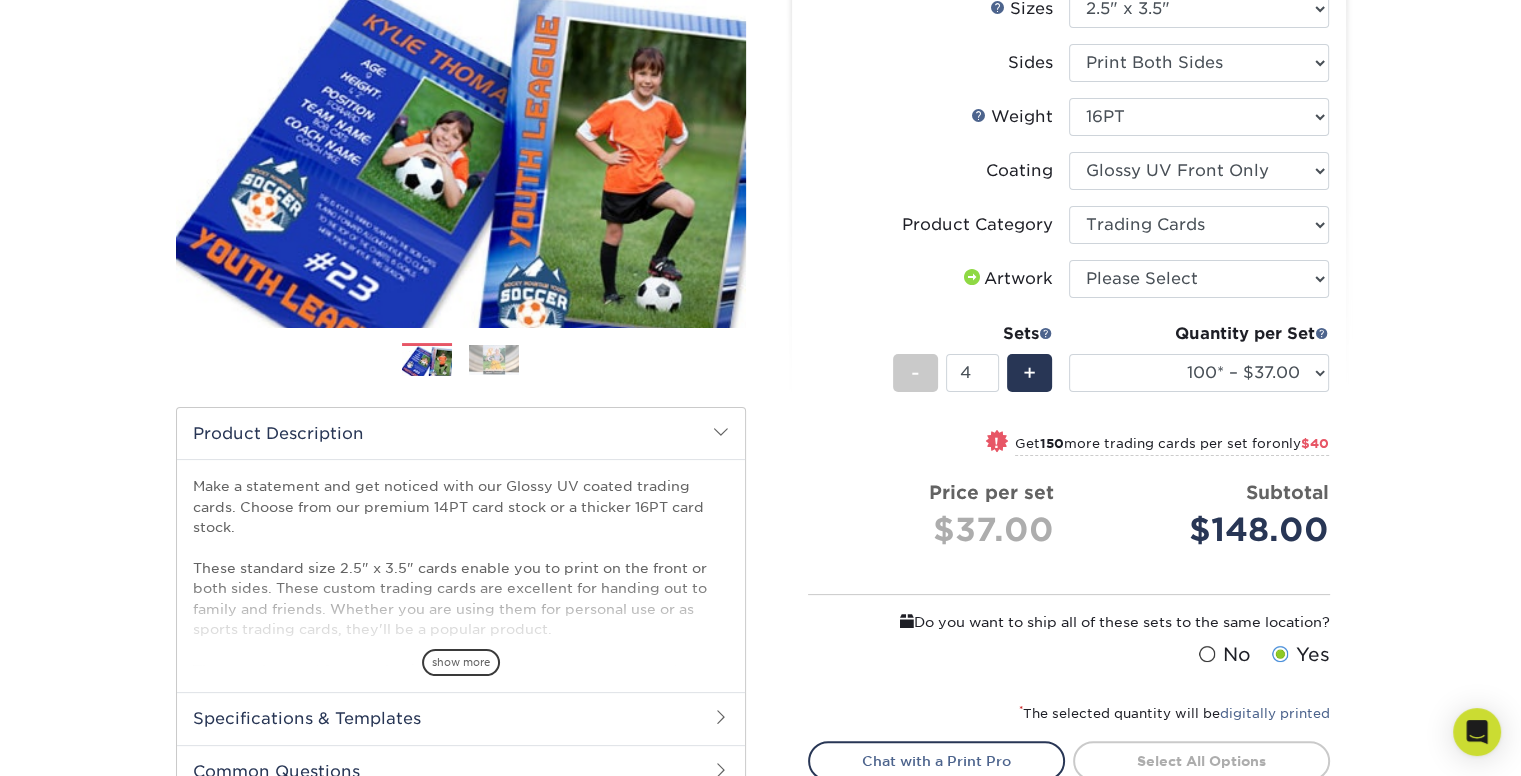 click on "Select your options:
Sizes Help Sizes
Please Select 2.5" x 3.5"
Sides Please Select 16PT 14PT" at bounding box center [1069, 415] 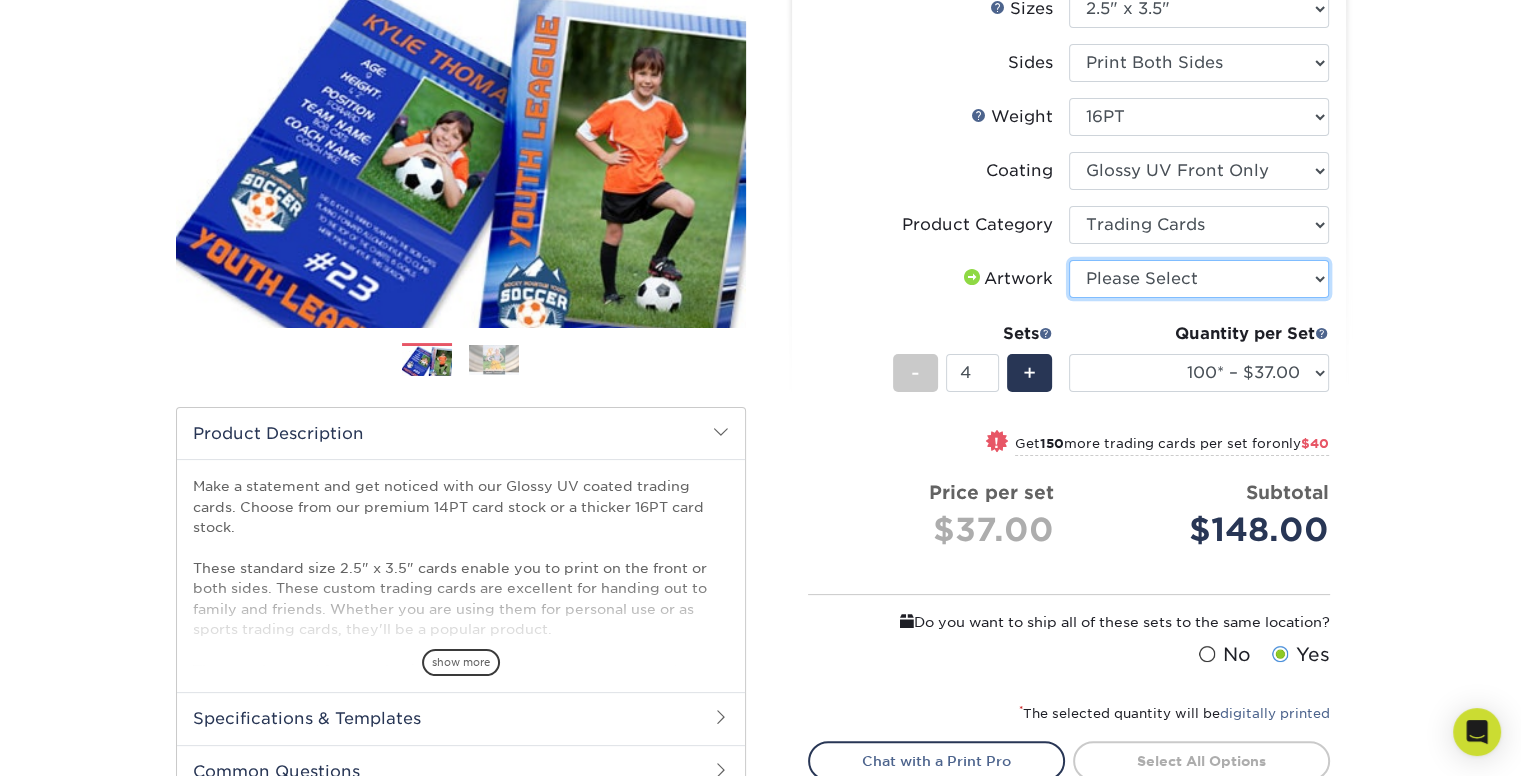 click on "Please Select I will upload files I need a design - $100" at bounding box center (1199, 279) 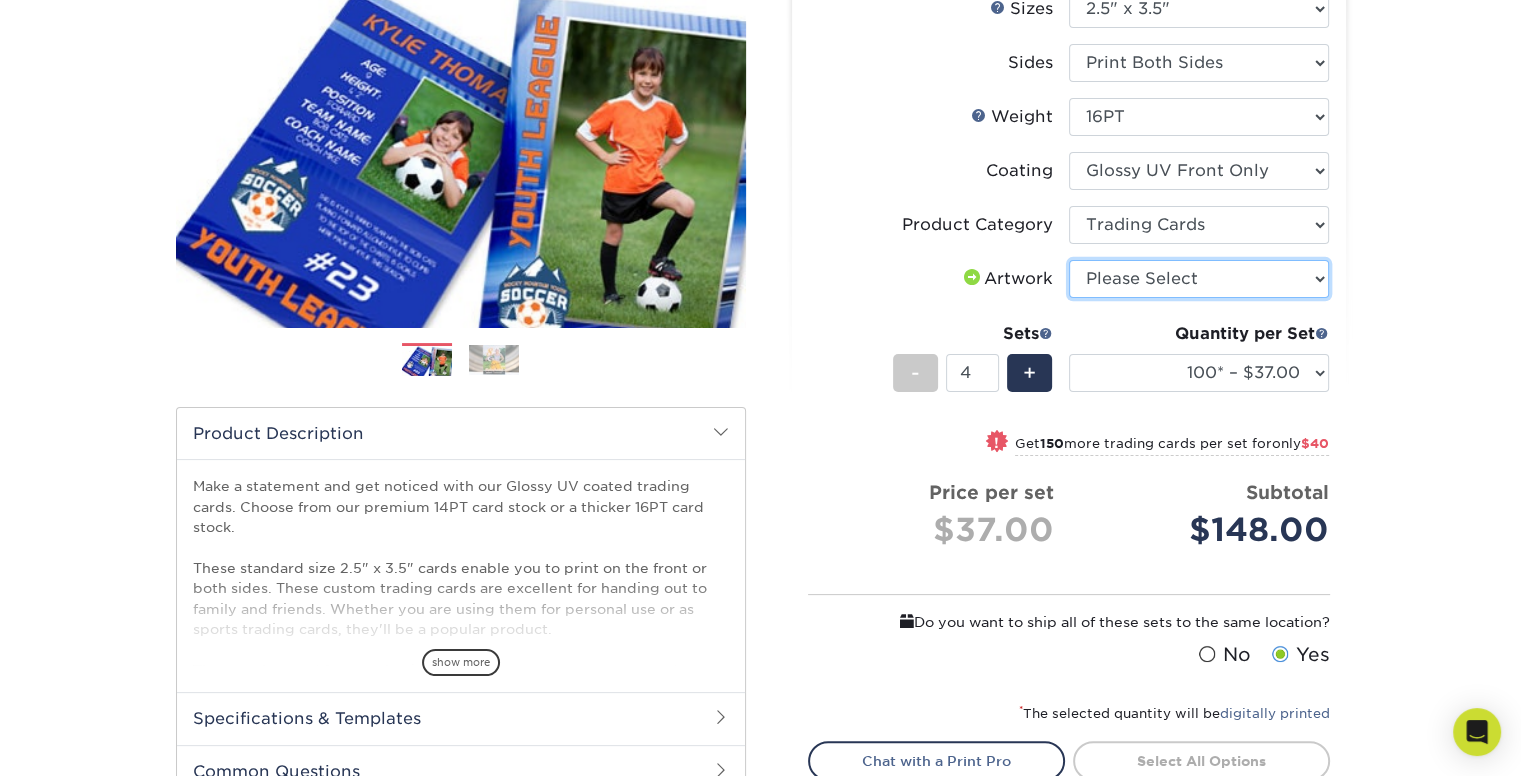 select on "upload" 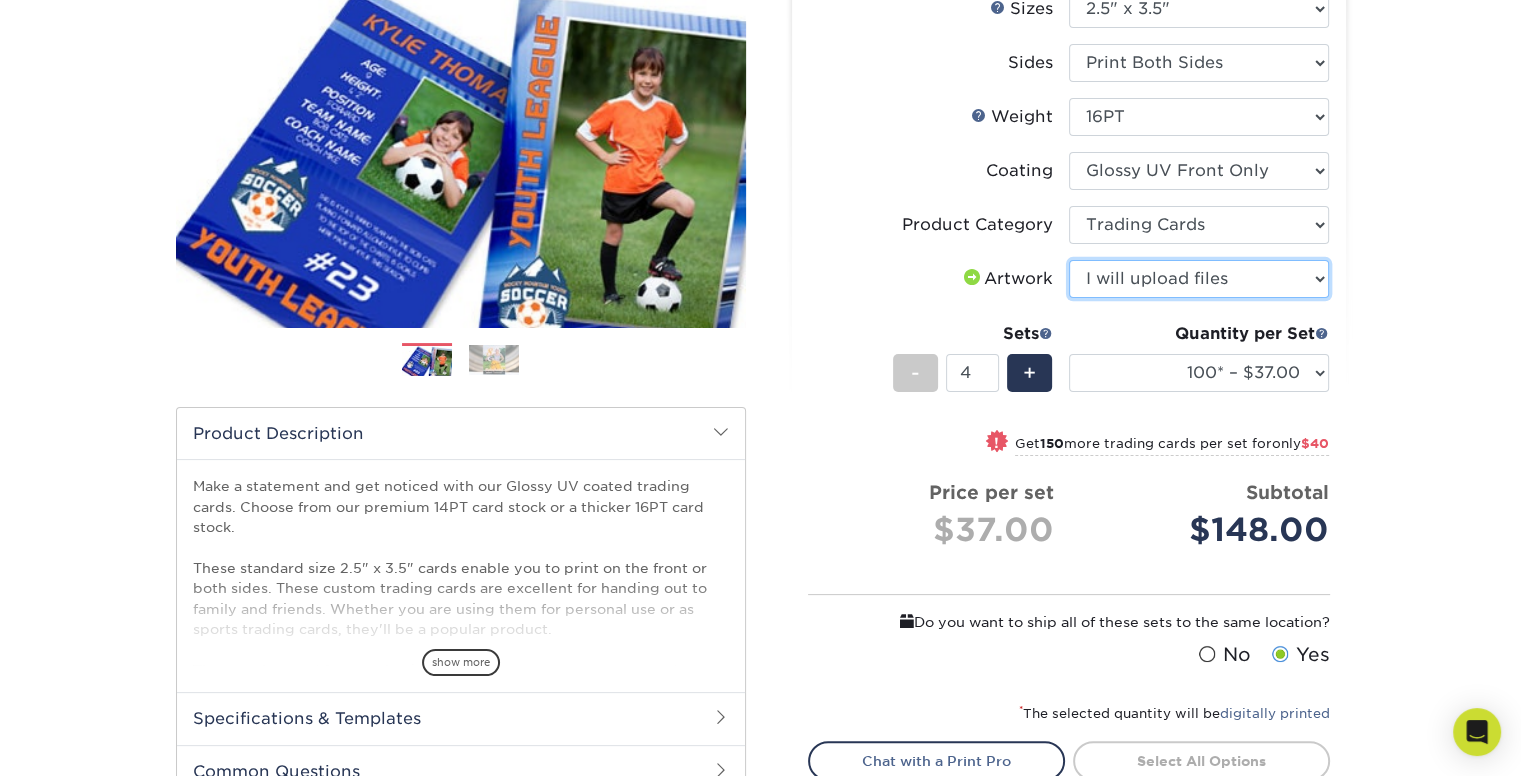 click on "Please Select I will upload files I need a design - $100" at bounding box center [1199, 279] 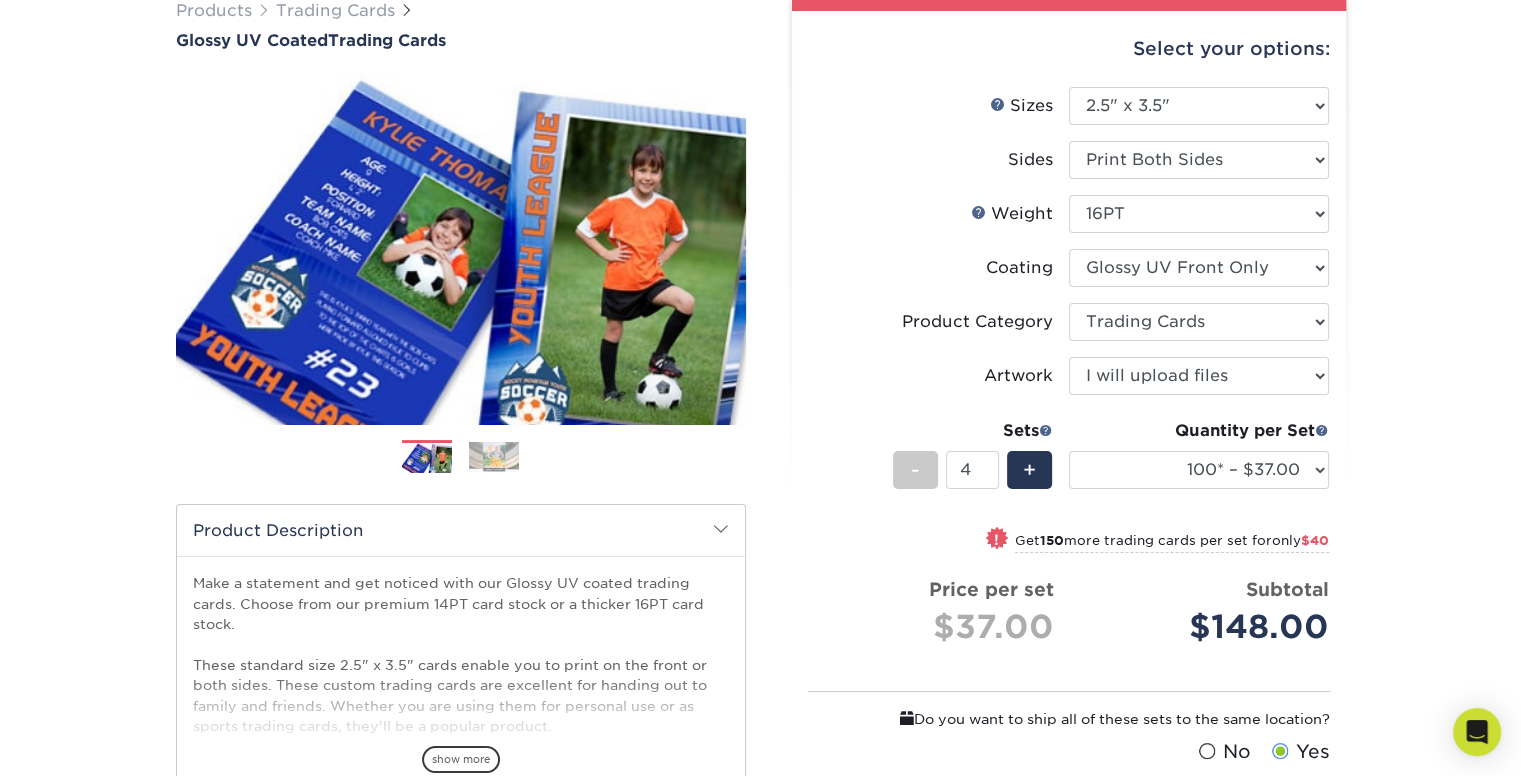 scroll, scrollTop: 133, scrollLeft: 0, axis: vertical 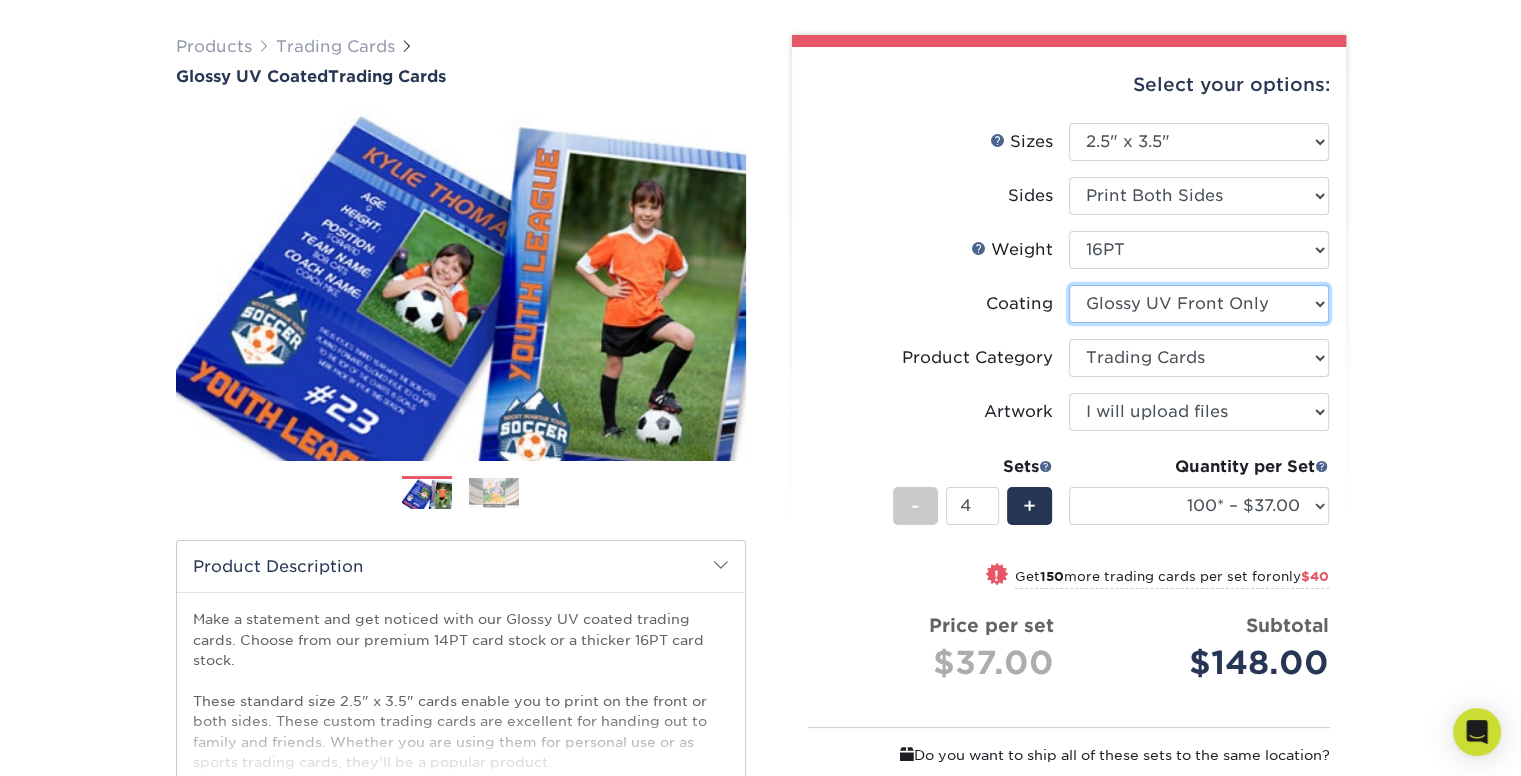 click at bounding box center [1199, 304] 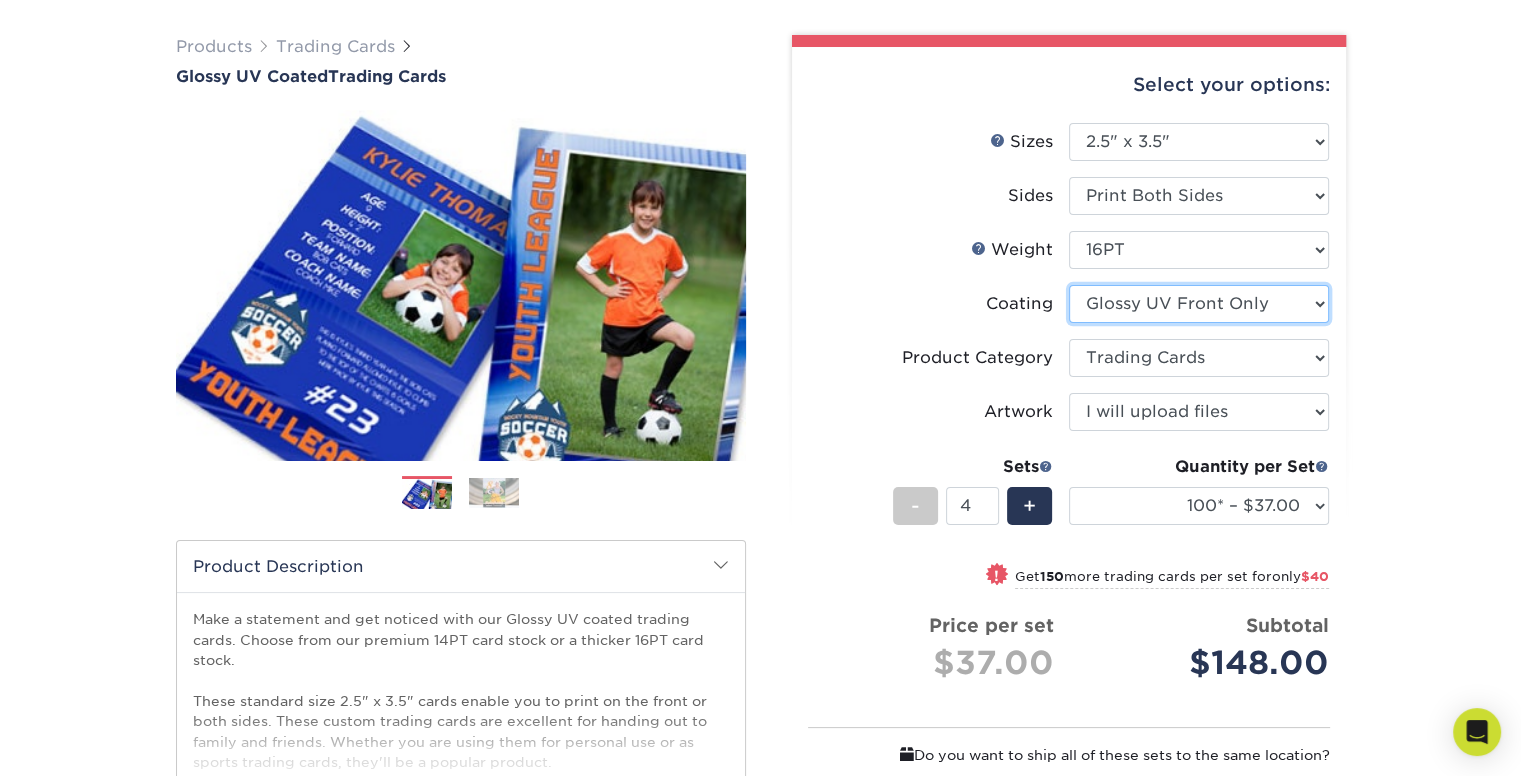 select on "ae367451-b2b8-45df-a344-0f05b6a12993" 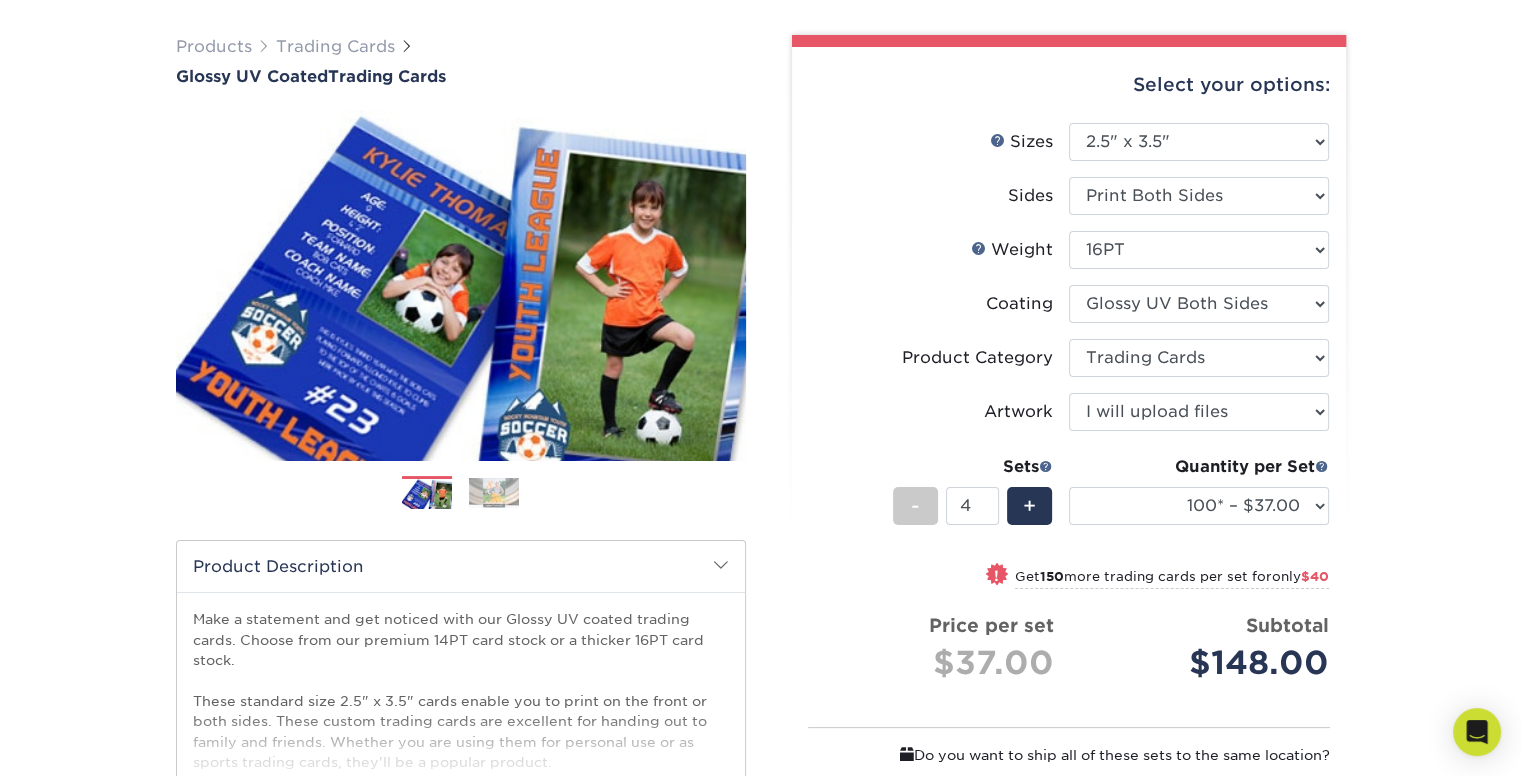 click at bounding box center (1199, 304) 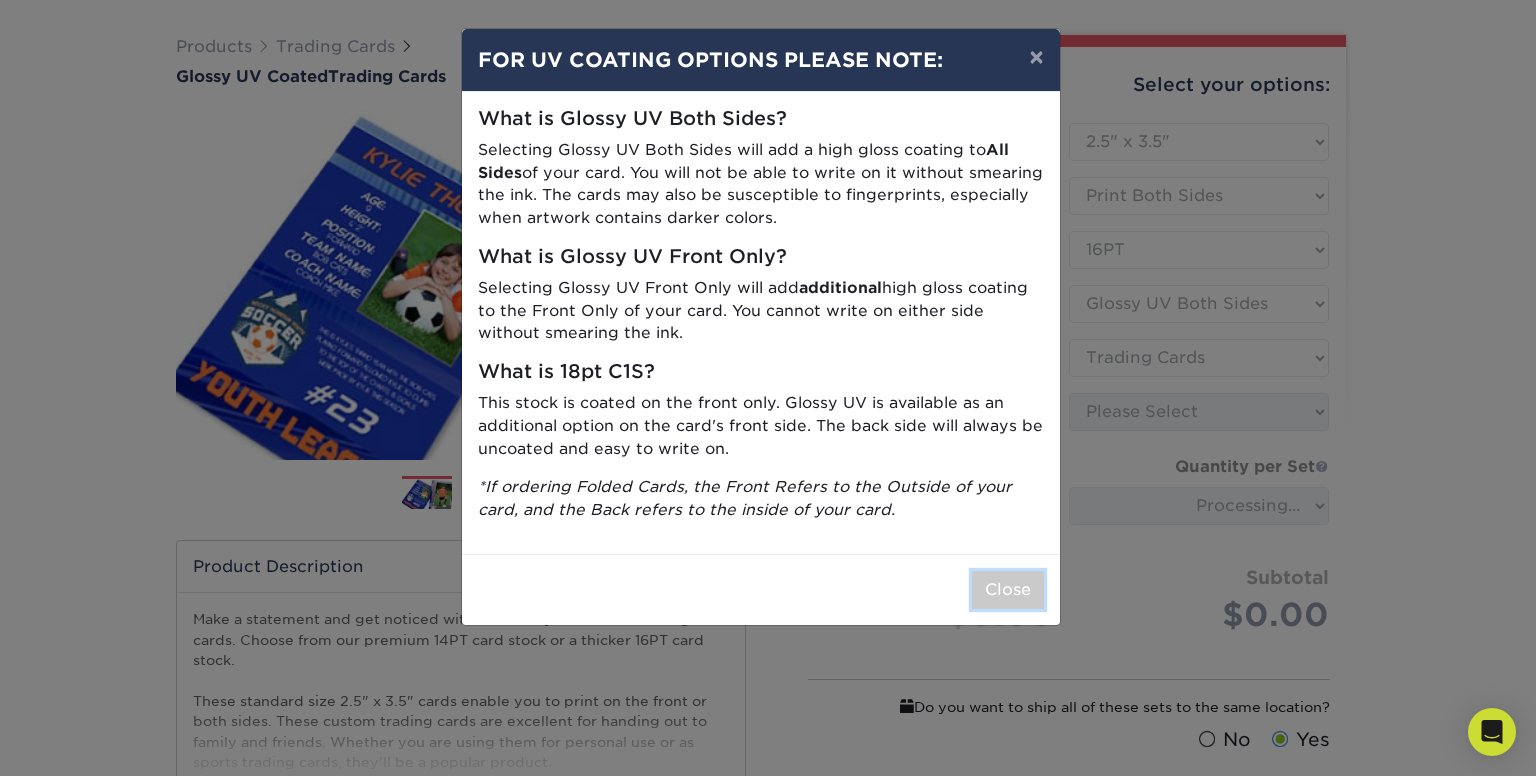 click on "Close" at bounding box center (1008, 590) 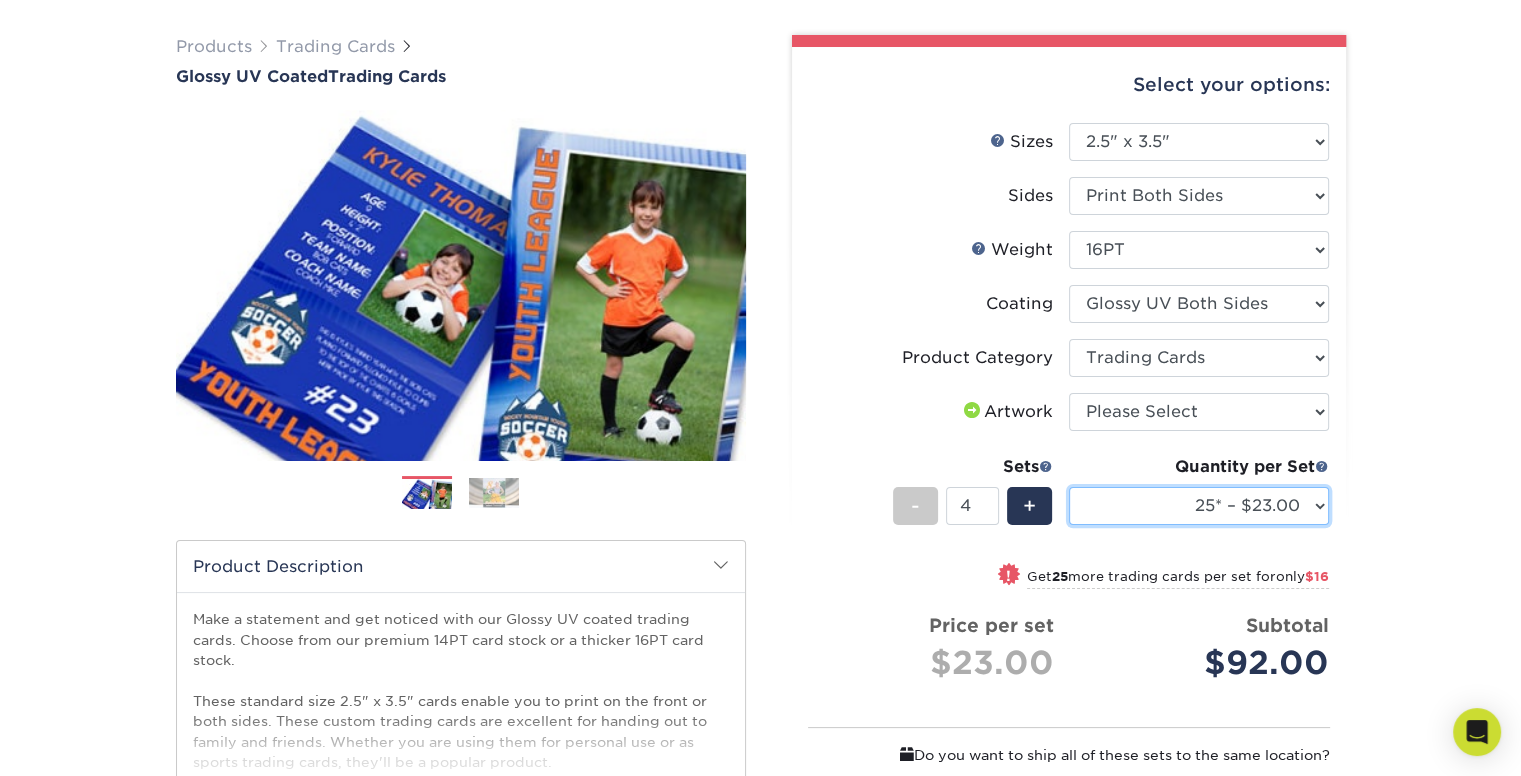 click on "25* – $23.00 50* – $27.00 75* – $33.00 100* – $37.00 250* – $47.00 500 – $58.00 1000 – $71.00 2500 – $141.00 5000 – $192.00 10000 – $376.00 15000 – $554.00 20000 – $742.00 25000 – $903.00" at bounding box center (1199, 506) 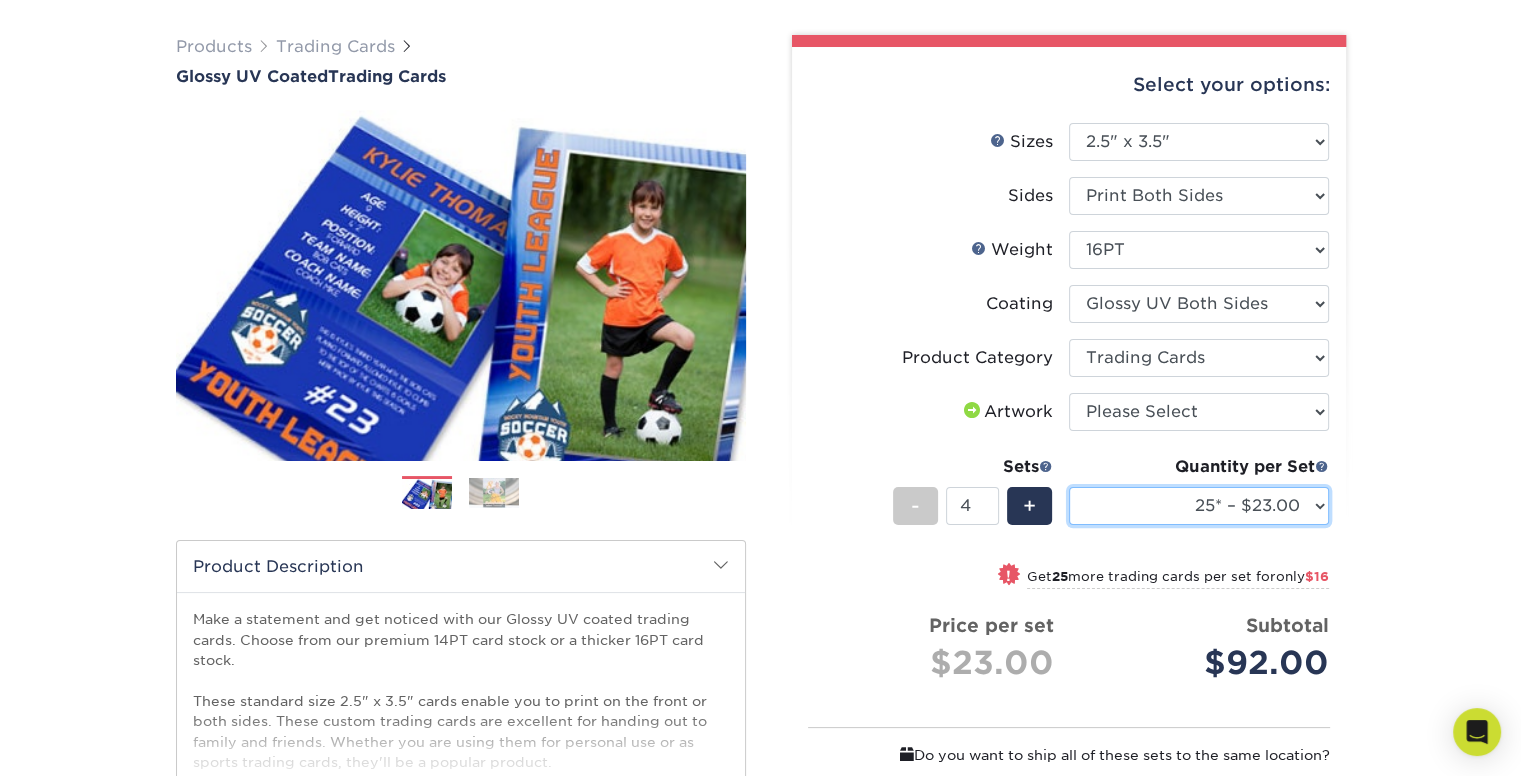 select on "100* – $37.00" 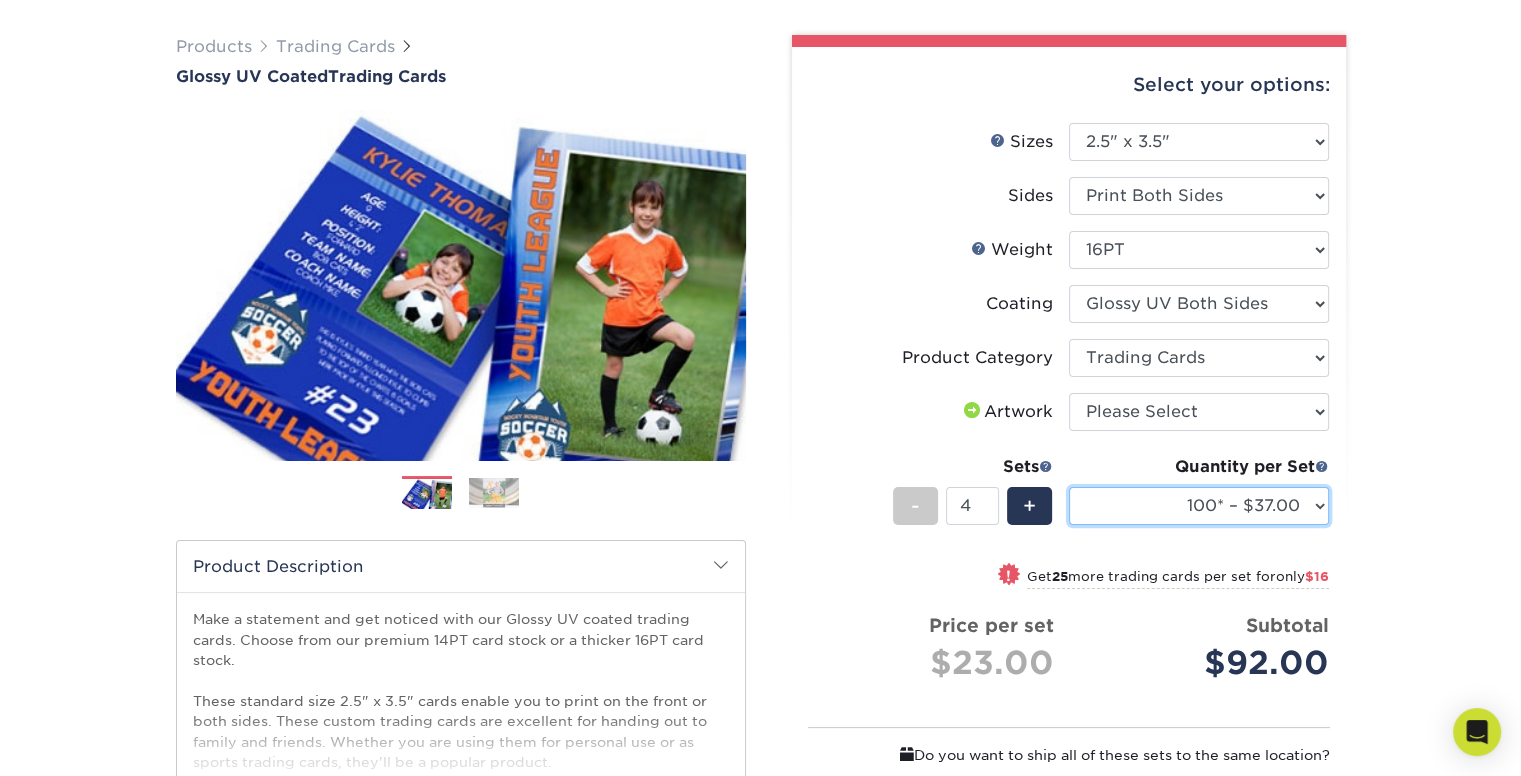 click on "25* – $23.00 50* – $27.00 75* – $33.00 100* – $37.00 250* – $47.00 500 – $58.00 1000 – $71.00 2500 – $141.00 5000 – $192.00 10000 – $376.00 15000 – $554.00 20000 – $742.00 25000 – $903.00" at bounding box center (1199, 506) 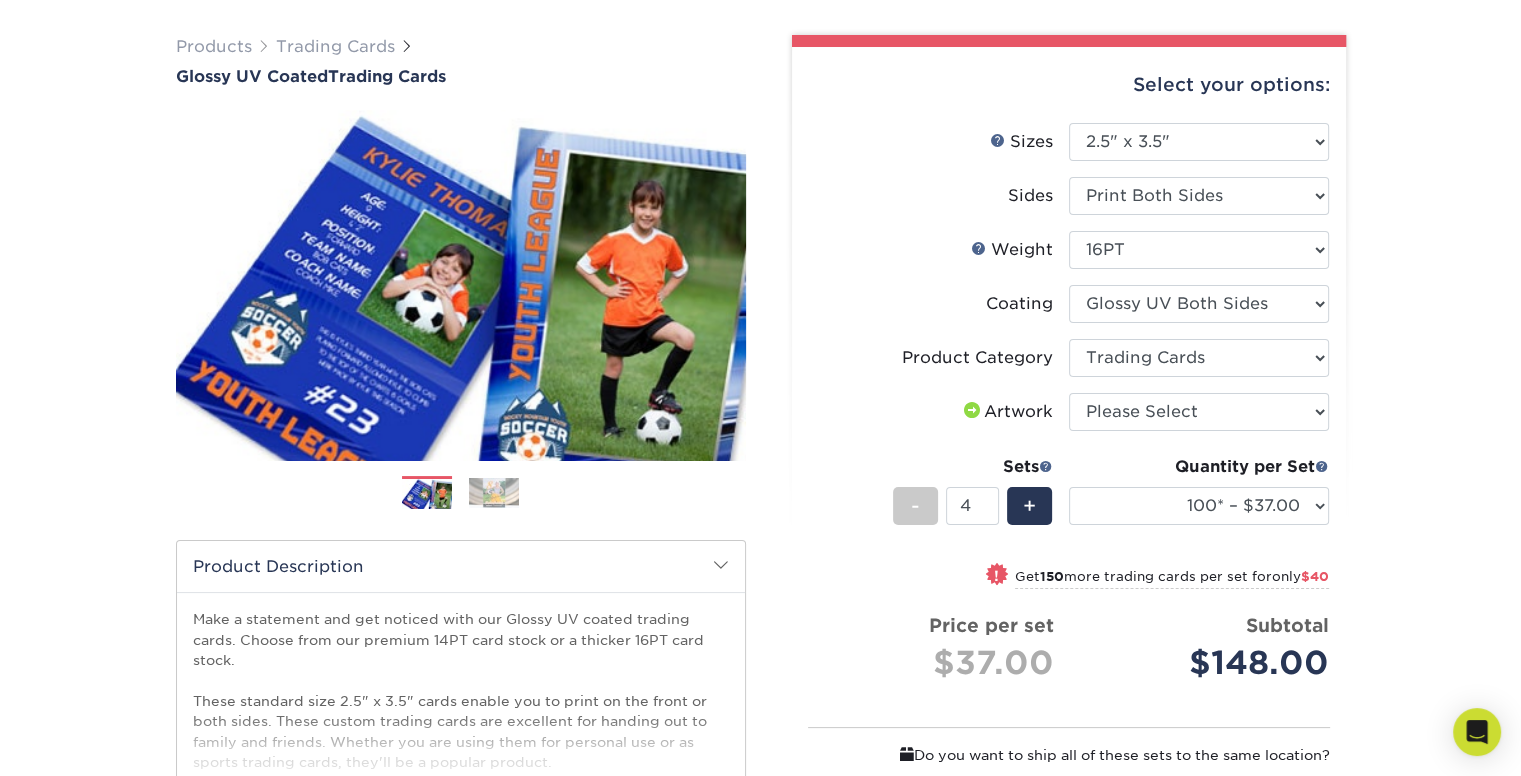 click on "Products
Trading Cards
Glossy UV Coated  Trading Cards
Previous Next  /" at bounding box center (760, 550) 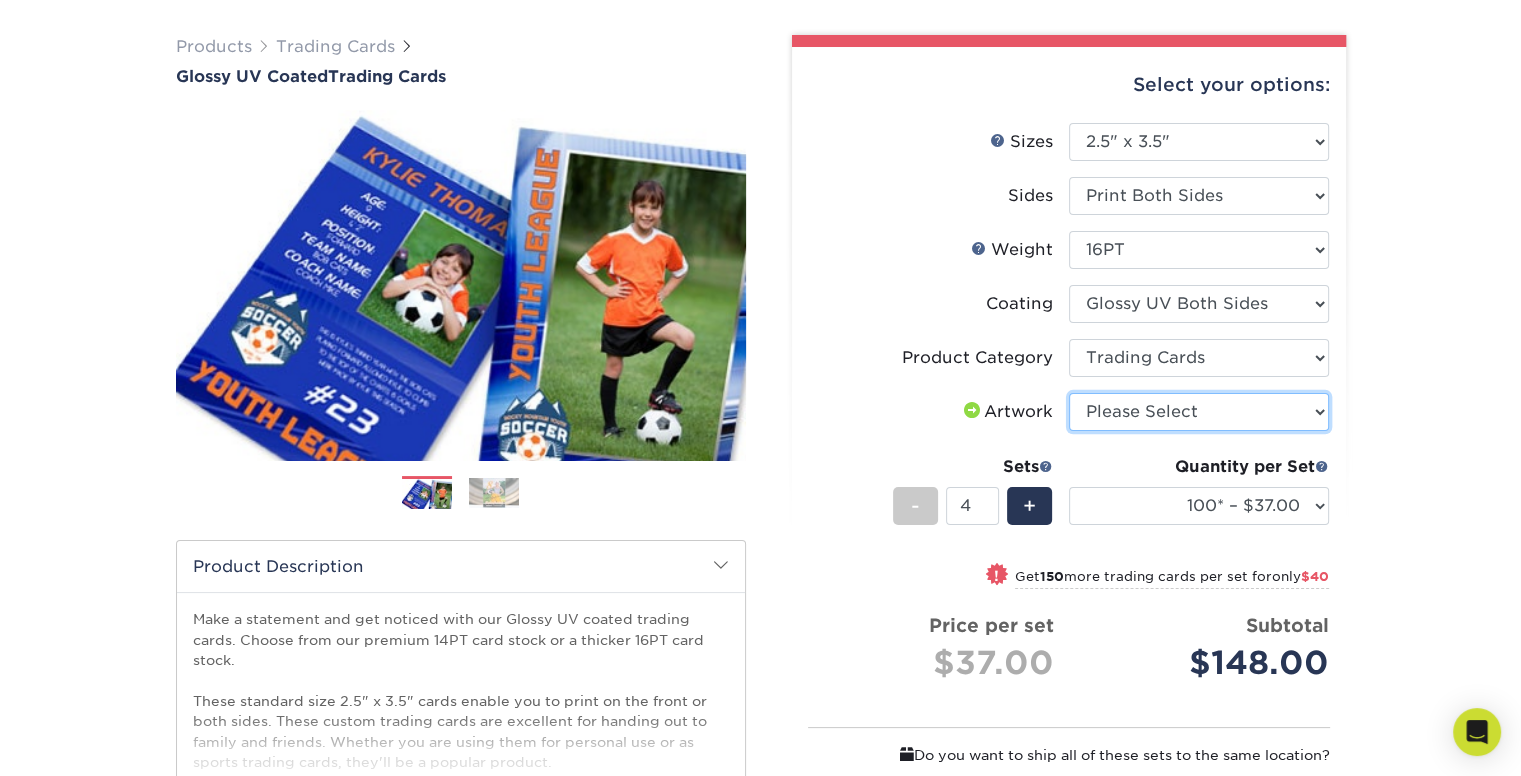 click on "Please Select I will upload files I need a design - $100" at bounding box center (1199, 412) 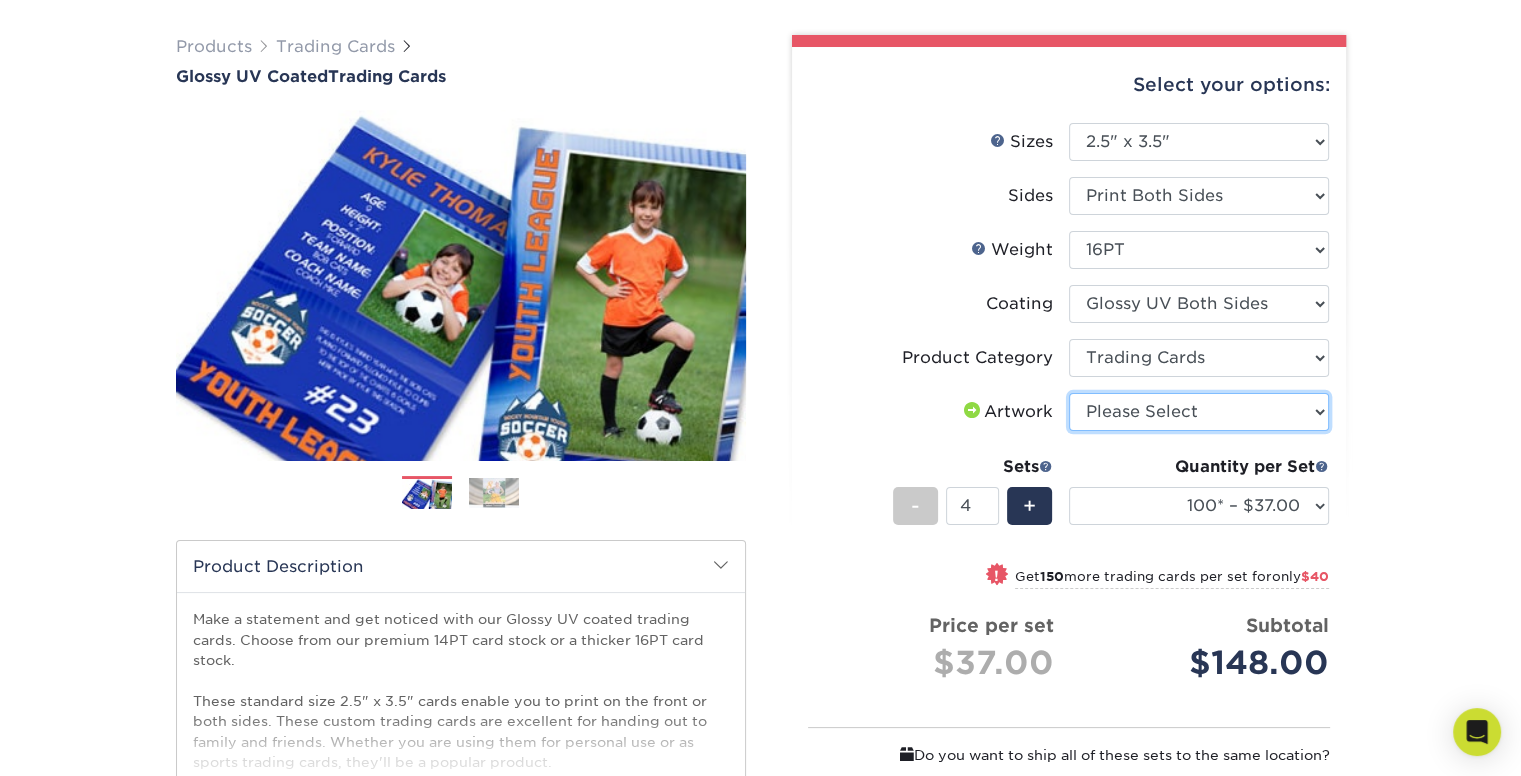 select on "upload" 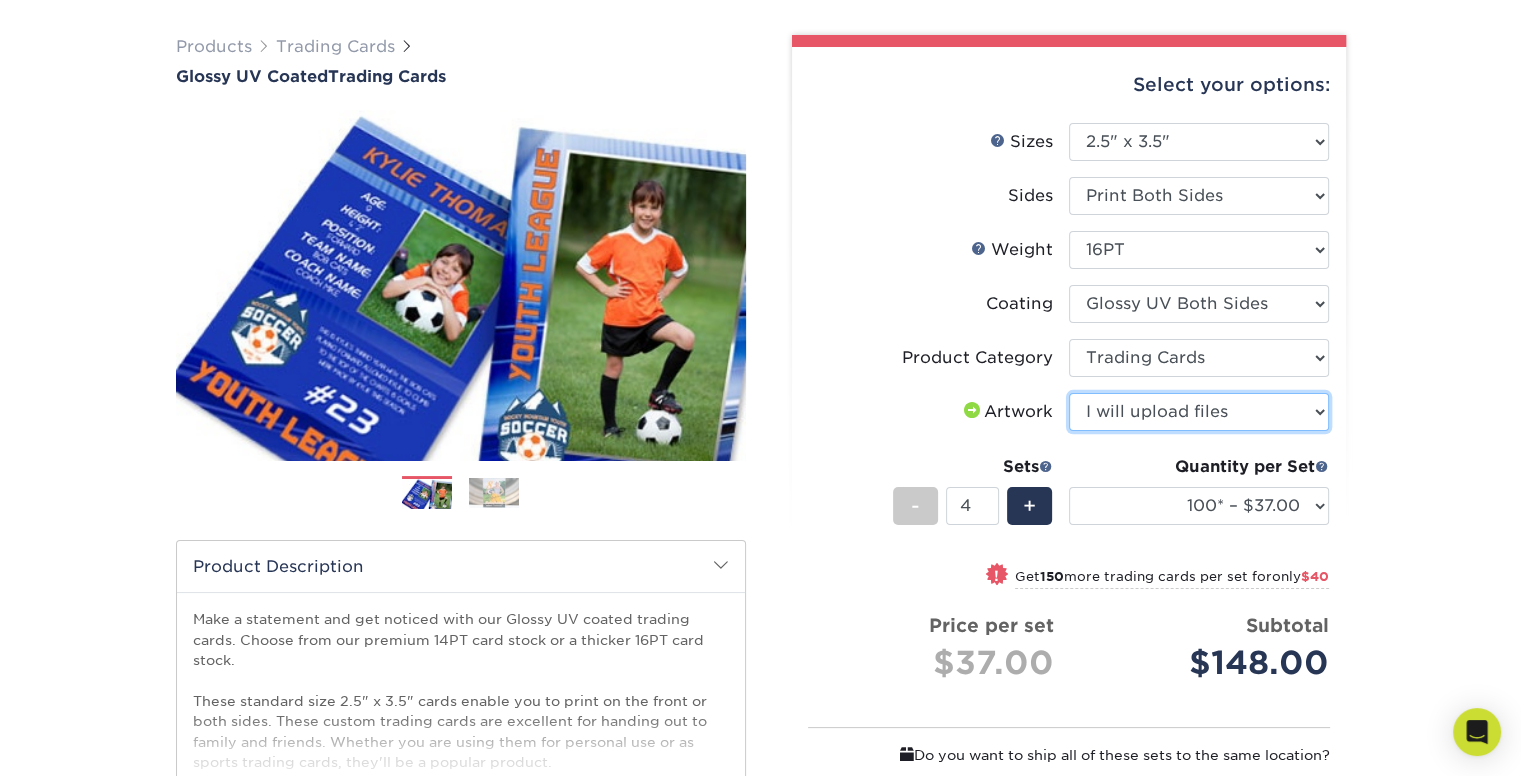 click on "Please Select I will upload files I need a design - $100" at bounding box center [1199, 412] 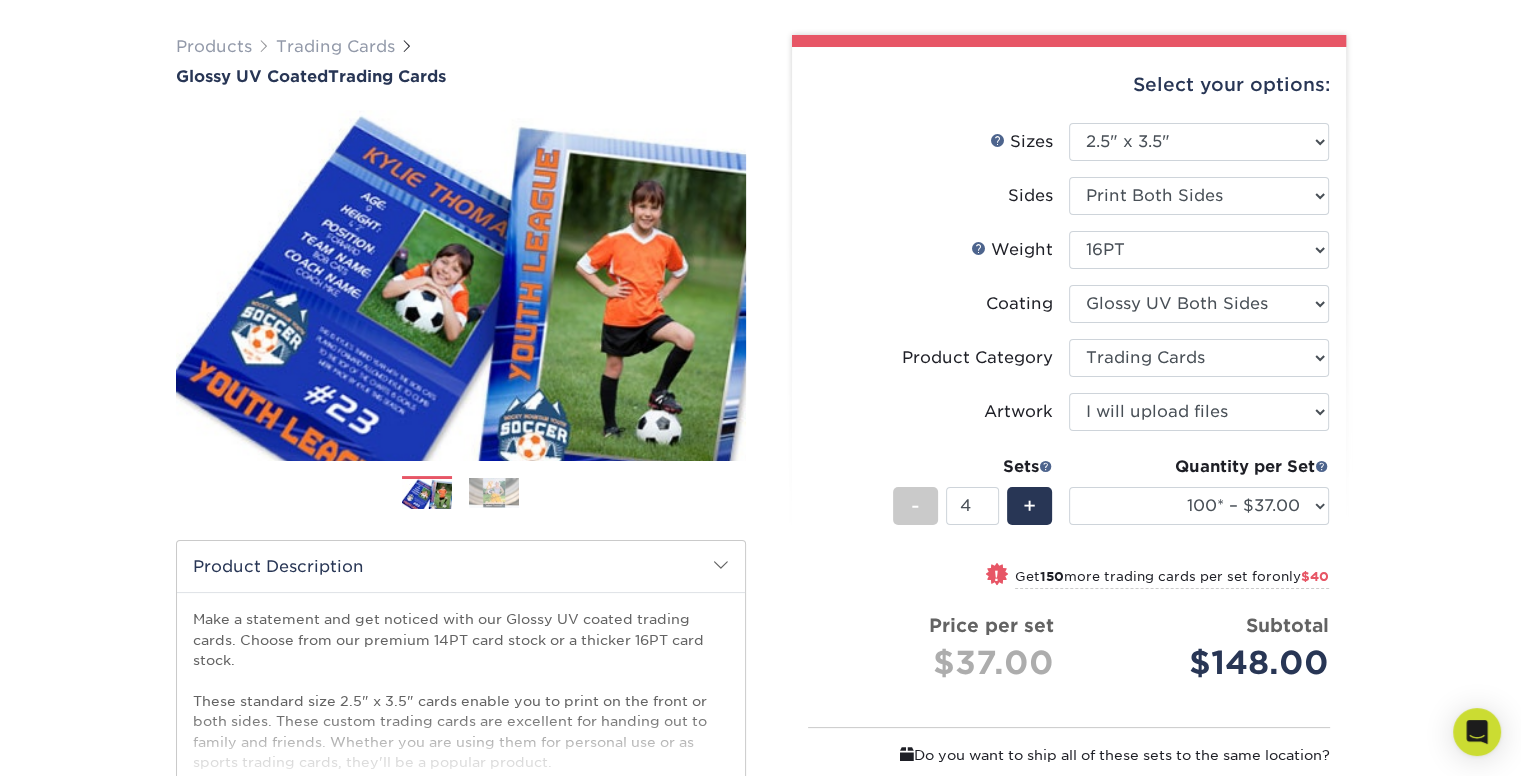 click on "Products
Trading Cards
Glossy UV Coated  Trading Cards
Previous Next  /" at bounding box center (760, 550) 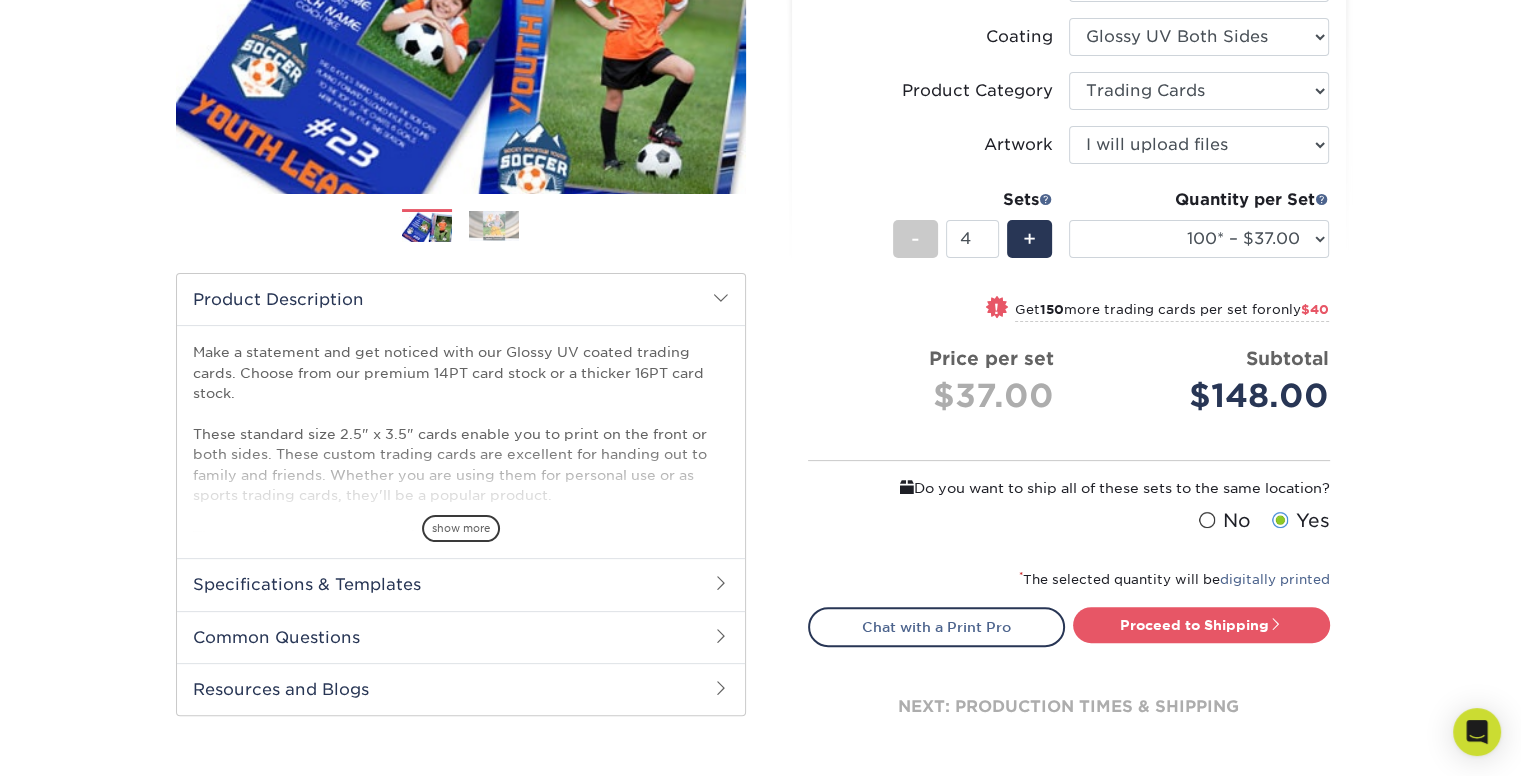 click on "Proceed to Shipping" at bounding box center [1201, 625] 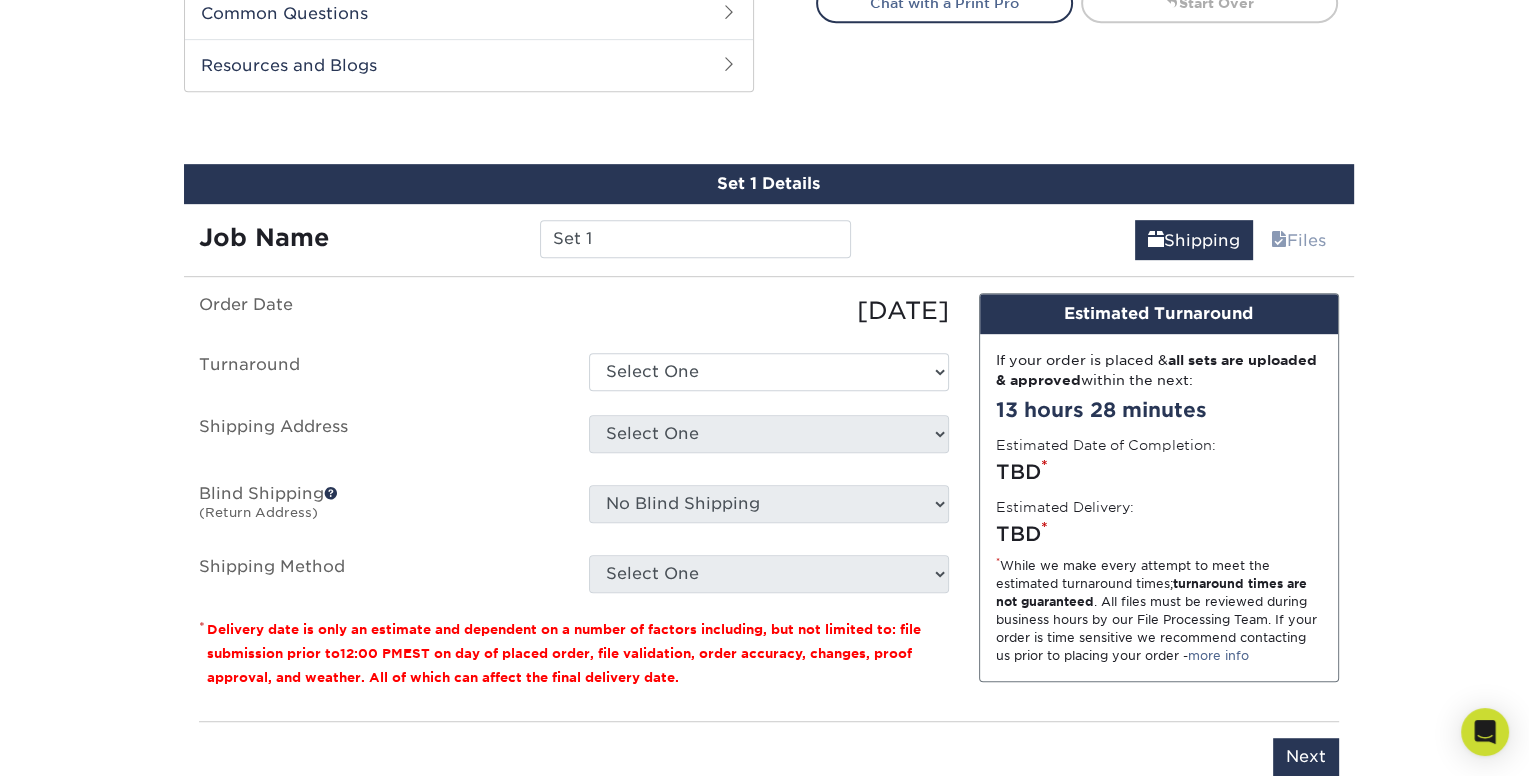 scroll, scrollTop: 1058, scrollLeft: 0, axis: vertical 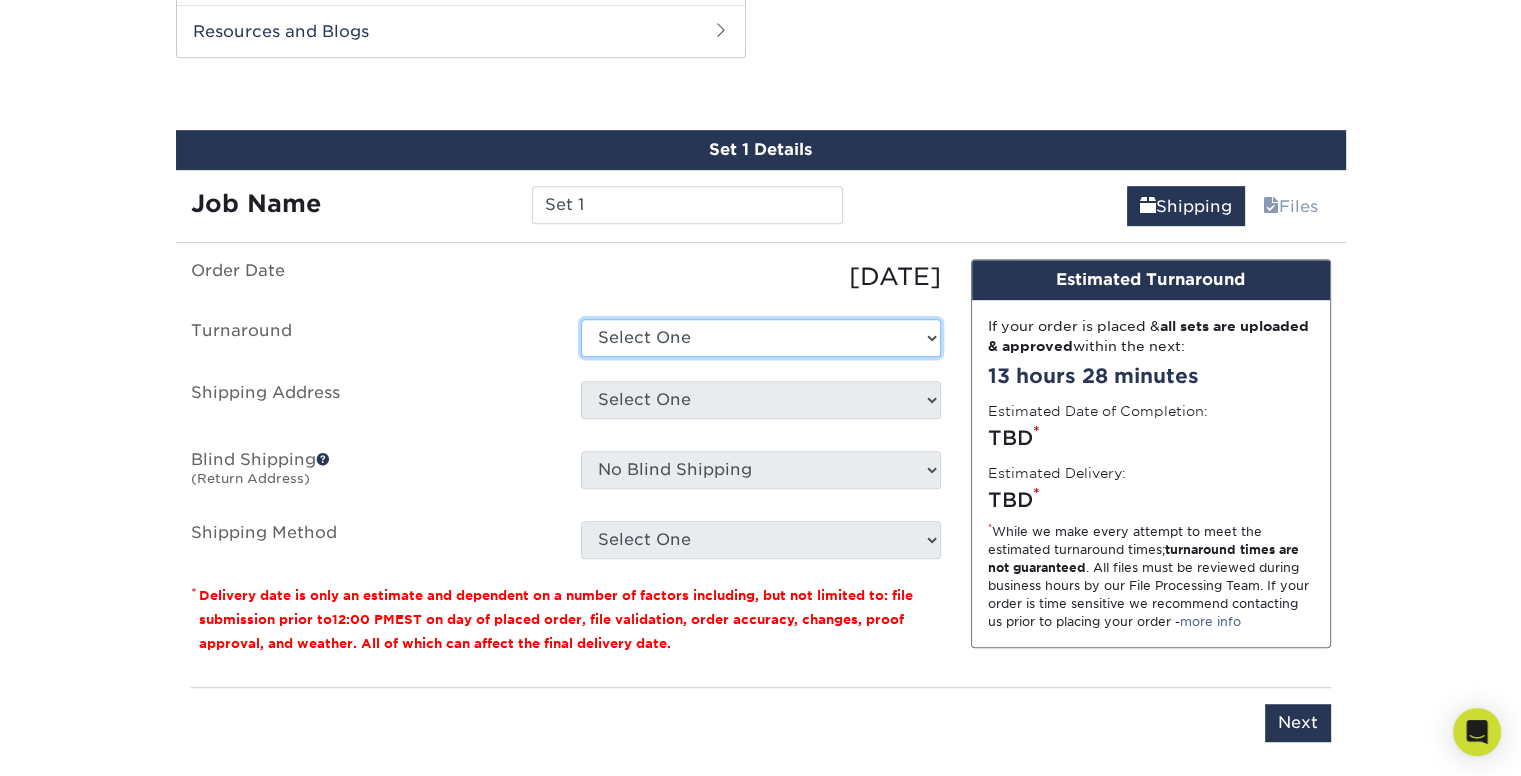 click on "Select One 2-4 Business Days 2 Day Next Business Day" at bounding box center [761, 338] 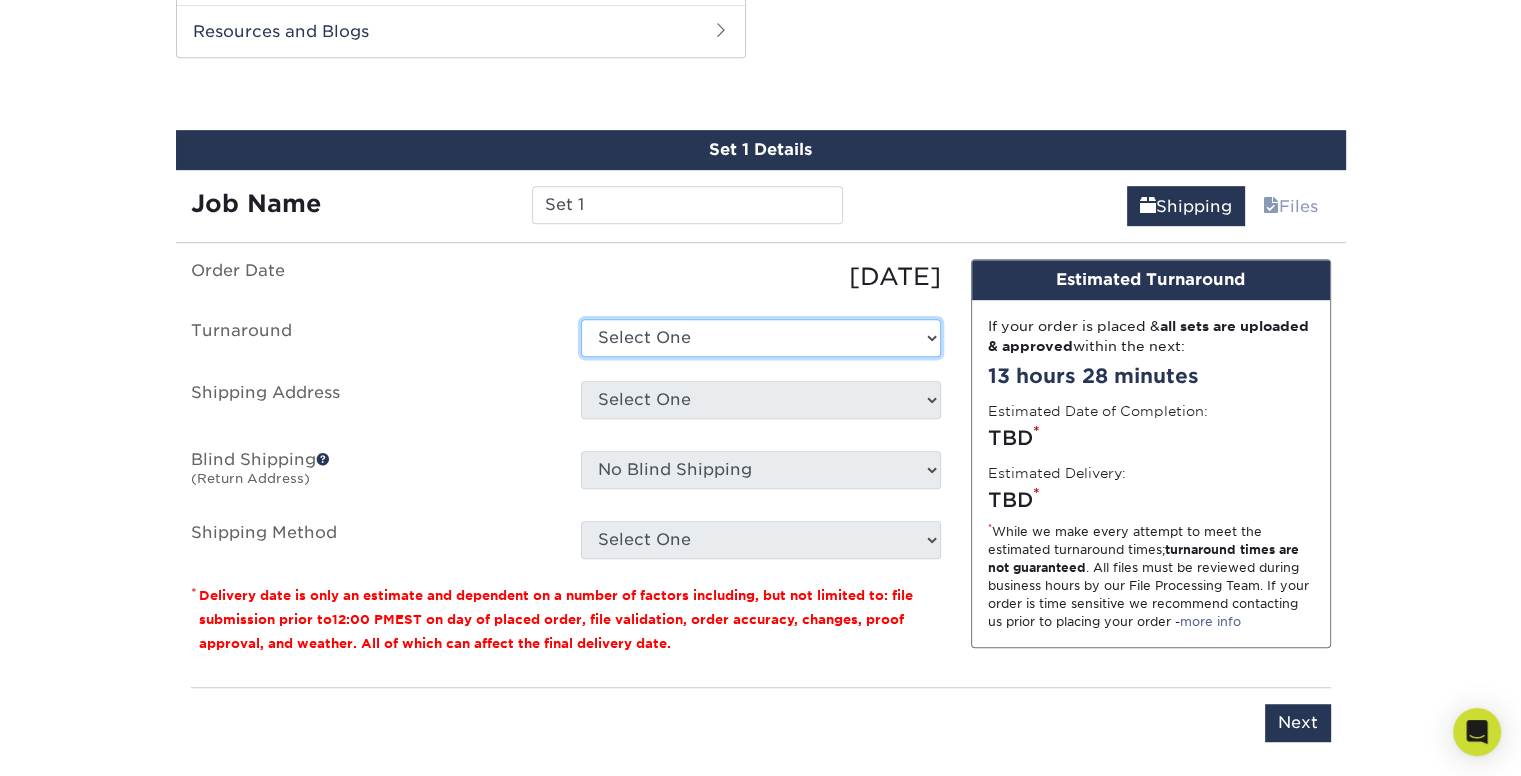 select on "85eeae86-f890-4d21-9299-1bab3b52d96f" 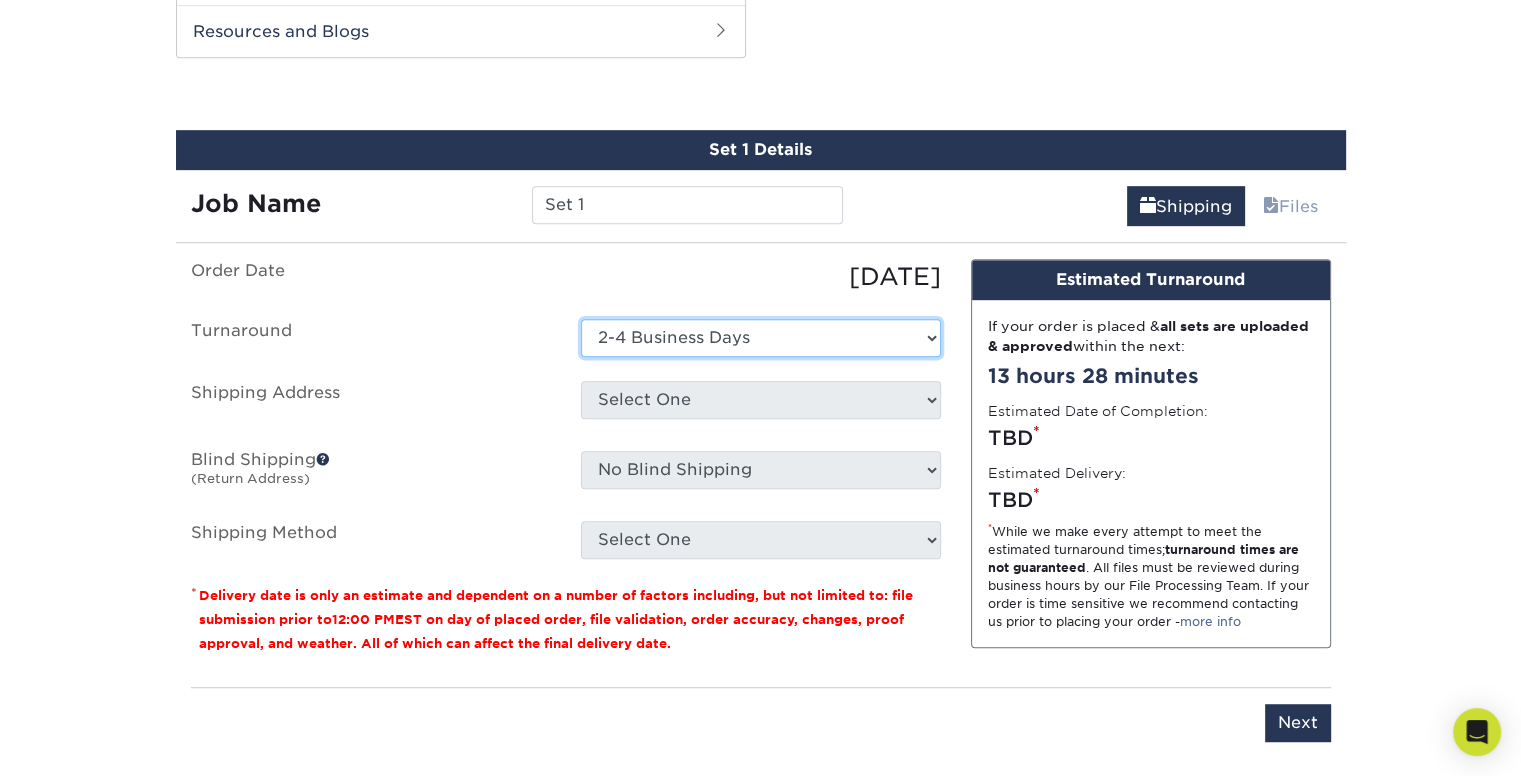 click on "Select One 2-4 Business Days 2 Day Next Business Day" at bounding box center [761, 338] 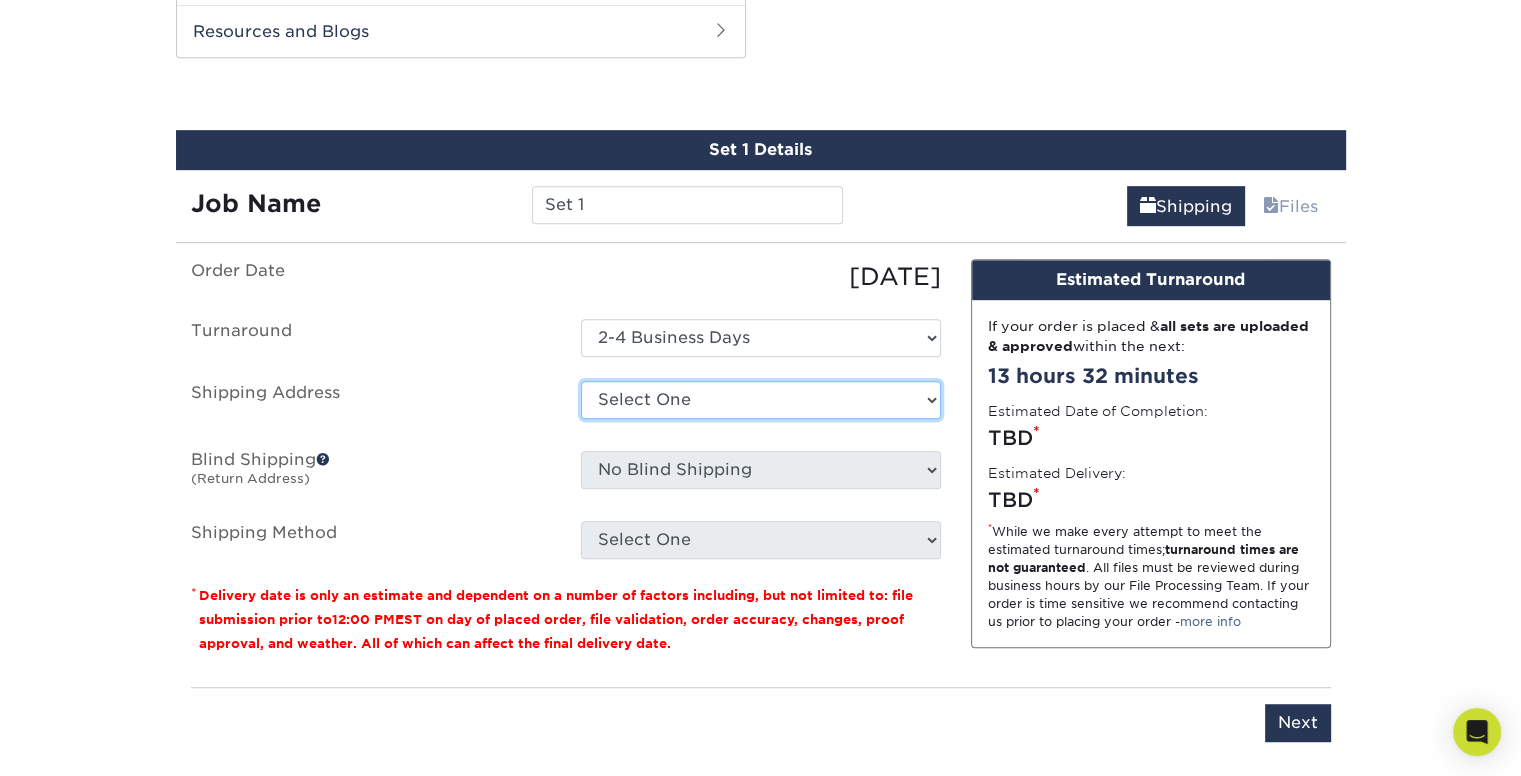 click on "Select One
+ Add New Address
- Login" at bounding box center [761, 400] 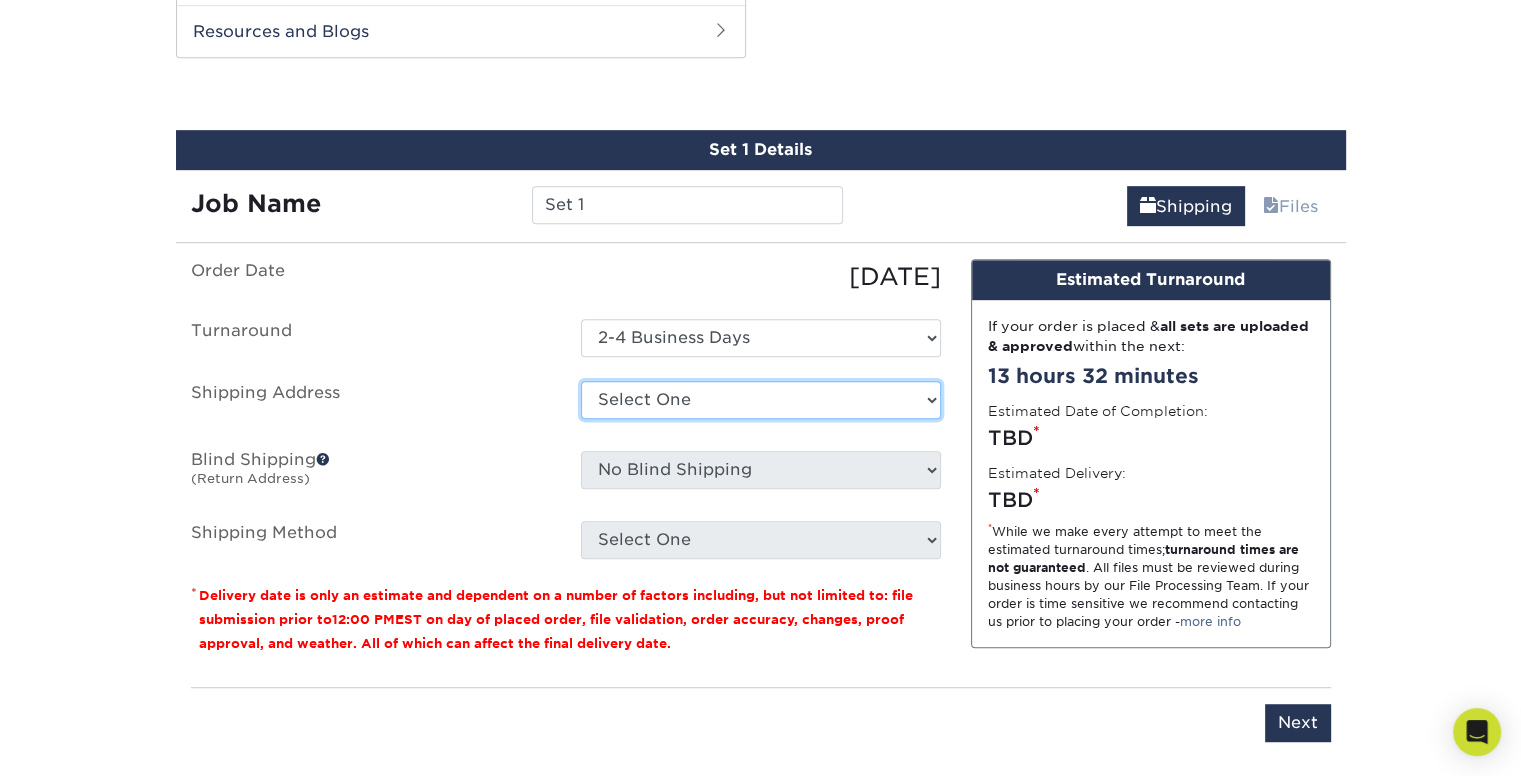 select on "newaddress" 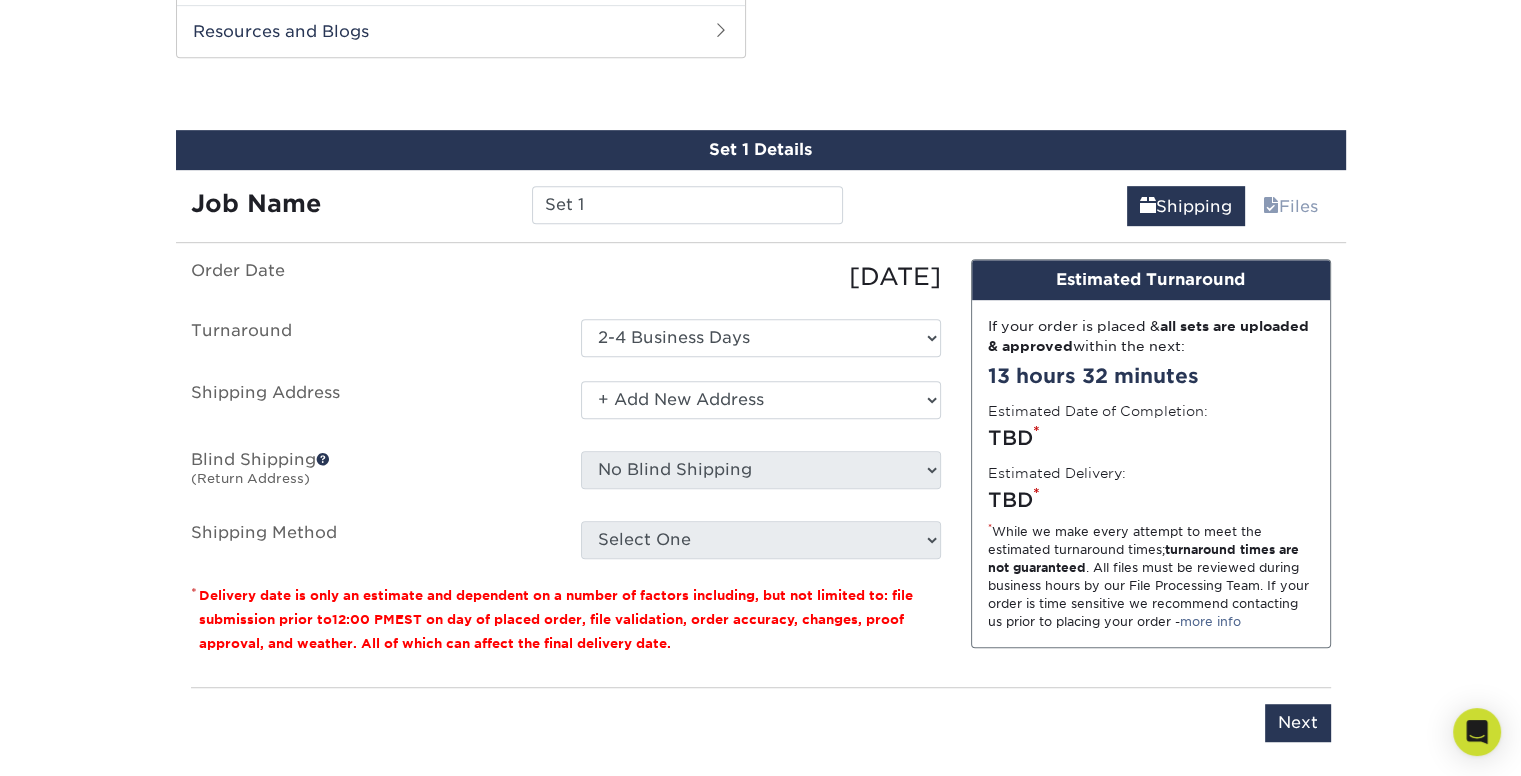 click on "Select One
+ Add New Address
- Login" at bounding box center [761, 400] 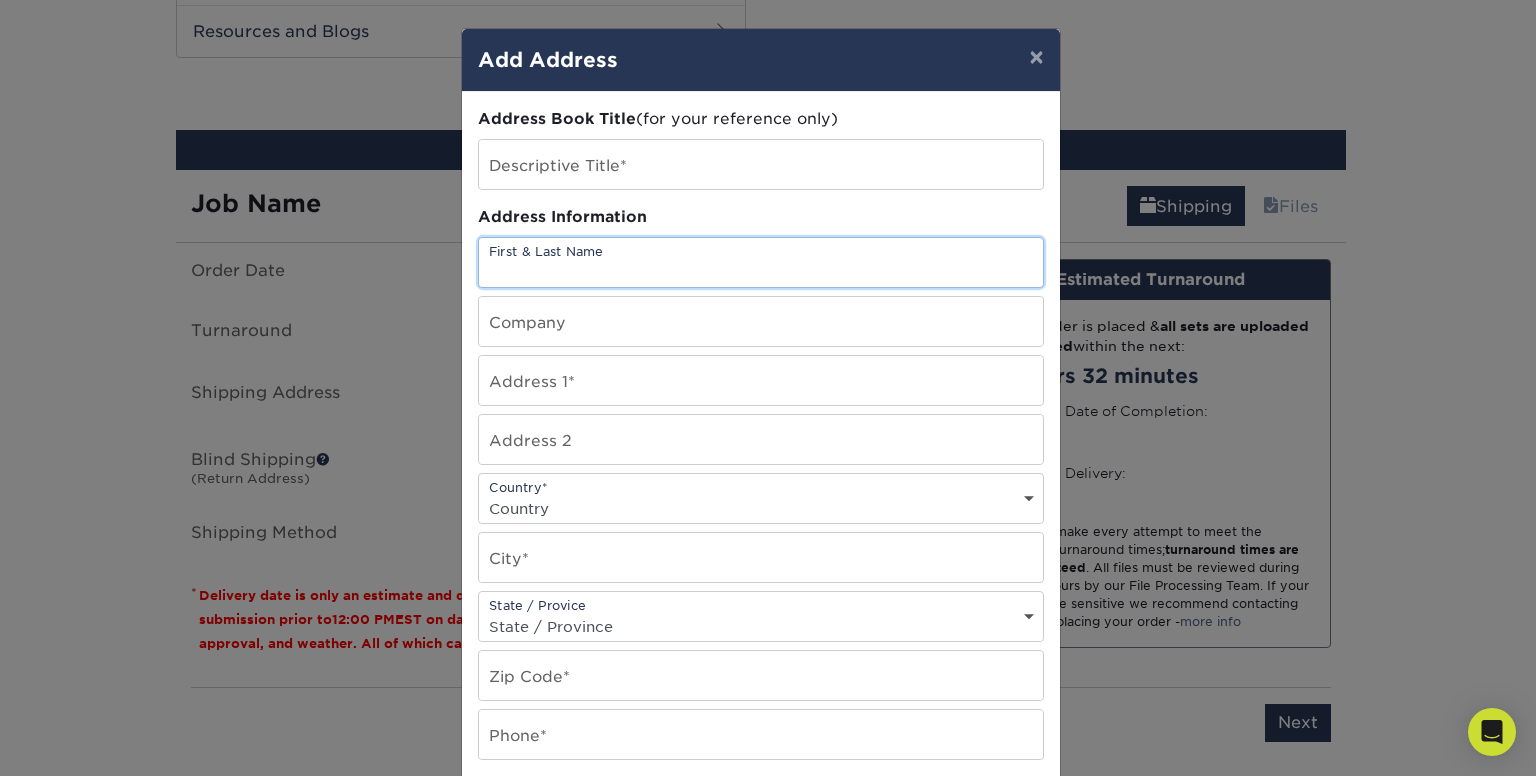 click at bounding box center [761, 262] 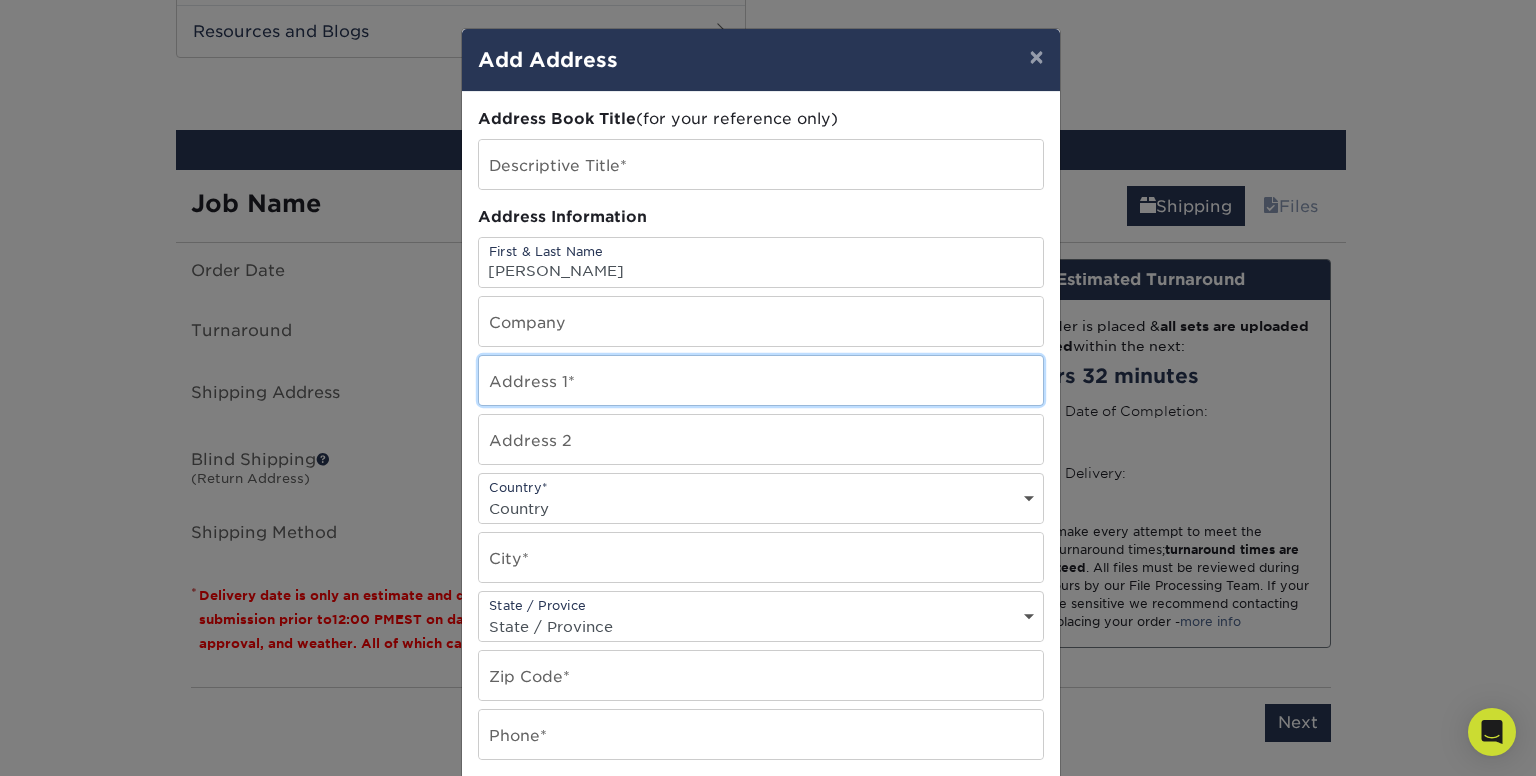 type on "3419 Lindbergh ave" 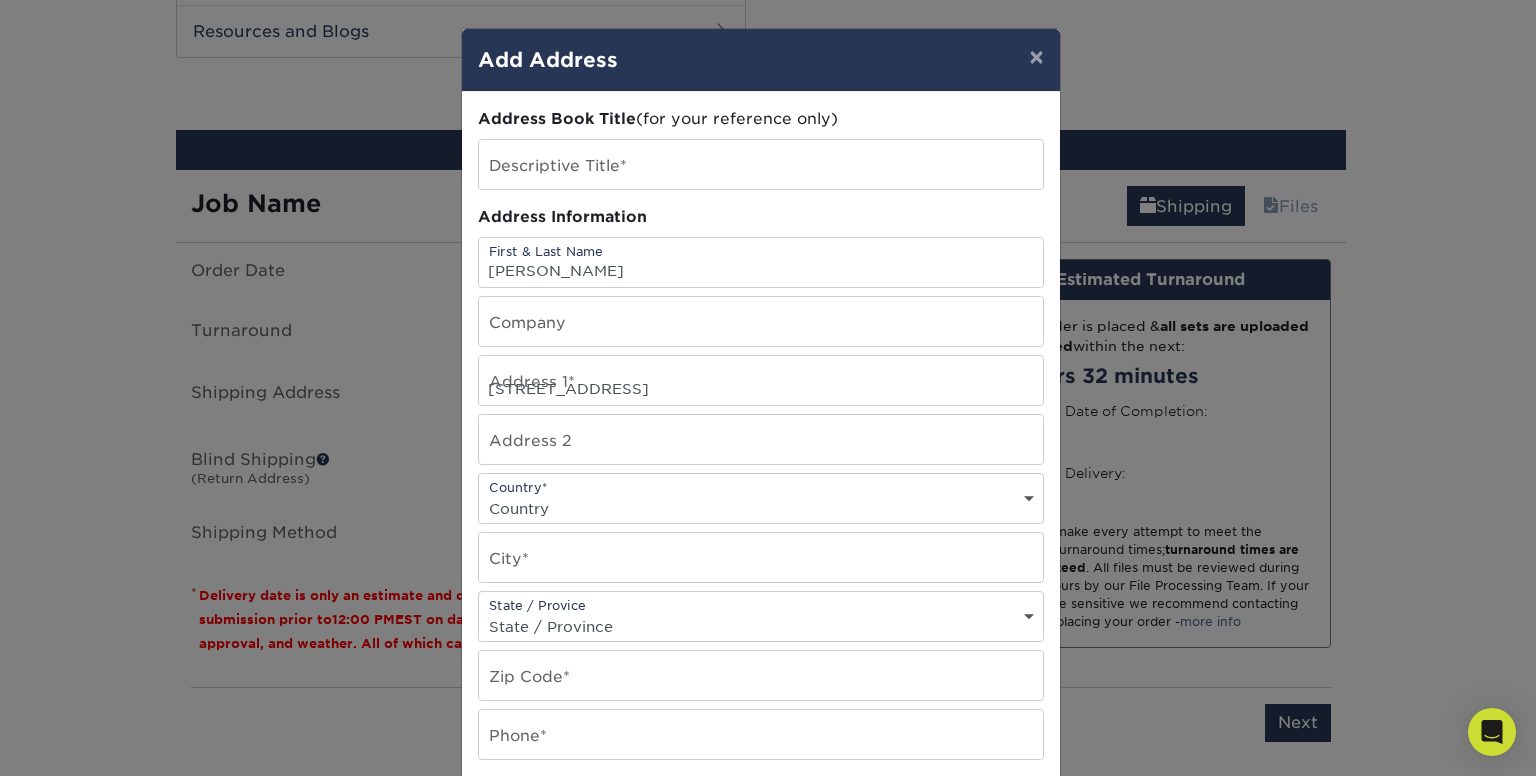 select on "US" 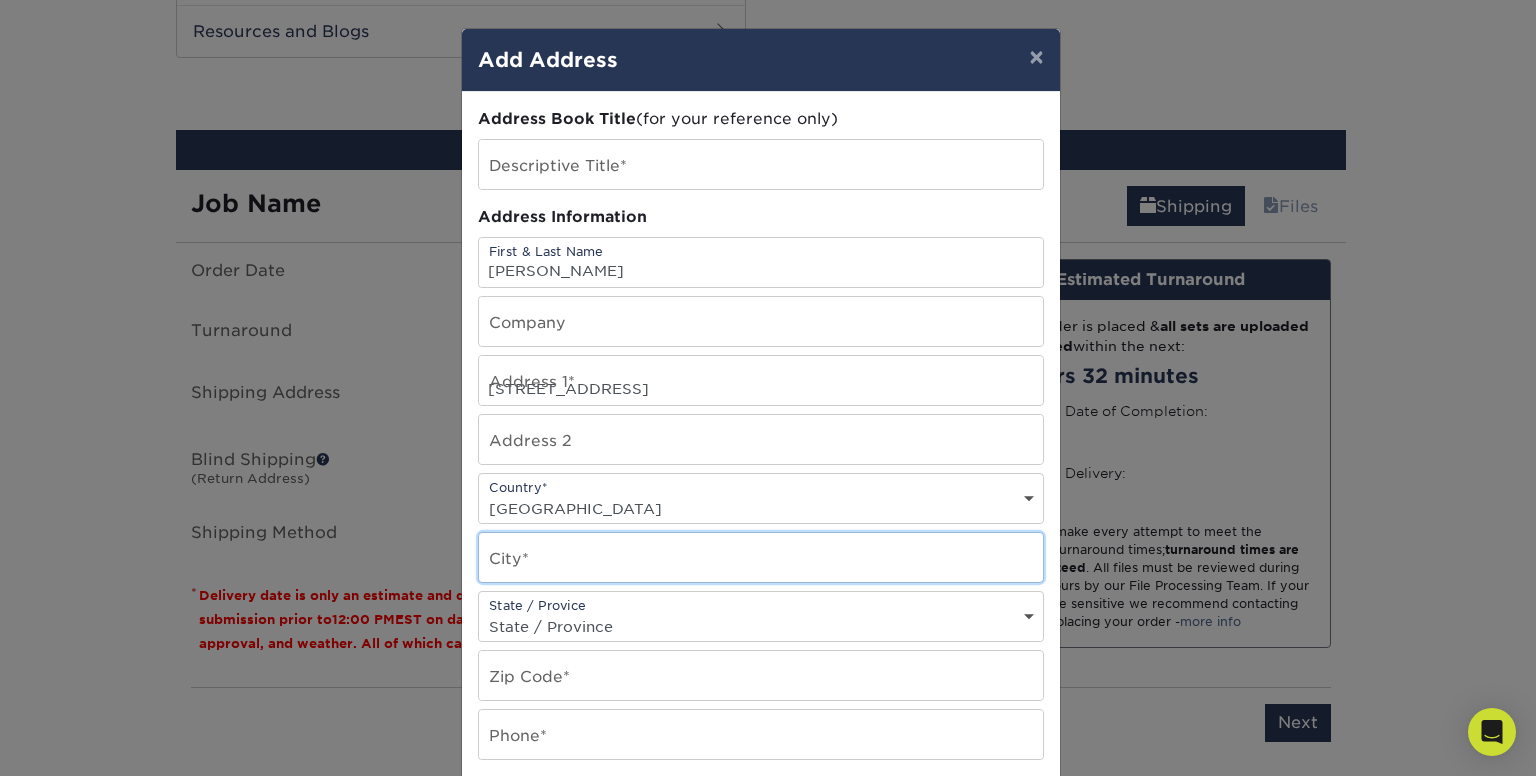 type on "Oceanside" 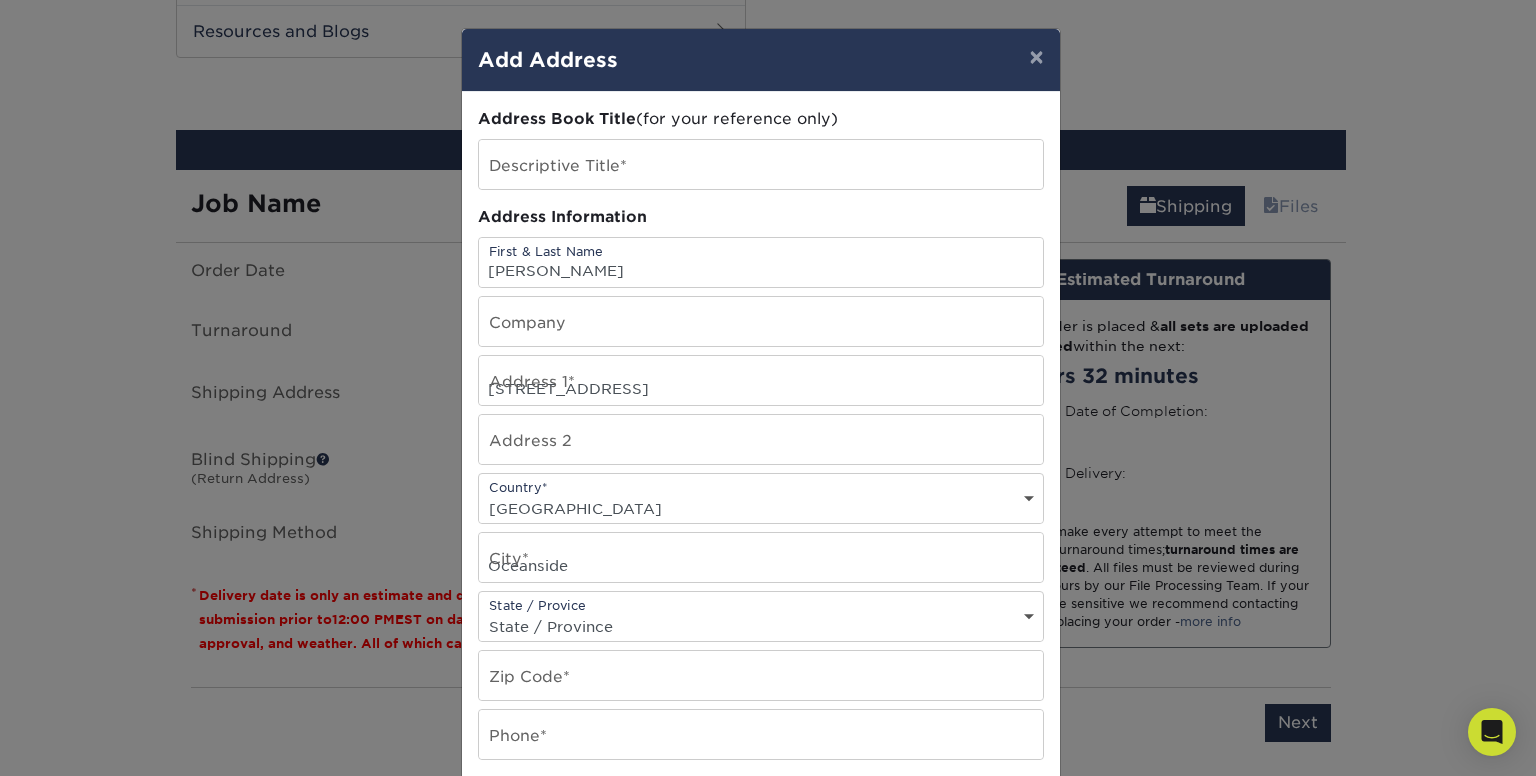select on "NY" 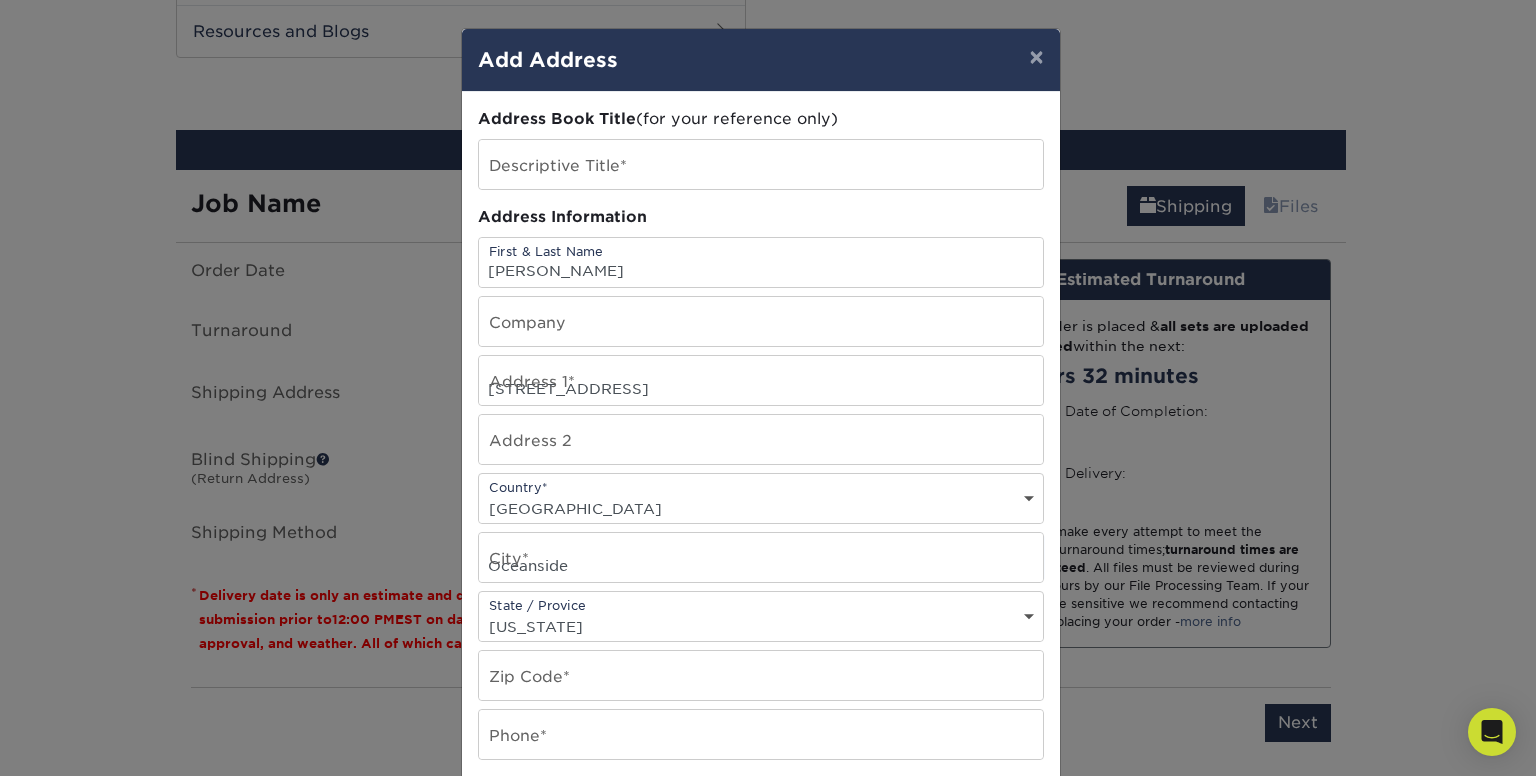 type on "11572" 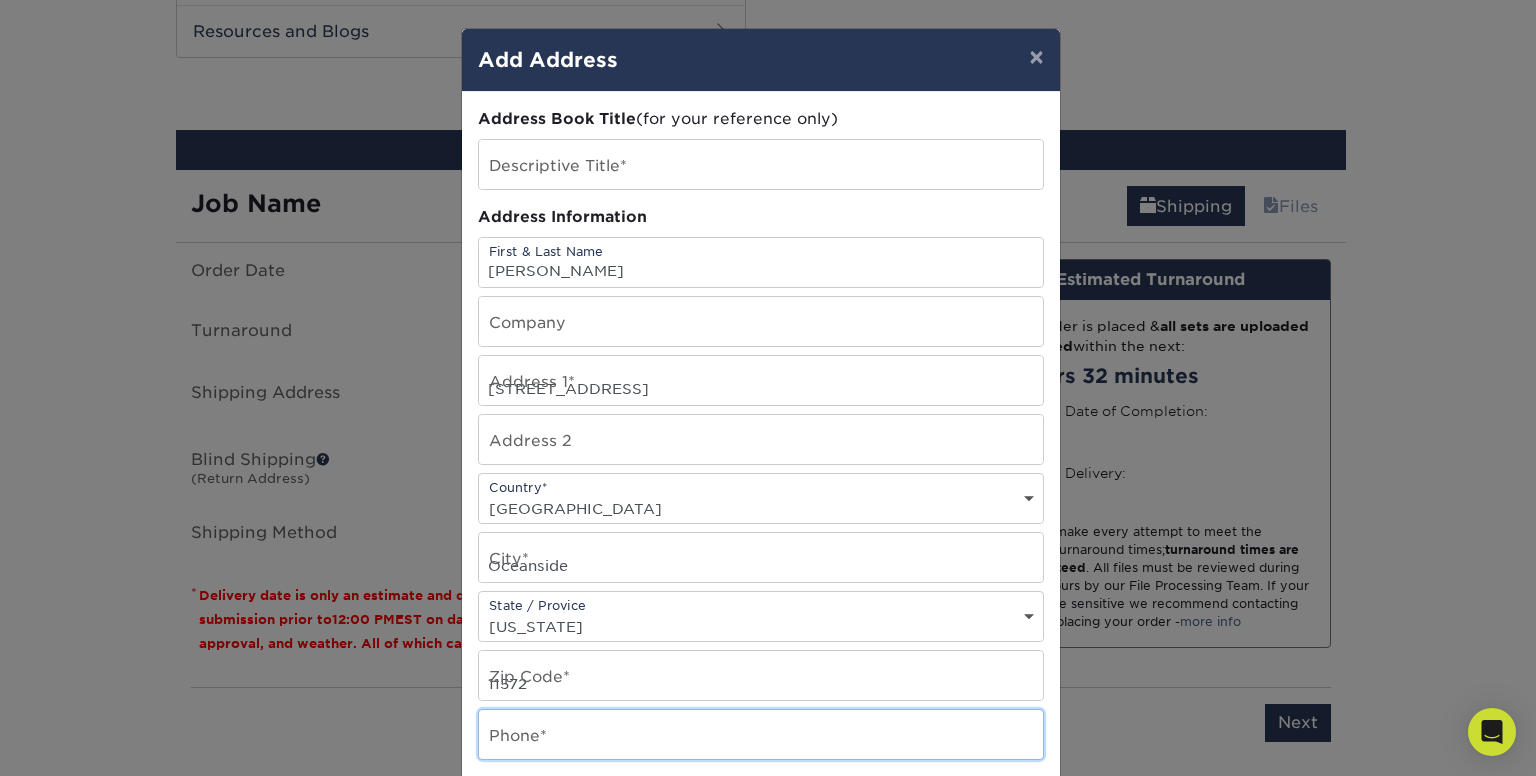 type on "5164588052" 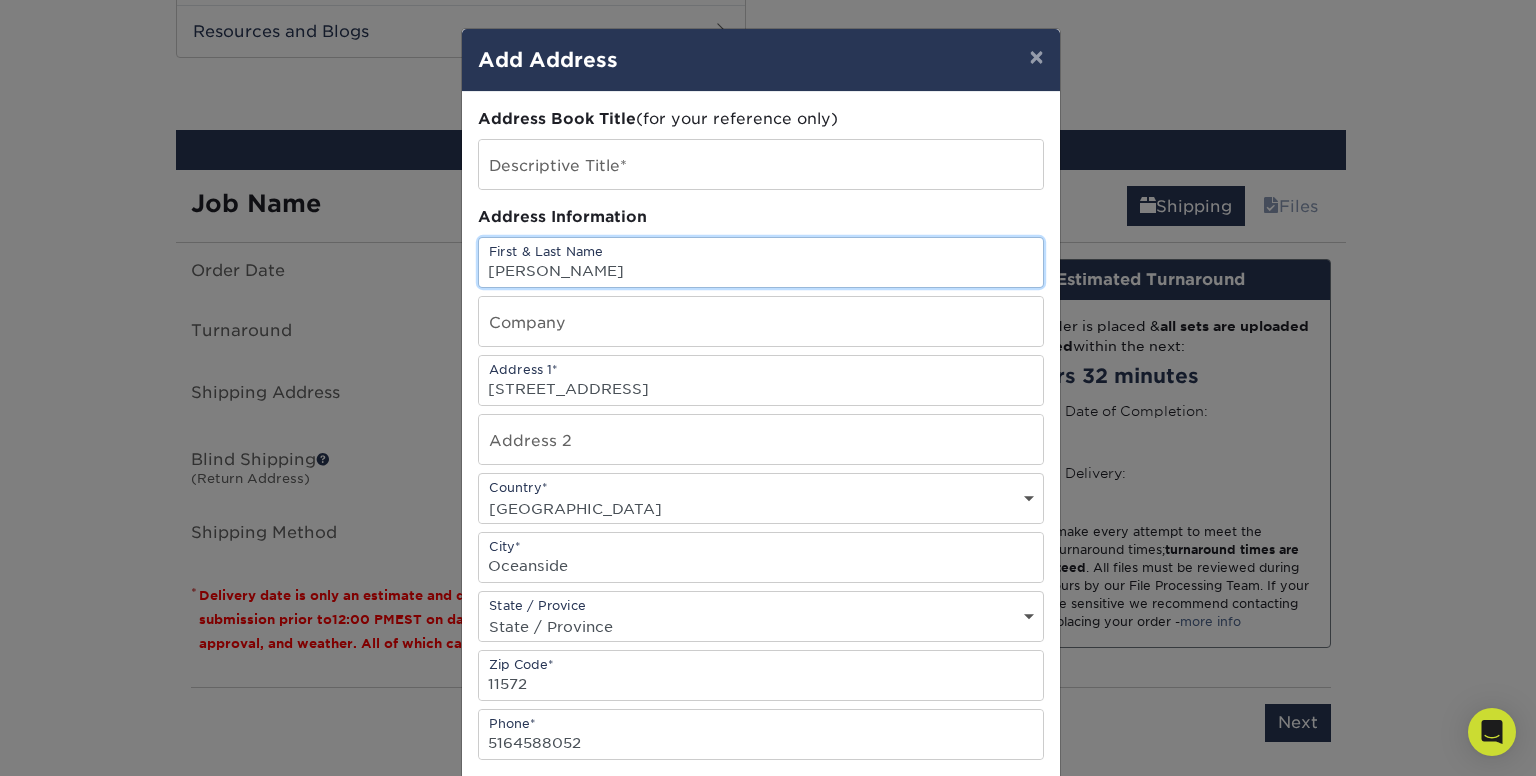 scroll, scrollTop: 305, scrollLeft: 0, axis: vertical 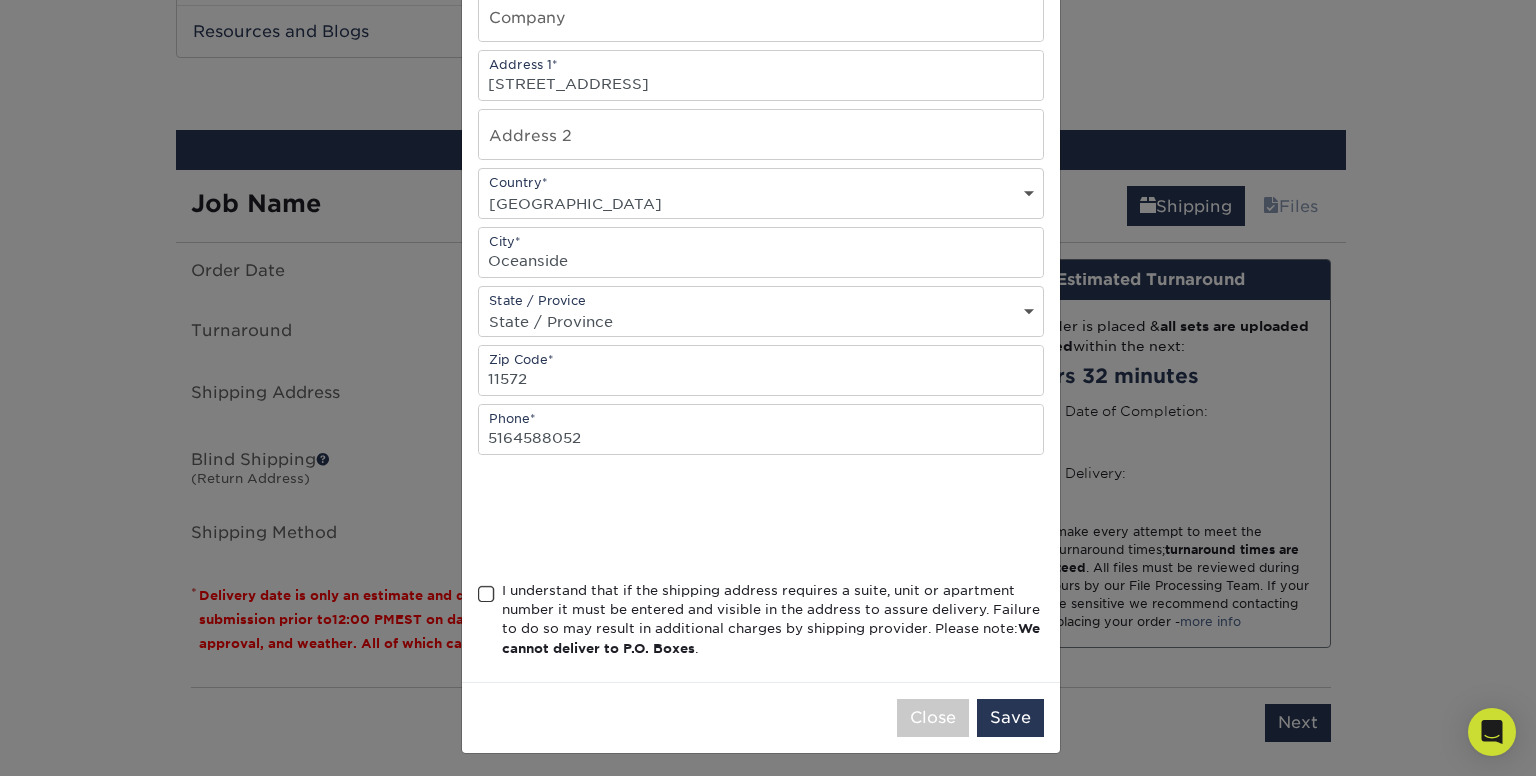 click at bounding box center (486, 594) 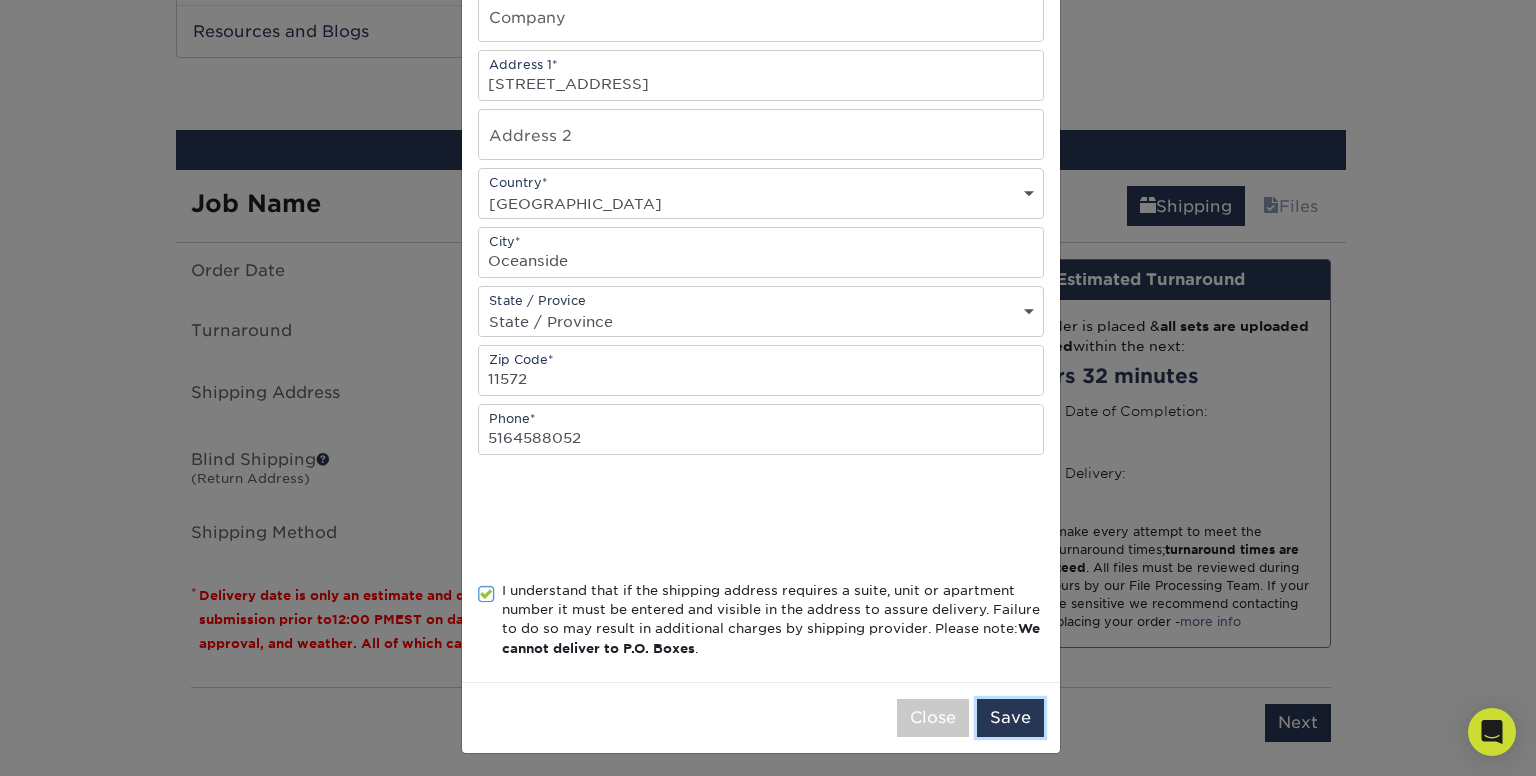 click on "Save" at bounding box center (1010, 718) 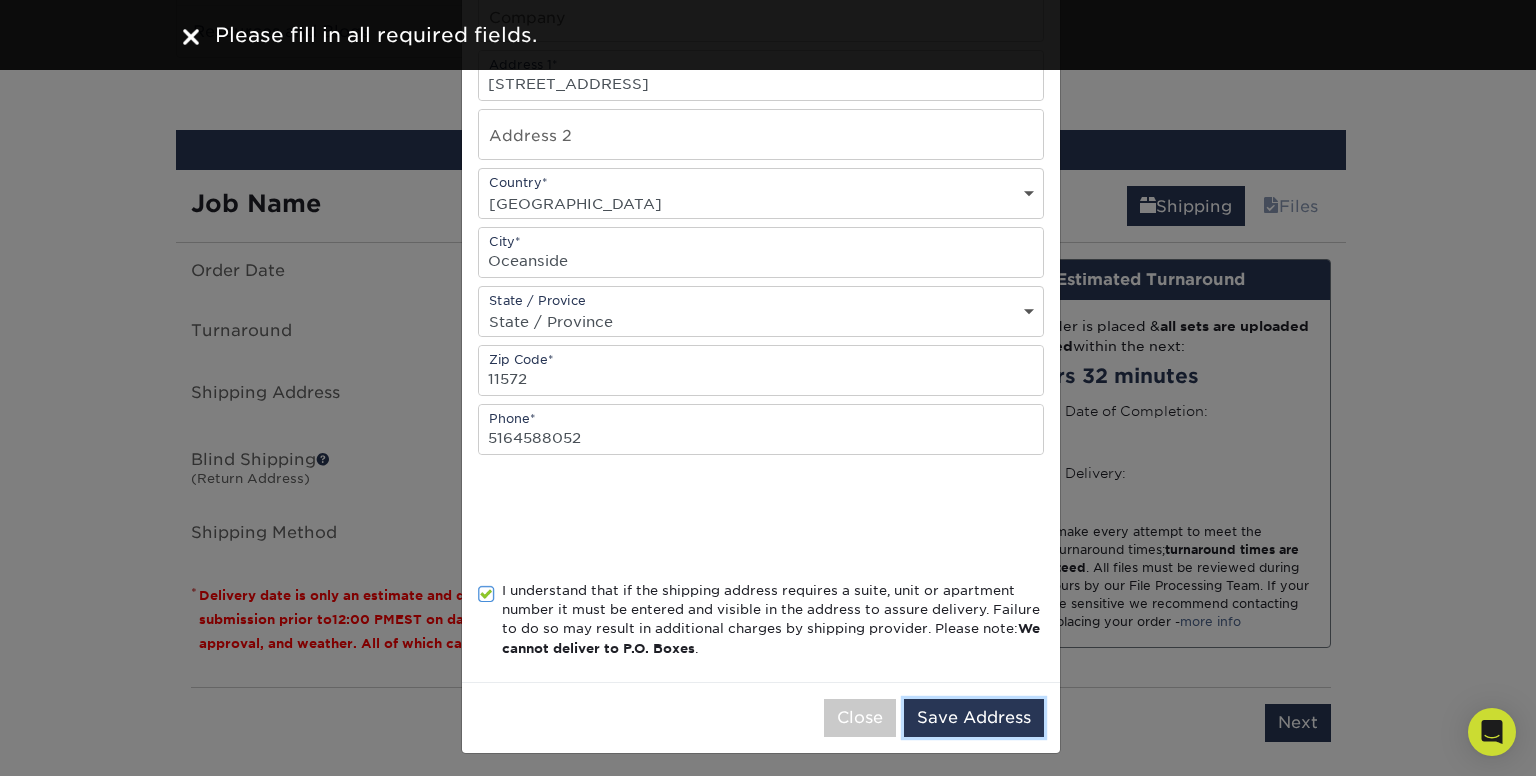 click on "Save Address" at bounding box center (974, 718) 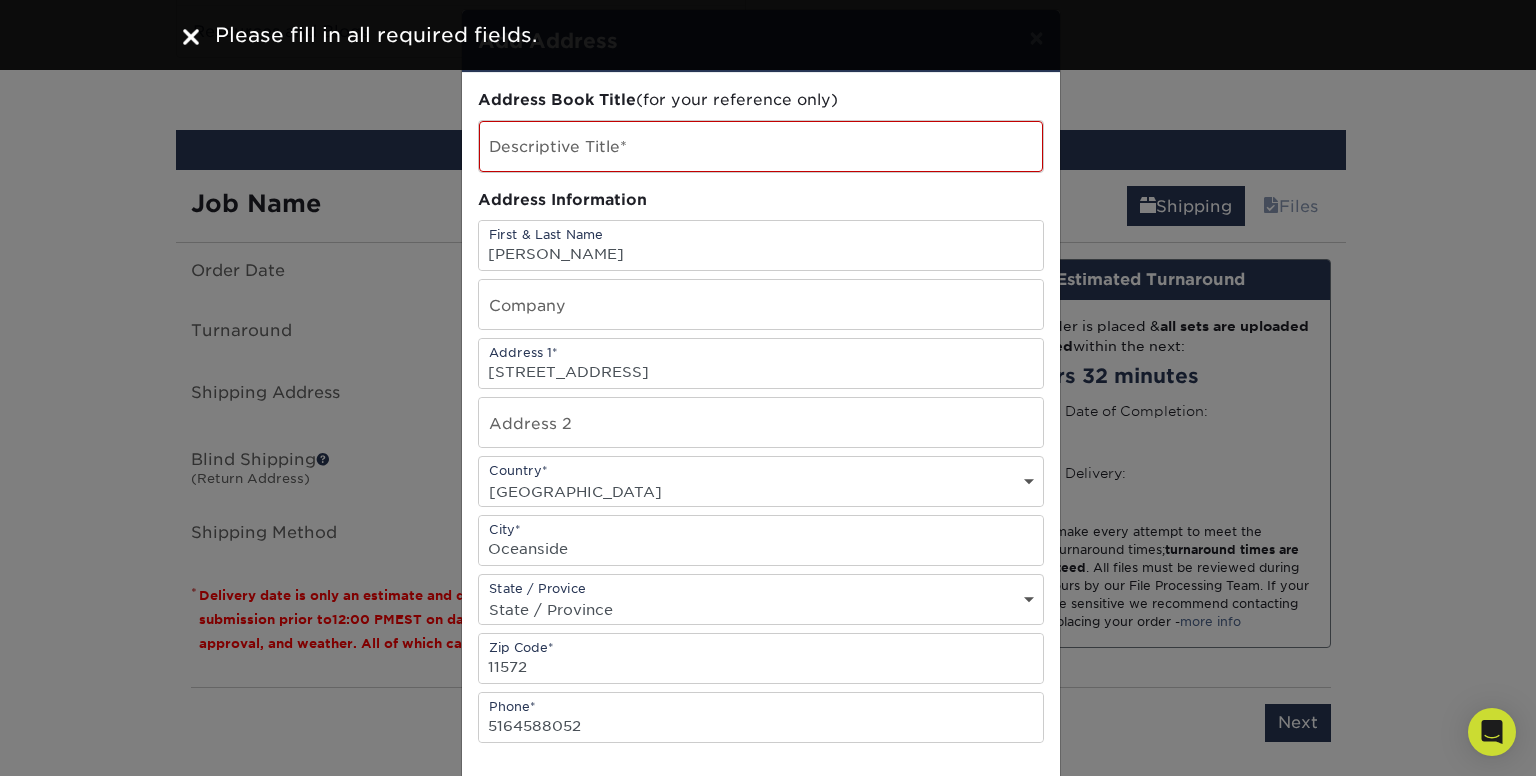 scroll, scrollTop: 0, scrollLeft: 0, axis: both 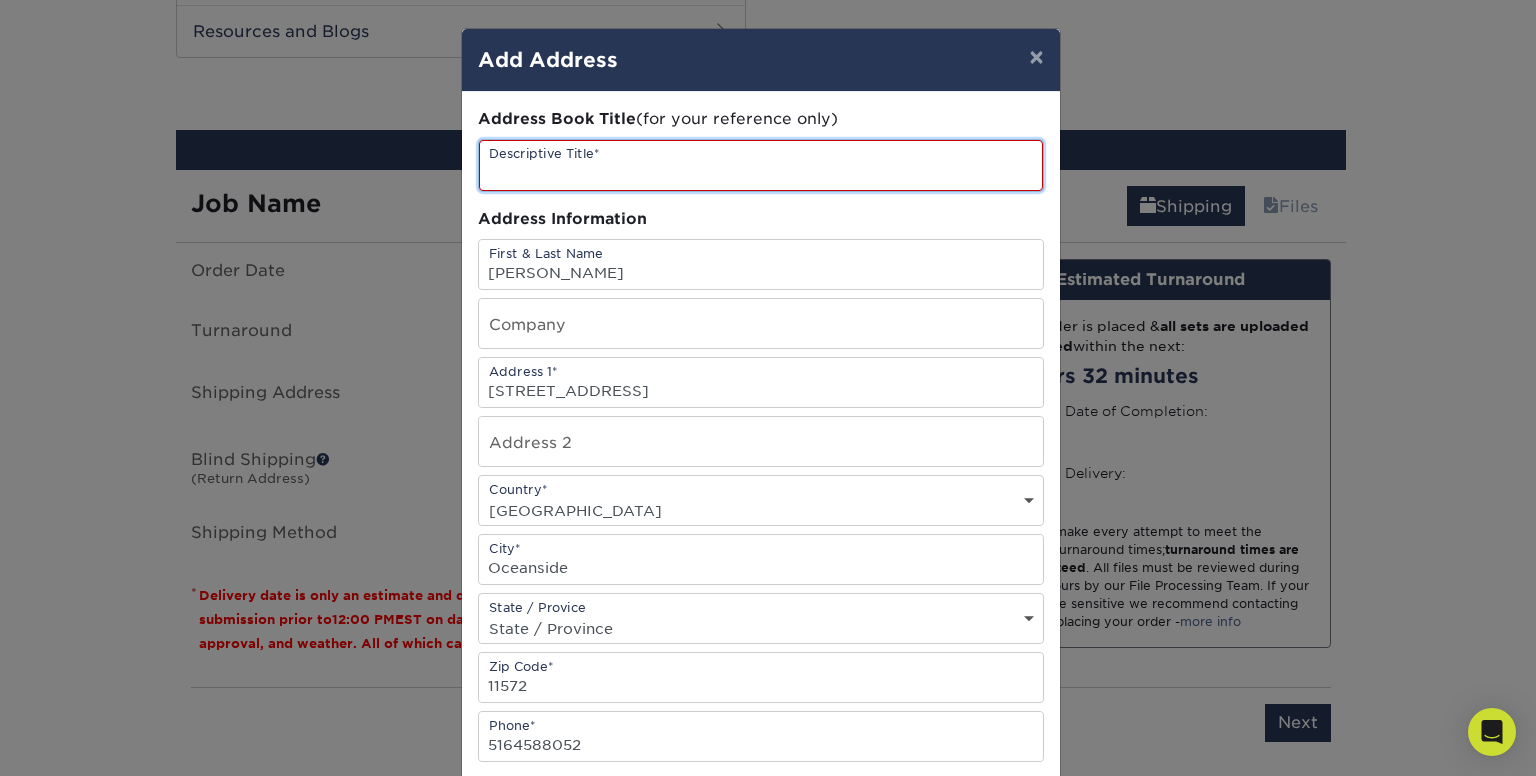 click at bounding box center (761, 165) 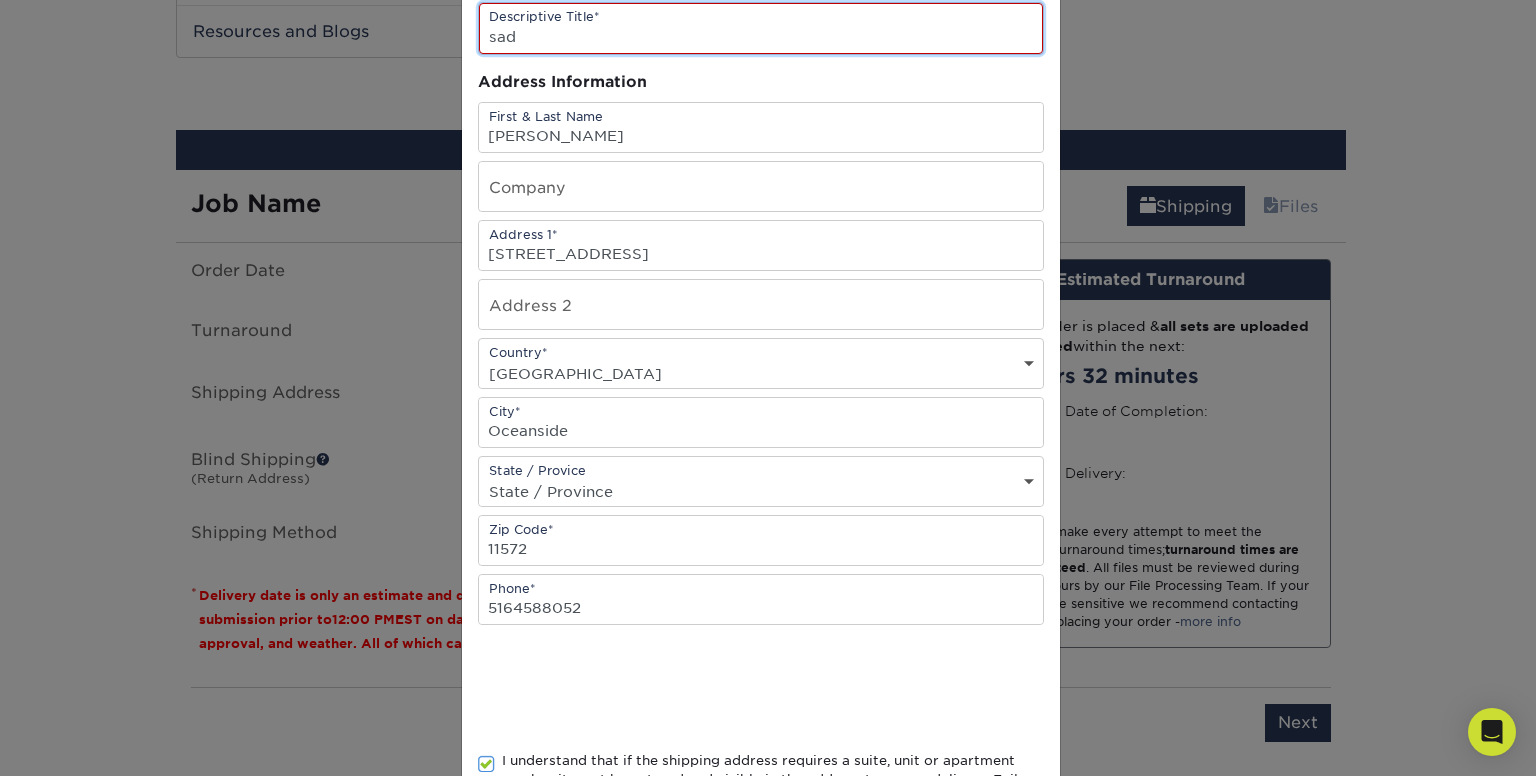 scroll, scrollTop: 307, scrollLeft: 0, axis: vertical 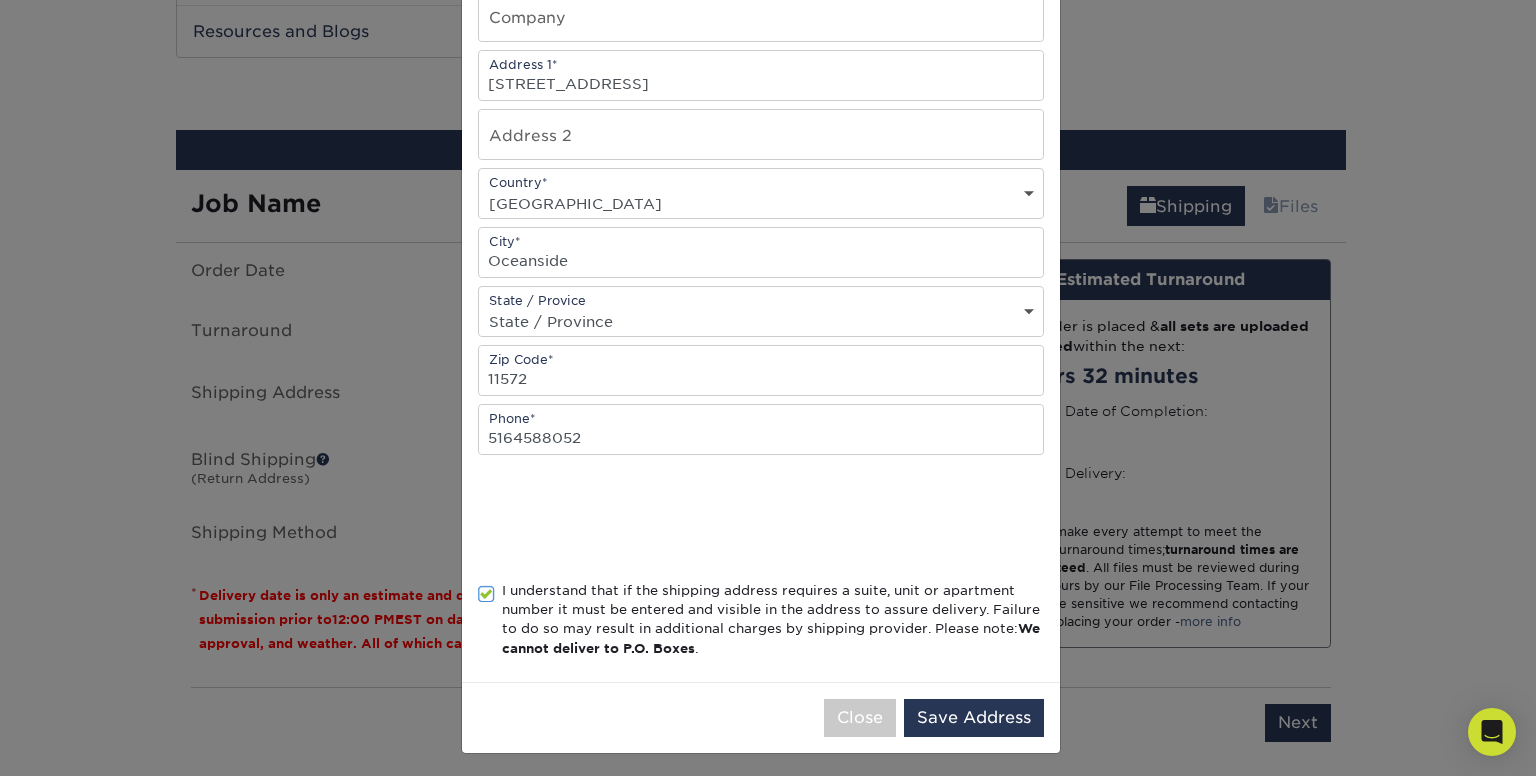 type on "sad" 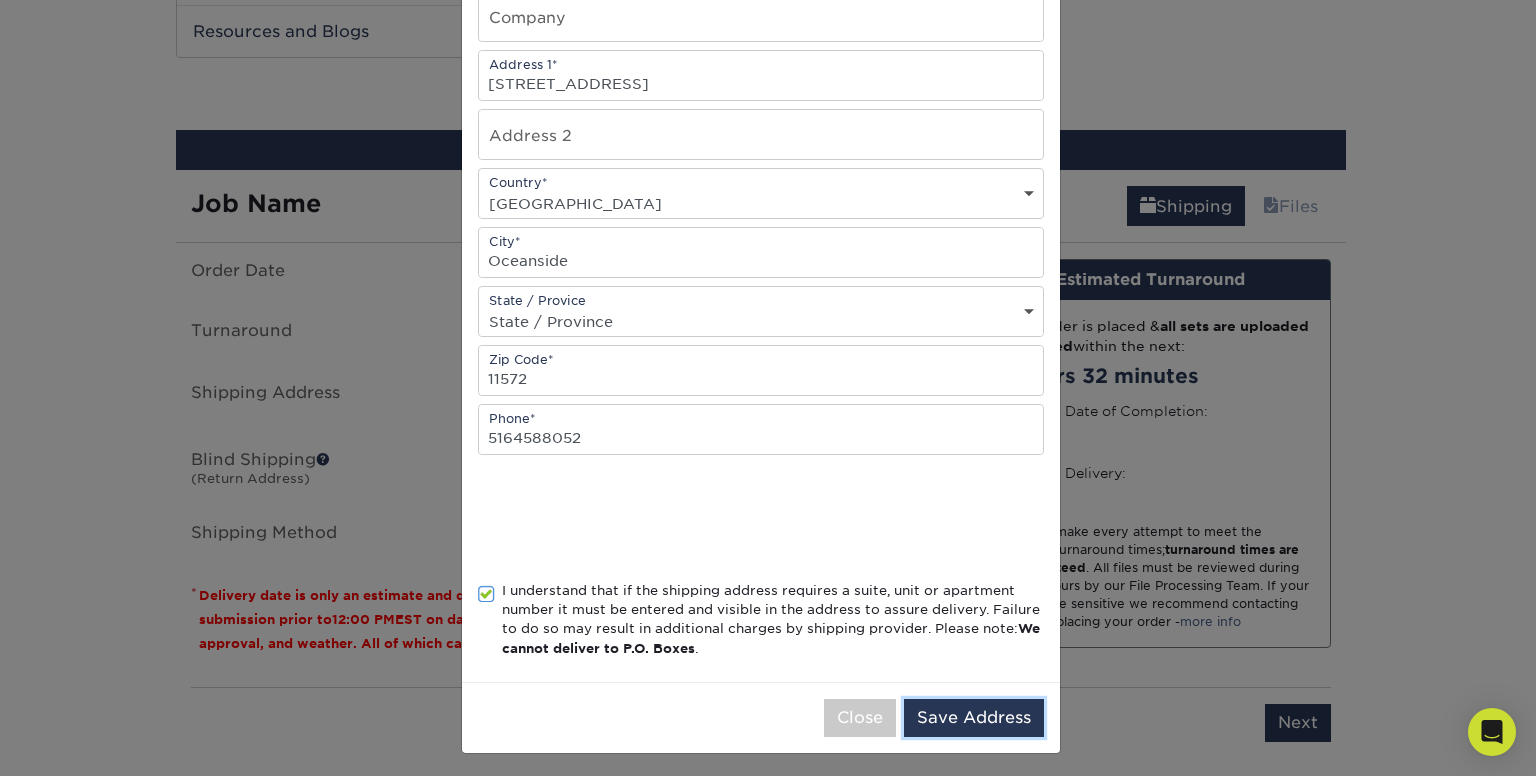 click on "Save Address" at bounding box center [974, 718] 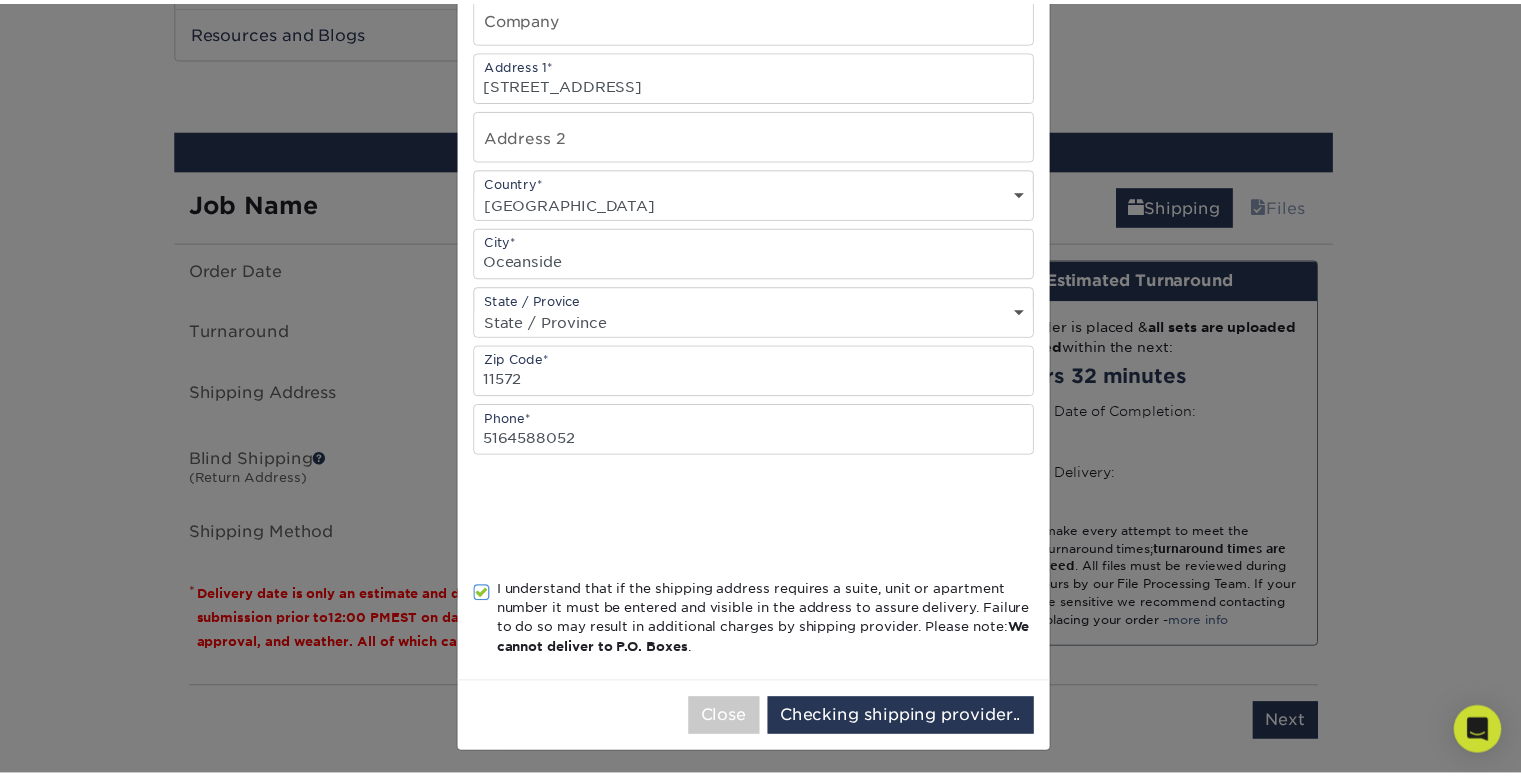 scroll, scrollTop: 0, scrollLeft: 0, axis: both 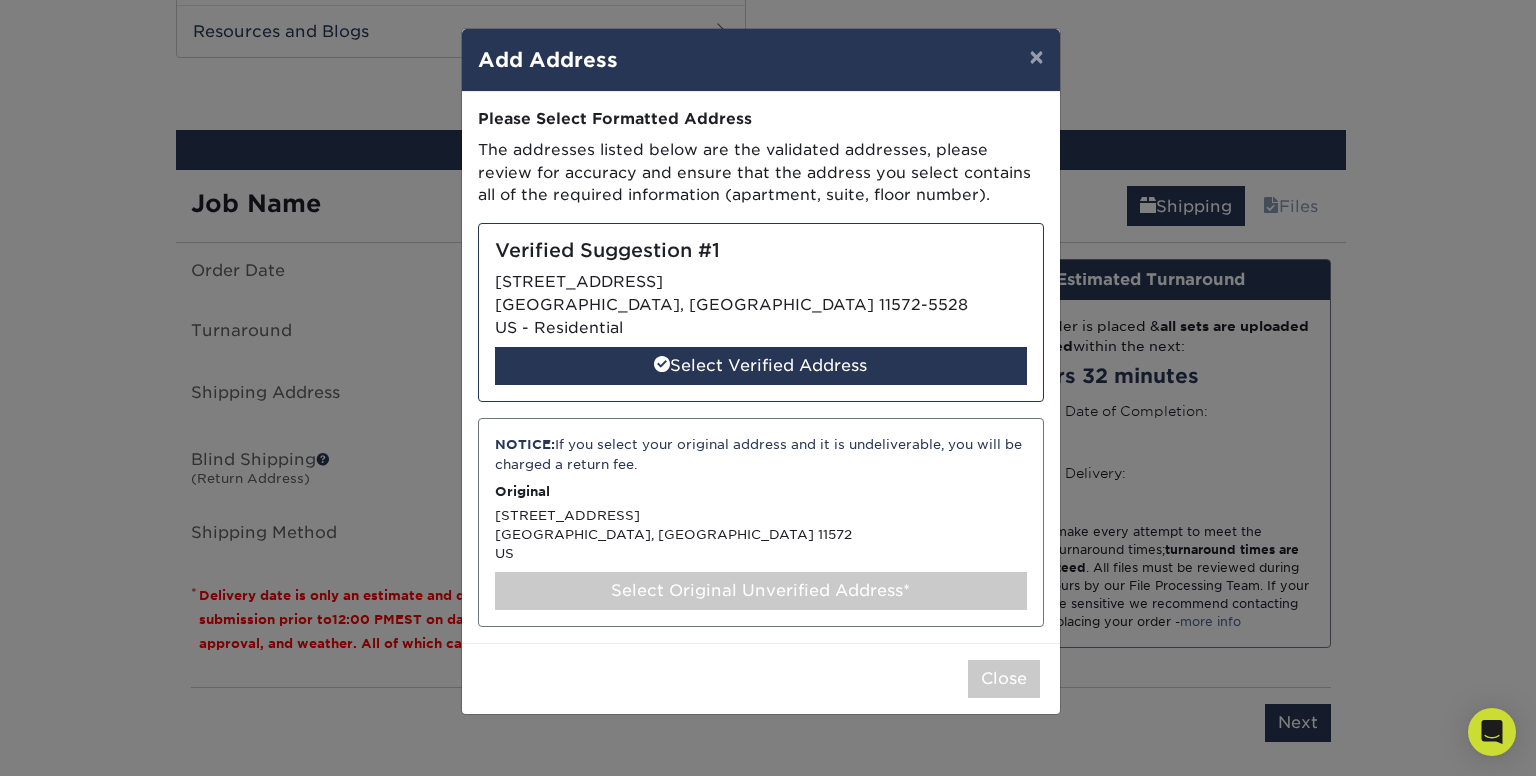 click on "Select Verified Address" at bounding box center [761, 366] 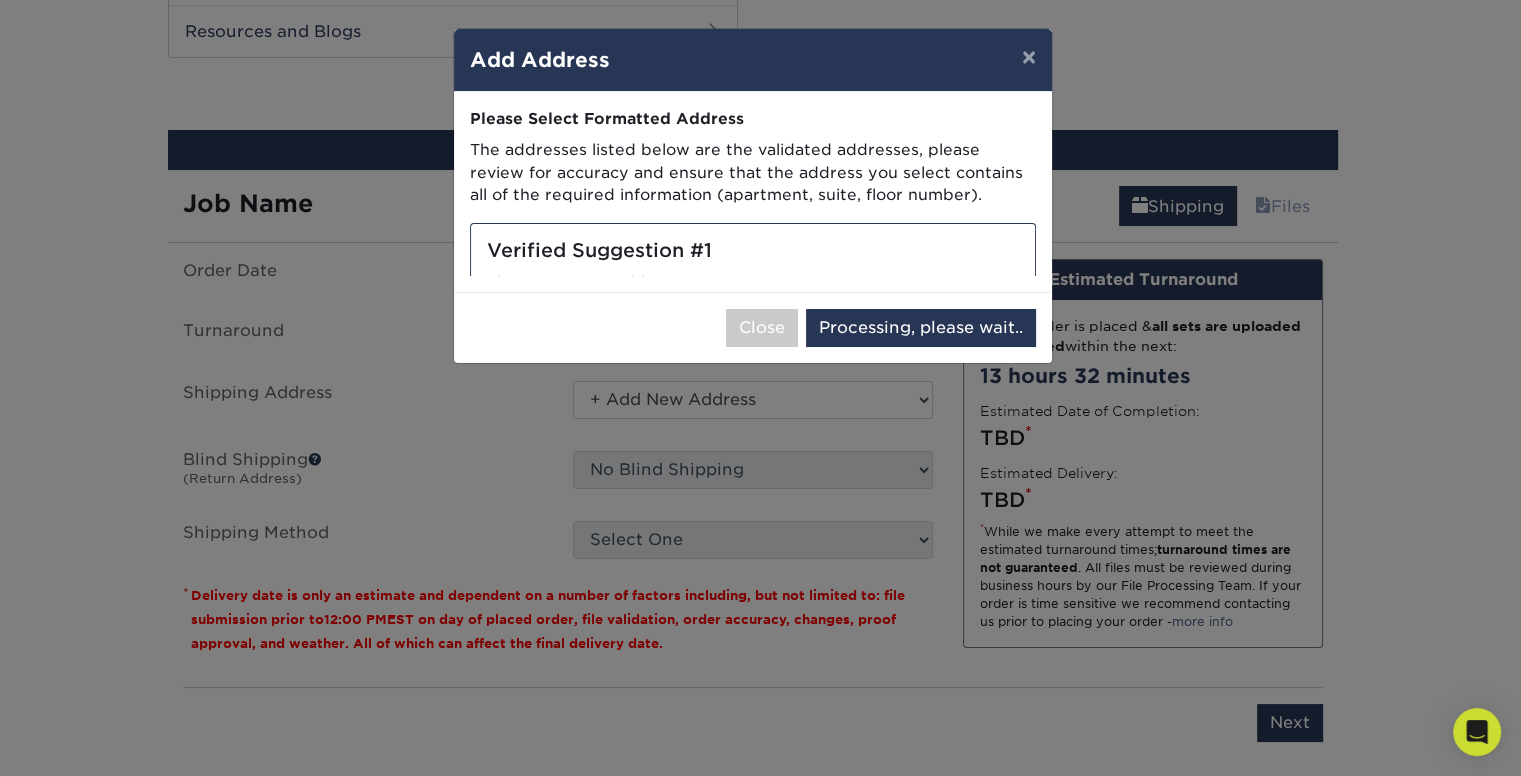 select on "283843" 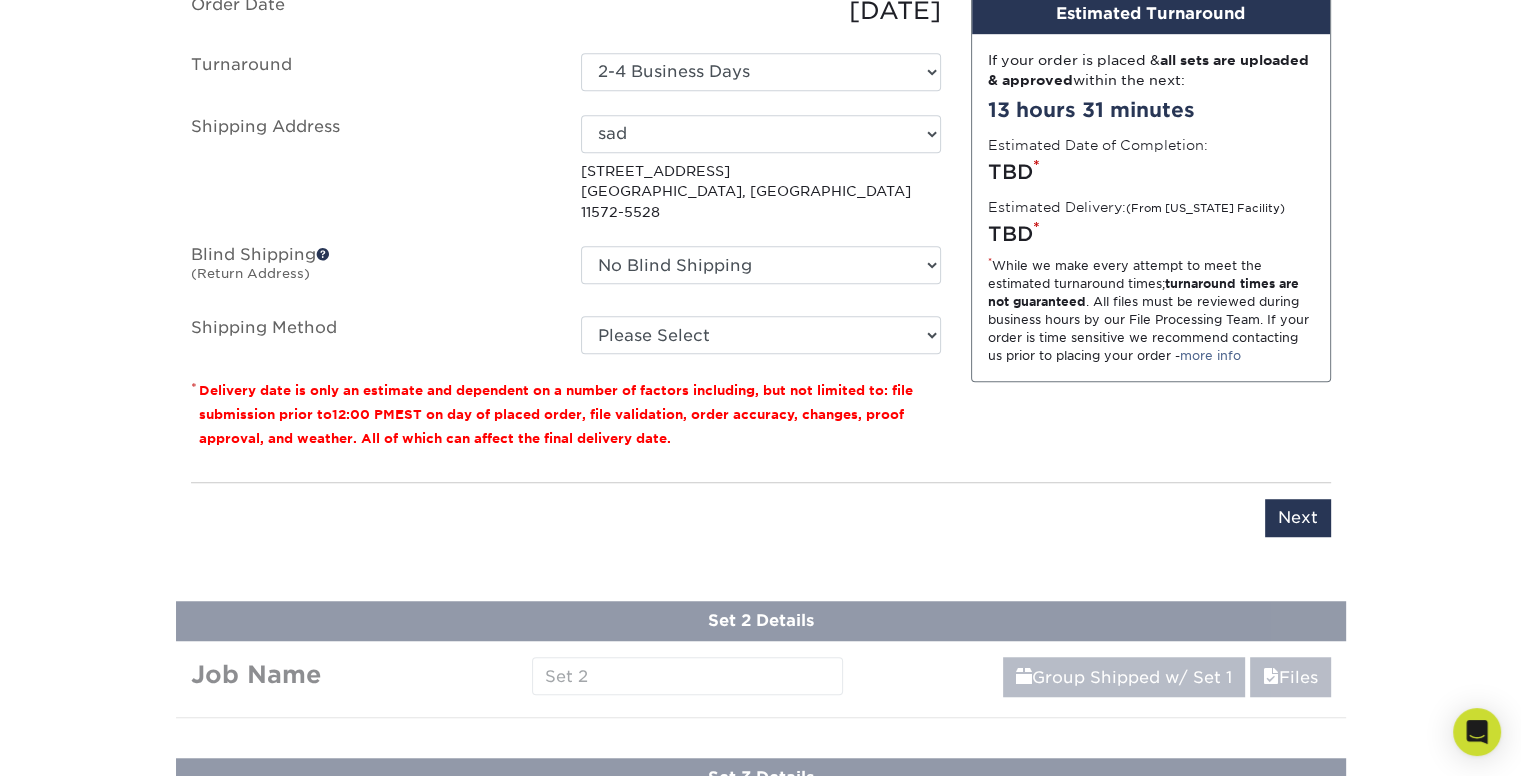 scroll, scrollTop: 1192, scrollLeft: 0, axis: vertical 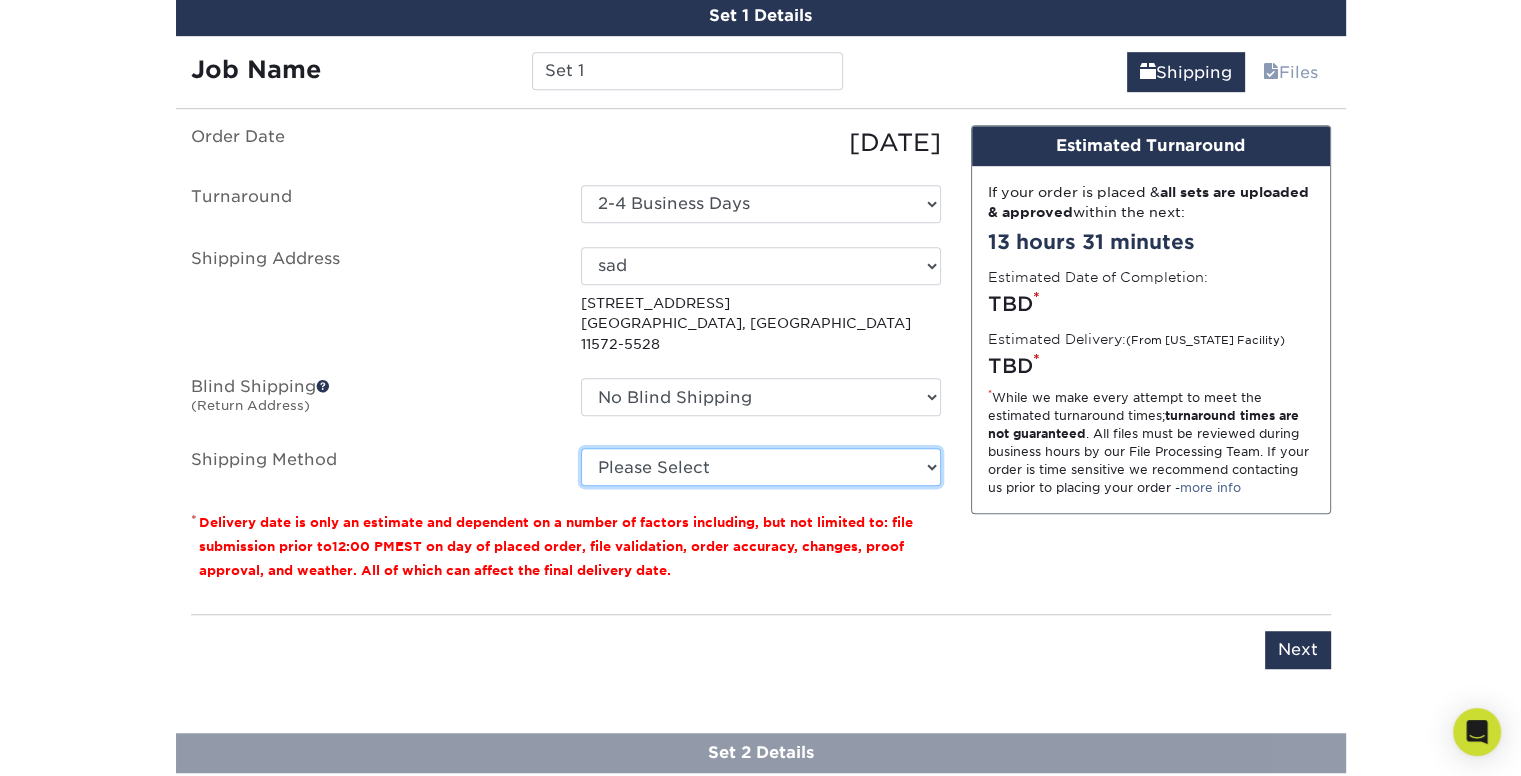 click on "Please Select Ground Shipping (+$23.77) 3 Day Shipping Service (+$30.43) 2 Day Air Shipping (+$31.17) Next Day Shipping by 5pm (+$32.95) Next Day Shipping by 12 noon (+$33.64) Next Day Air Early A.M. (+$153.36)" at bounding box center [761, 467] 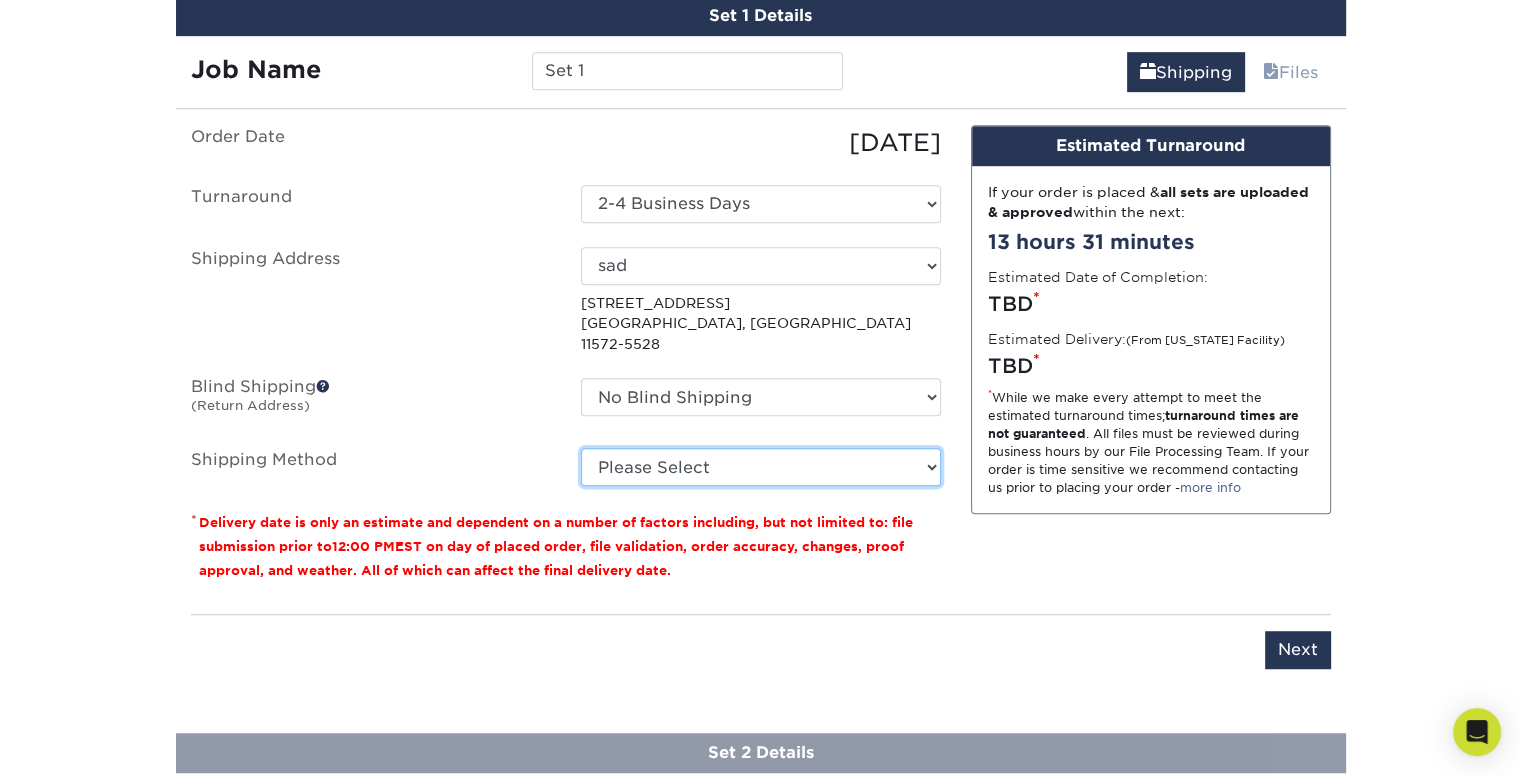 select on "03" 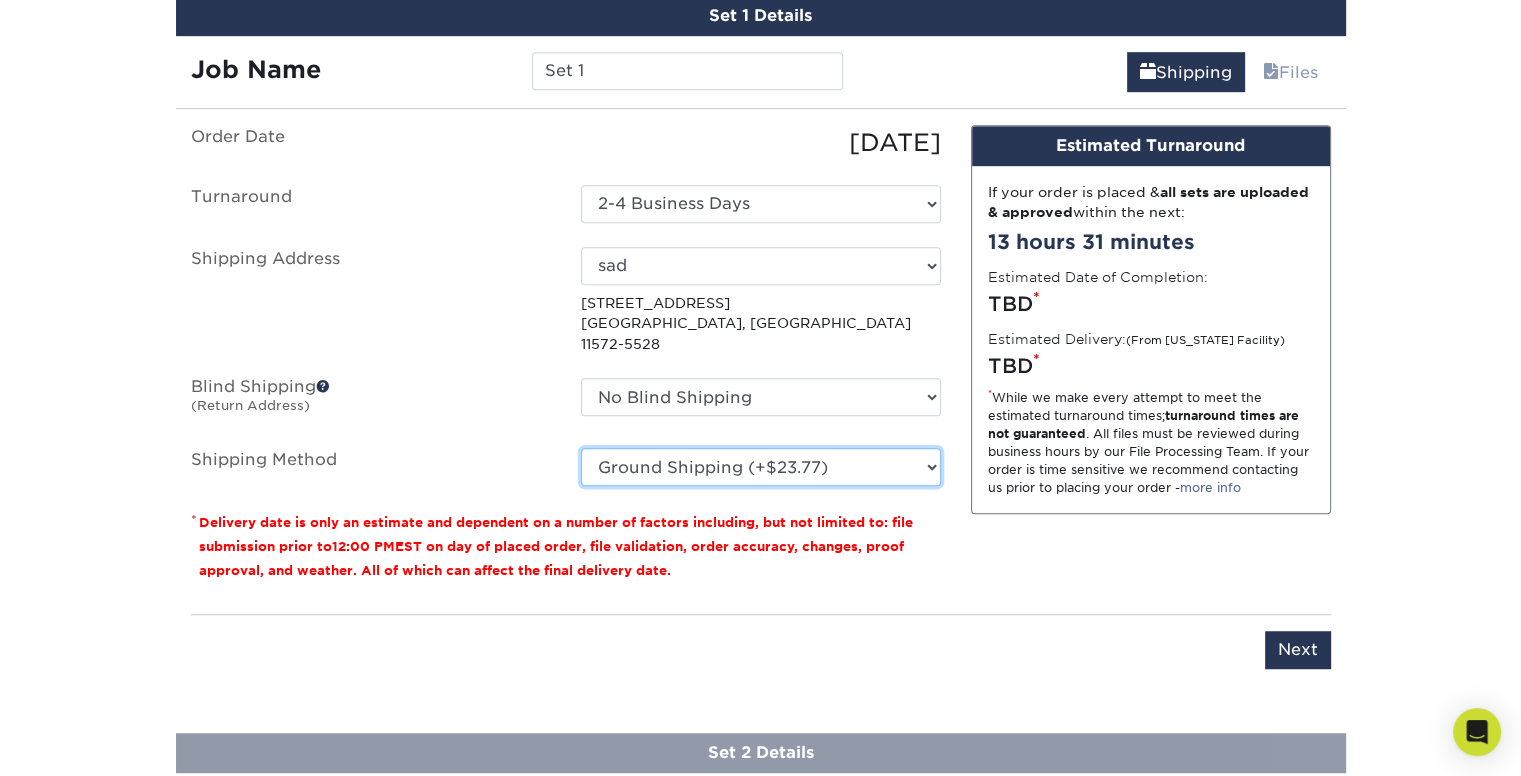 click on "Please Select Ground Shipping (+$23.77) 3 Day Shipping Service (+$30.43) 2 Day Air Shipping (+$31.17) Next Day Shipping by 5pm (+$32.95) Next Day Shipping by 12 noon (+$33.64) Next Day Air Early A.M. (+$153.36)" at bounding box center (761, 467) 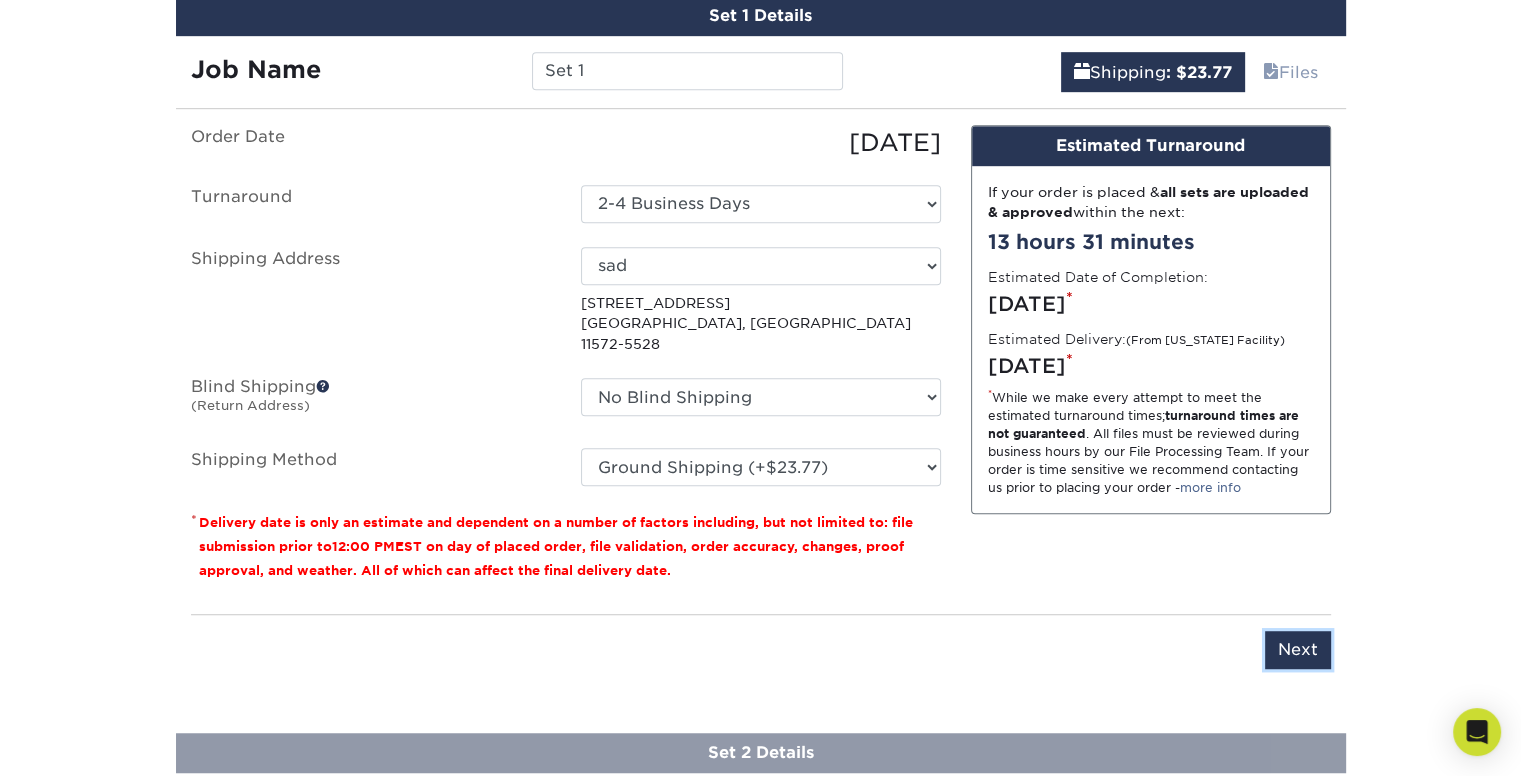 click on "Next" at bounding box center (1298, 650) 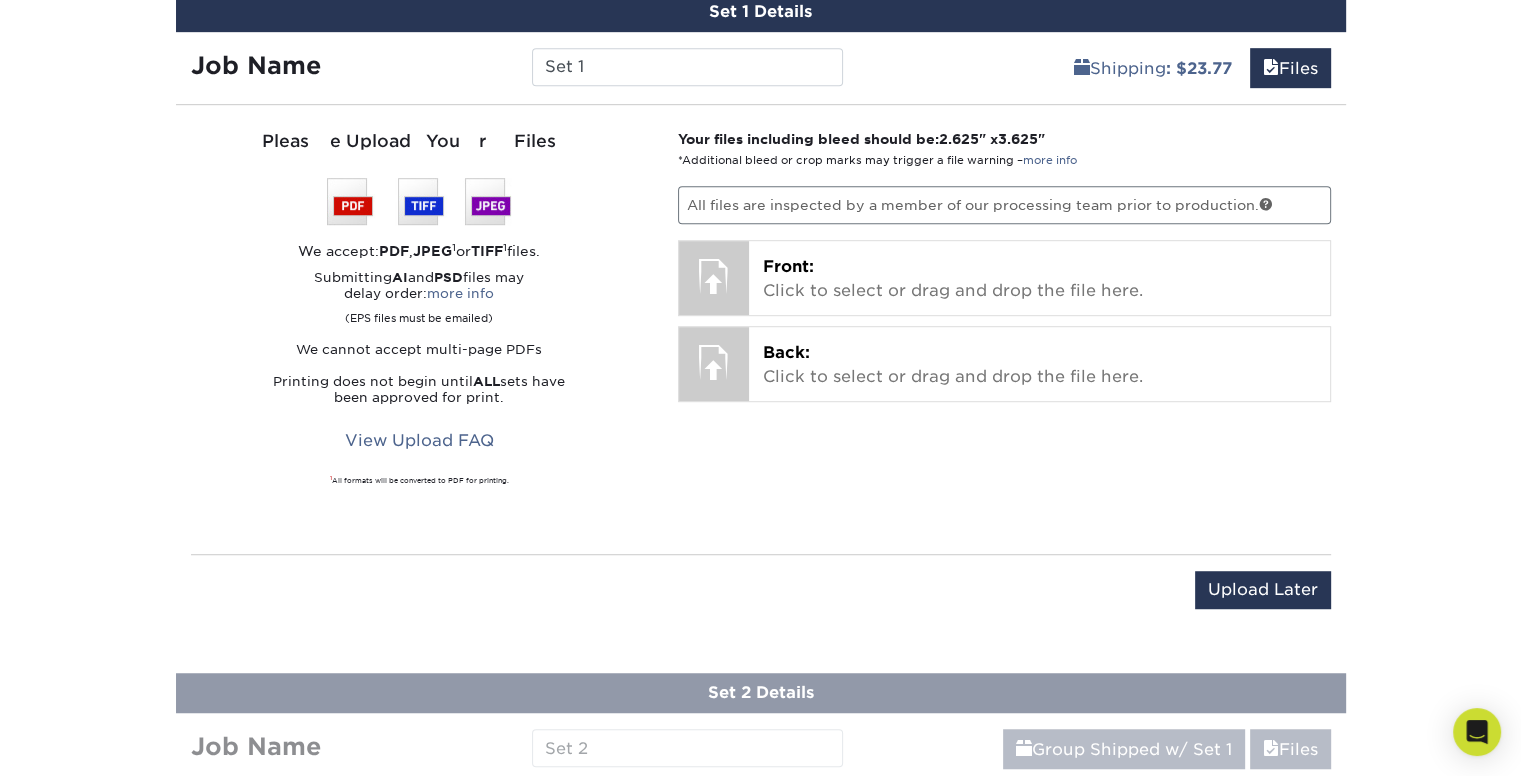 scroll, scrollTop: 1200, scrollLeft: 0, axis: vertical 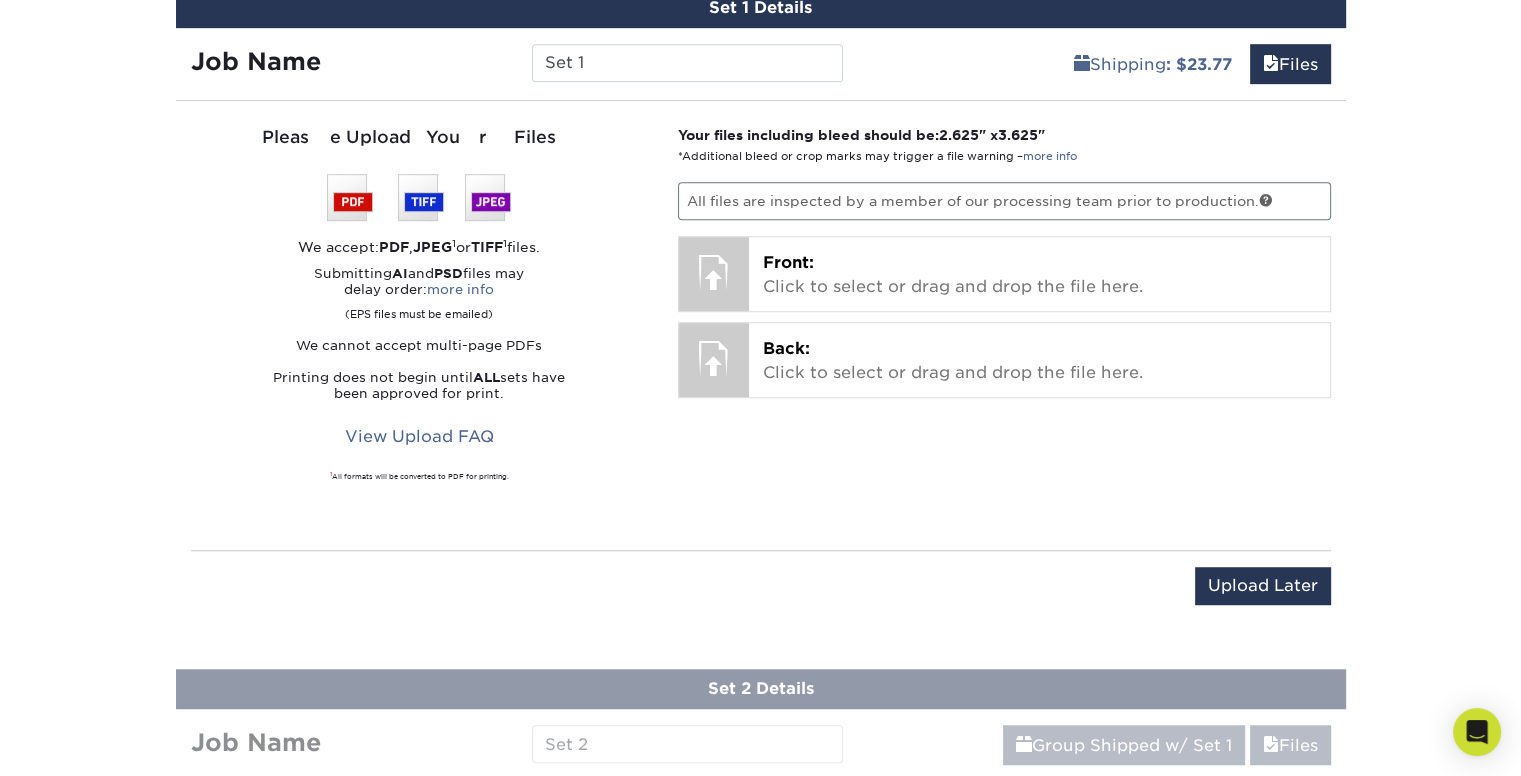 click on "Front: Click to select or drag and drop the file here.
Choose file" at bounding box center (1039, 274) 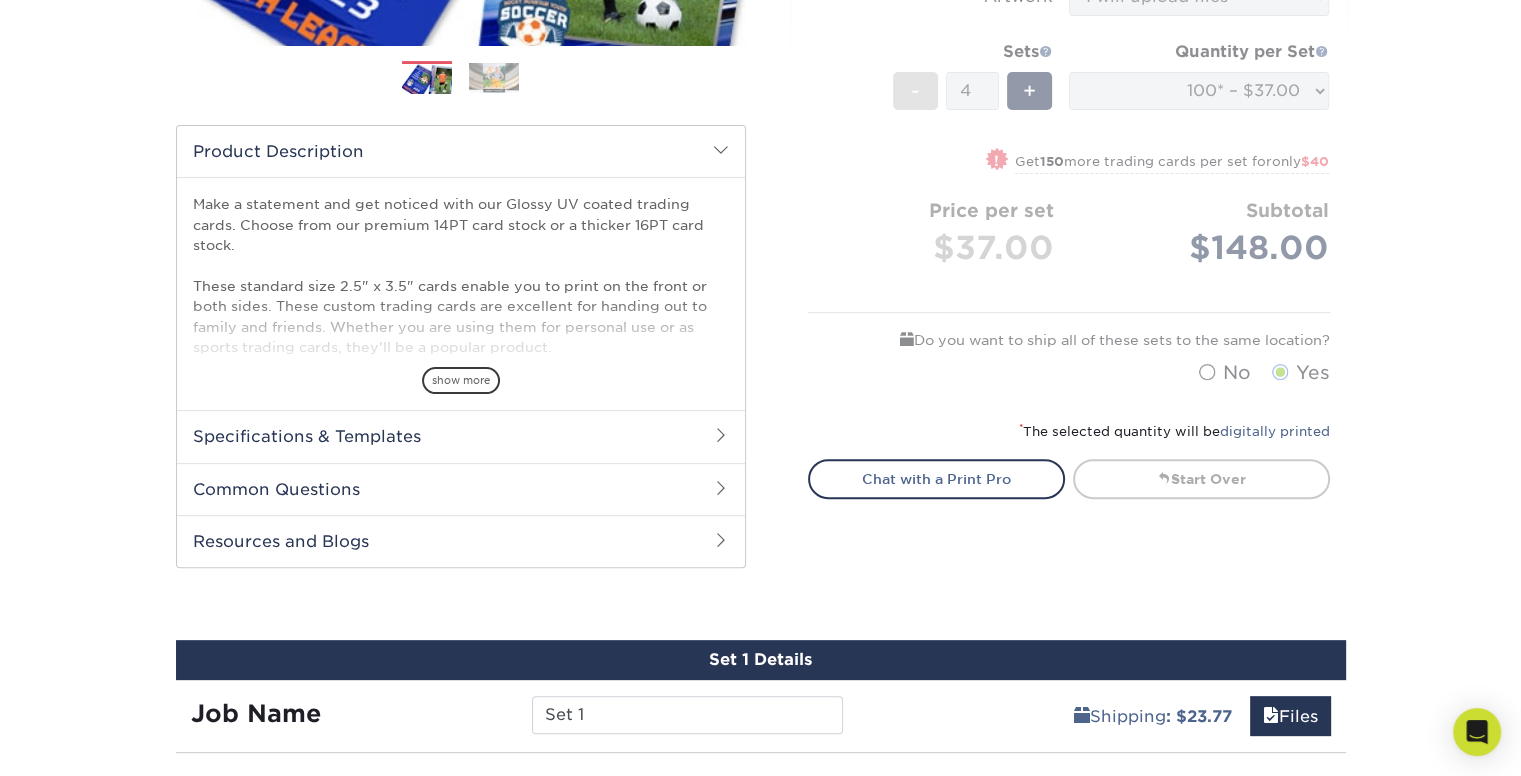 scroll, scrollTop: 533, scrollLeft: 0, axis: vertical 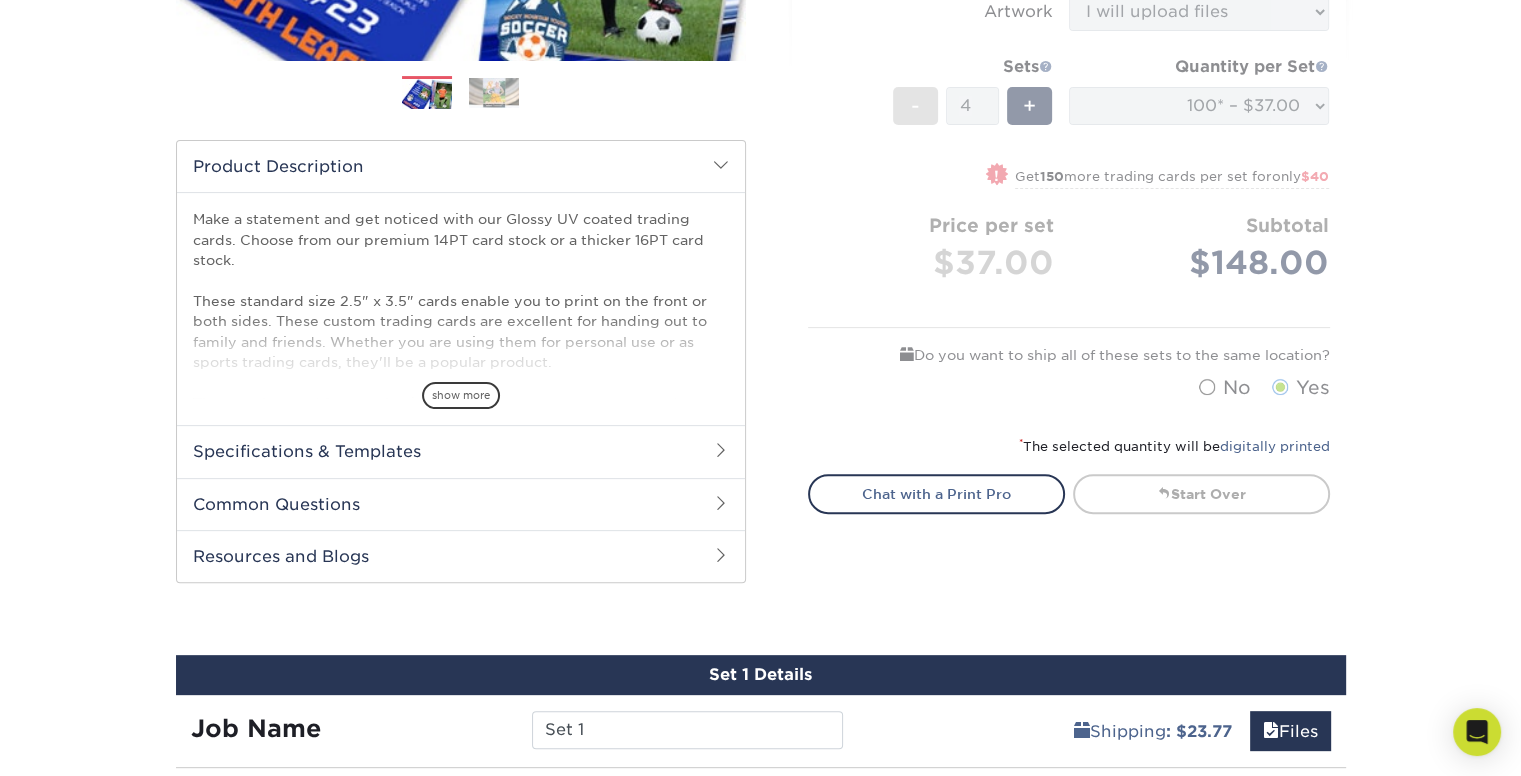 click on "Specifications & Templates" at bounding box center (461, 451) 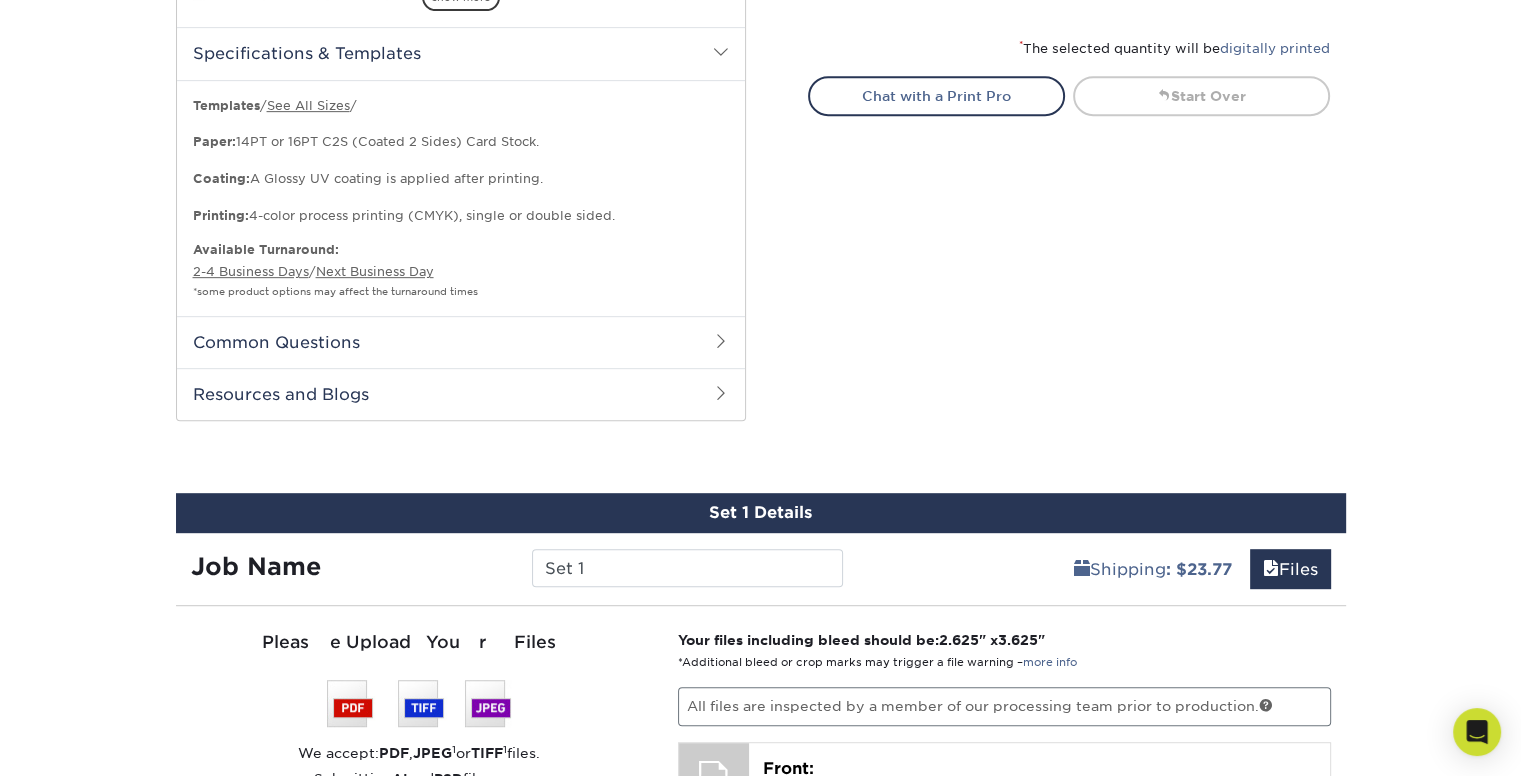scroll, scrollTop: 933, scrollLeft: 0, axis: vertical 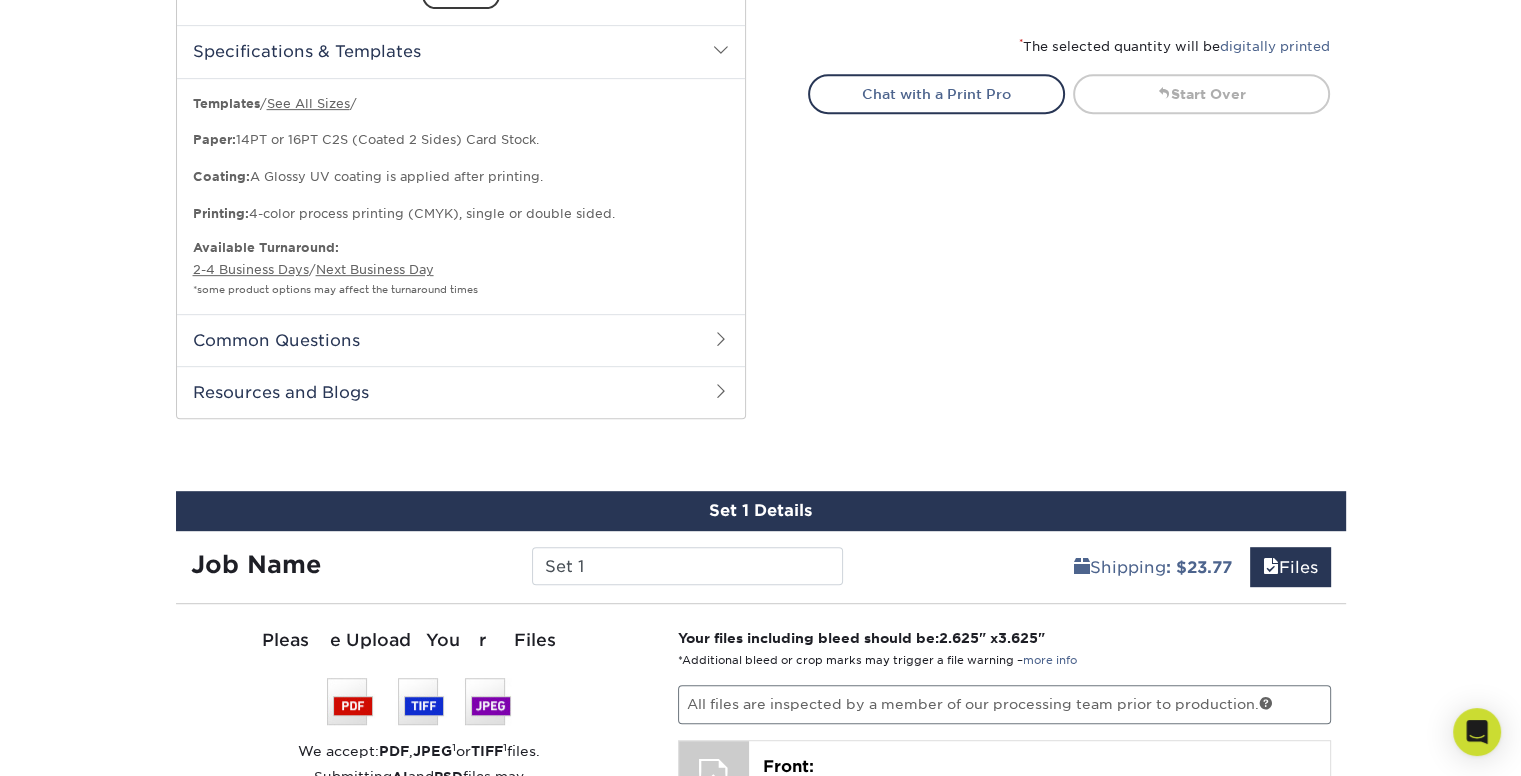 click on "Common Questions" at bounding box center [461, 340] 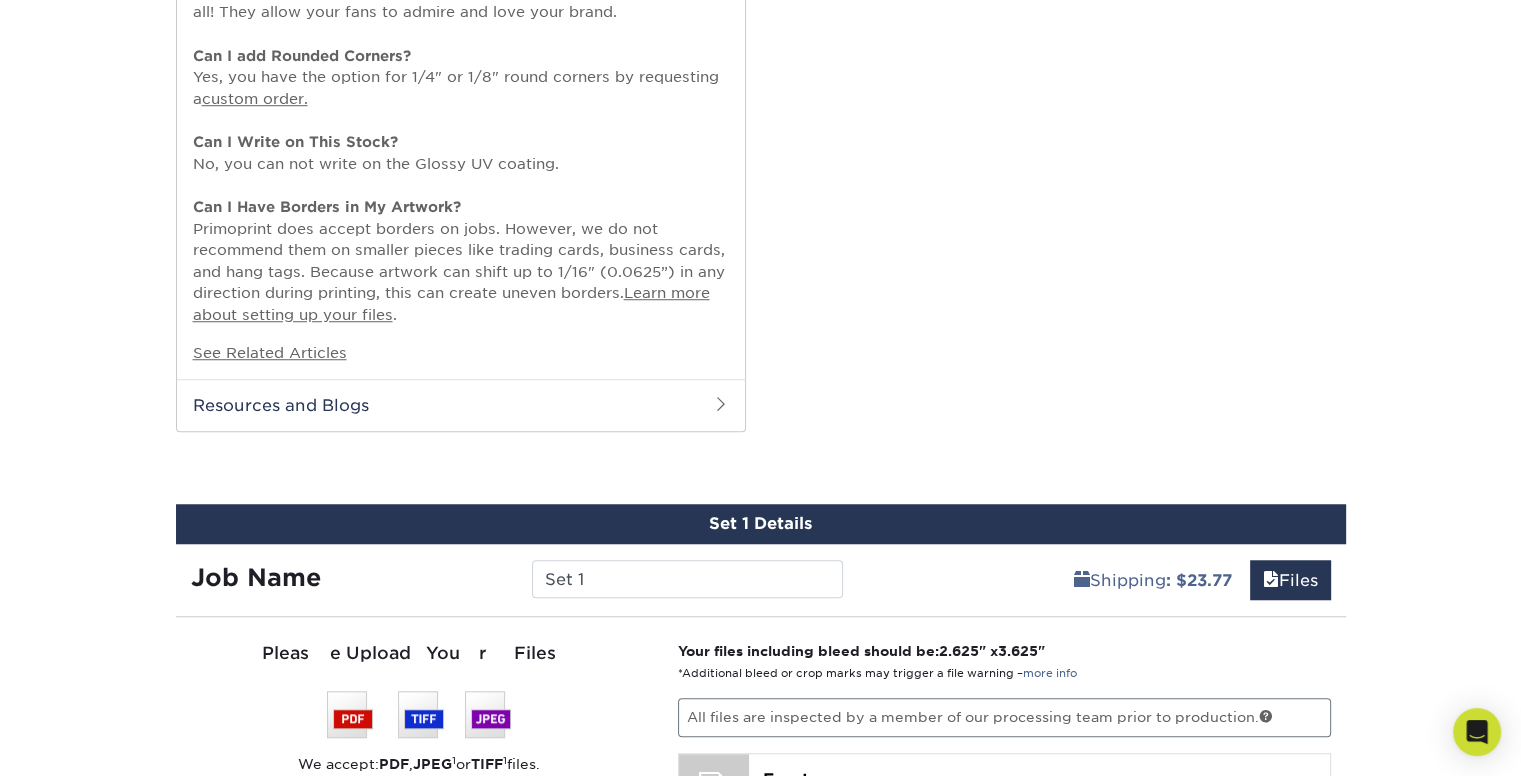 scroll, scrollTop: 1866, scrollLeft: 0, axis: vertical 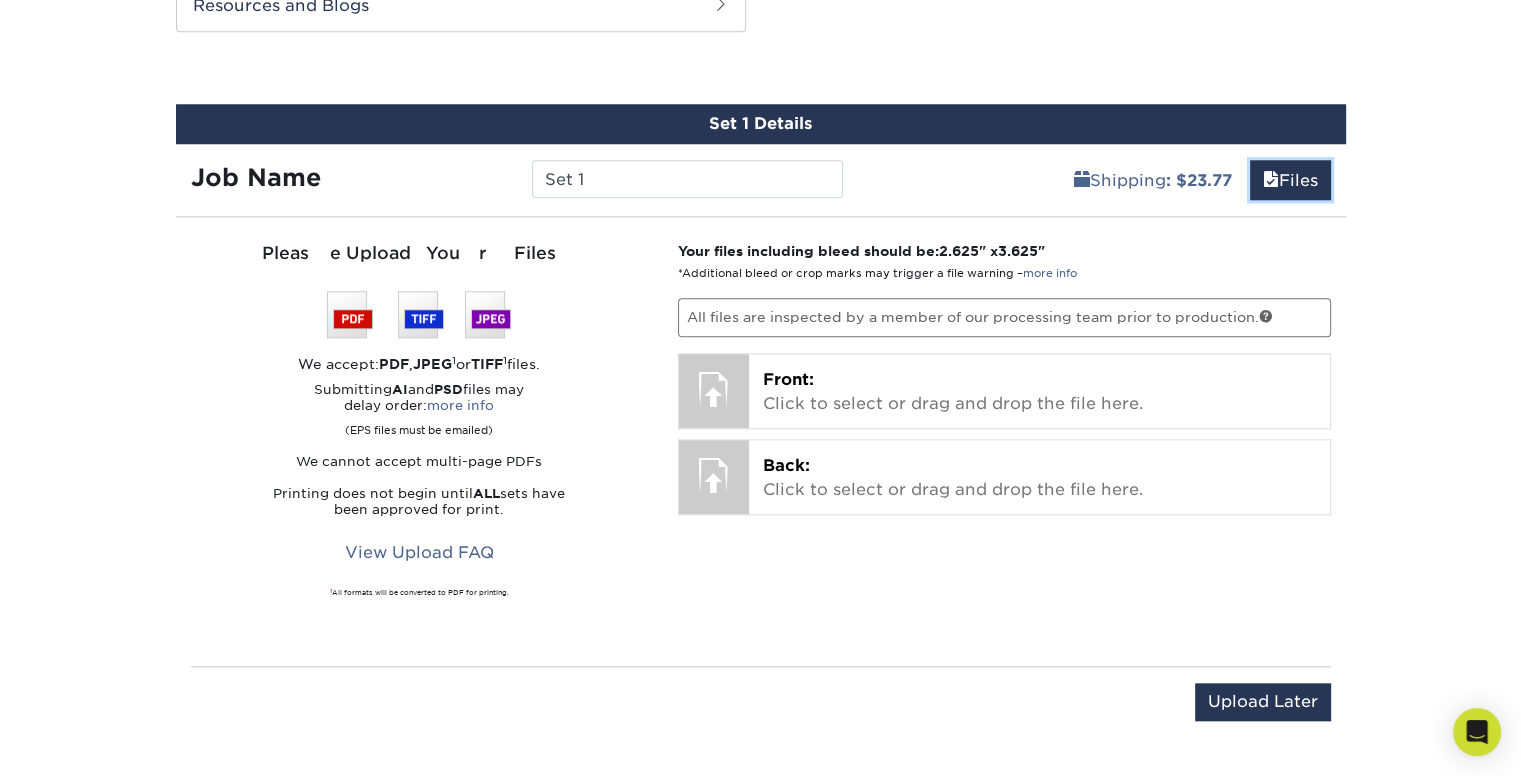 click on "Files" at bounding box center [1290, 180] 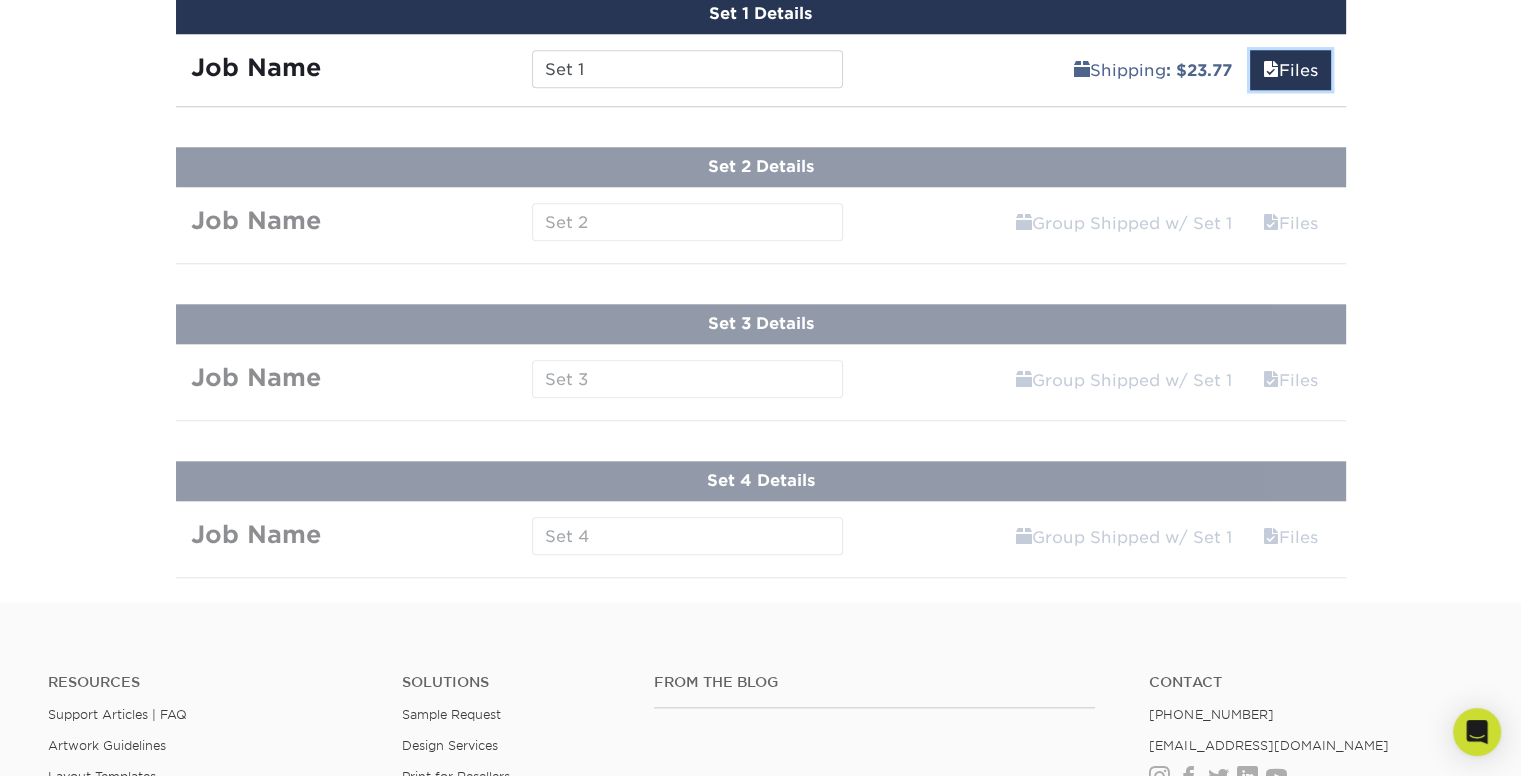 scroll, scrollTop: 1580, scrollLeft: 0, axis: vertical 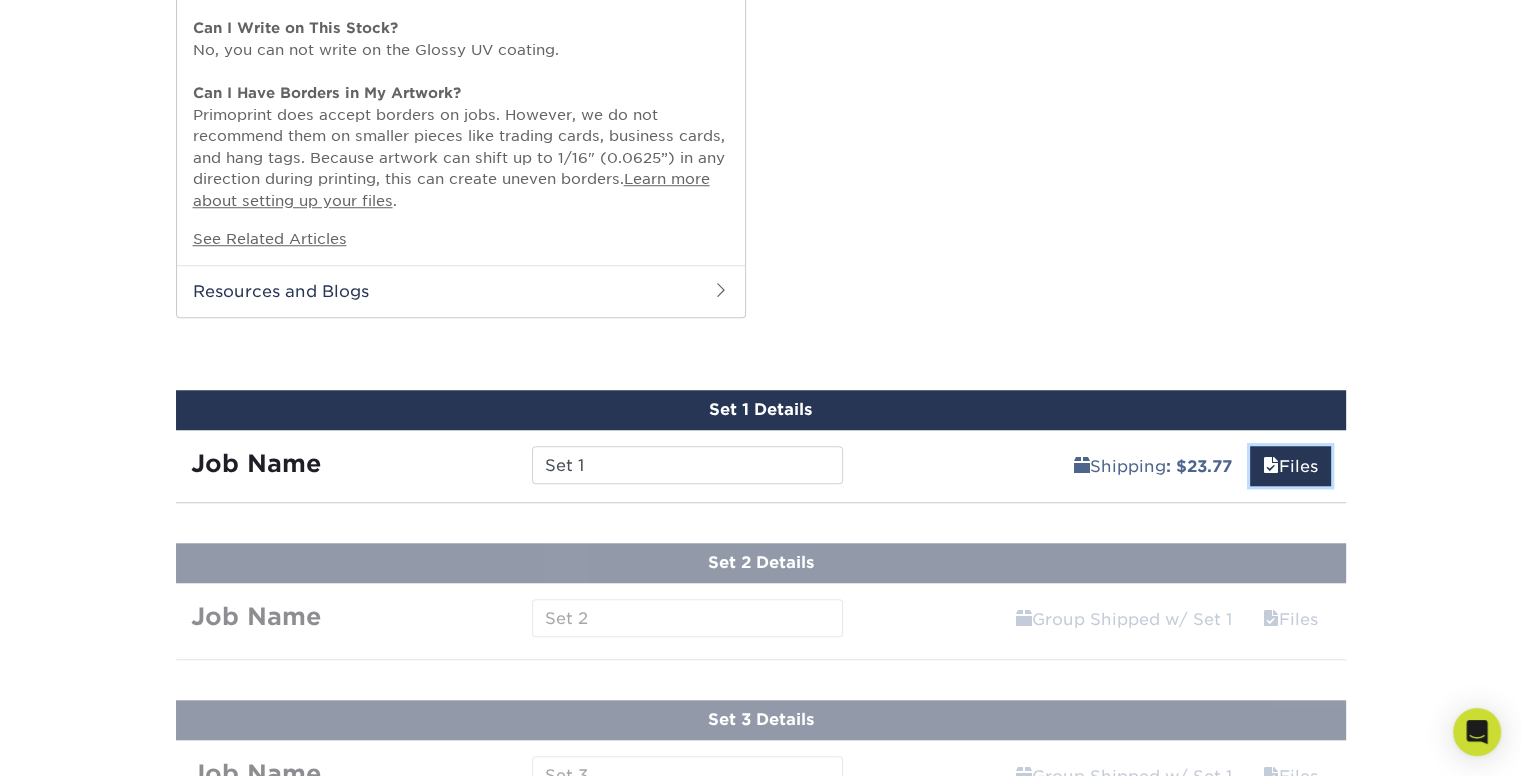 click on "Files" at bounding box center [1290, 466] 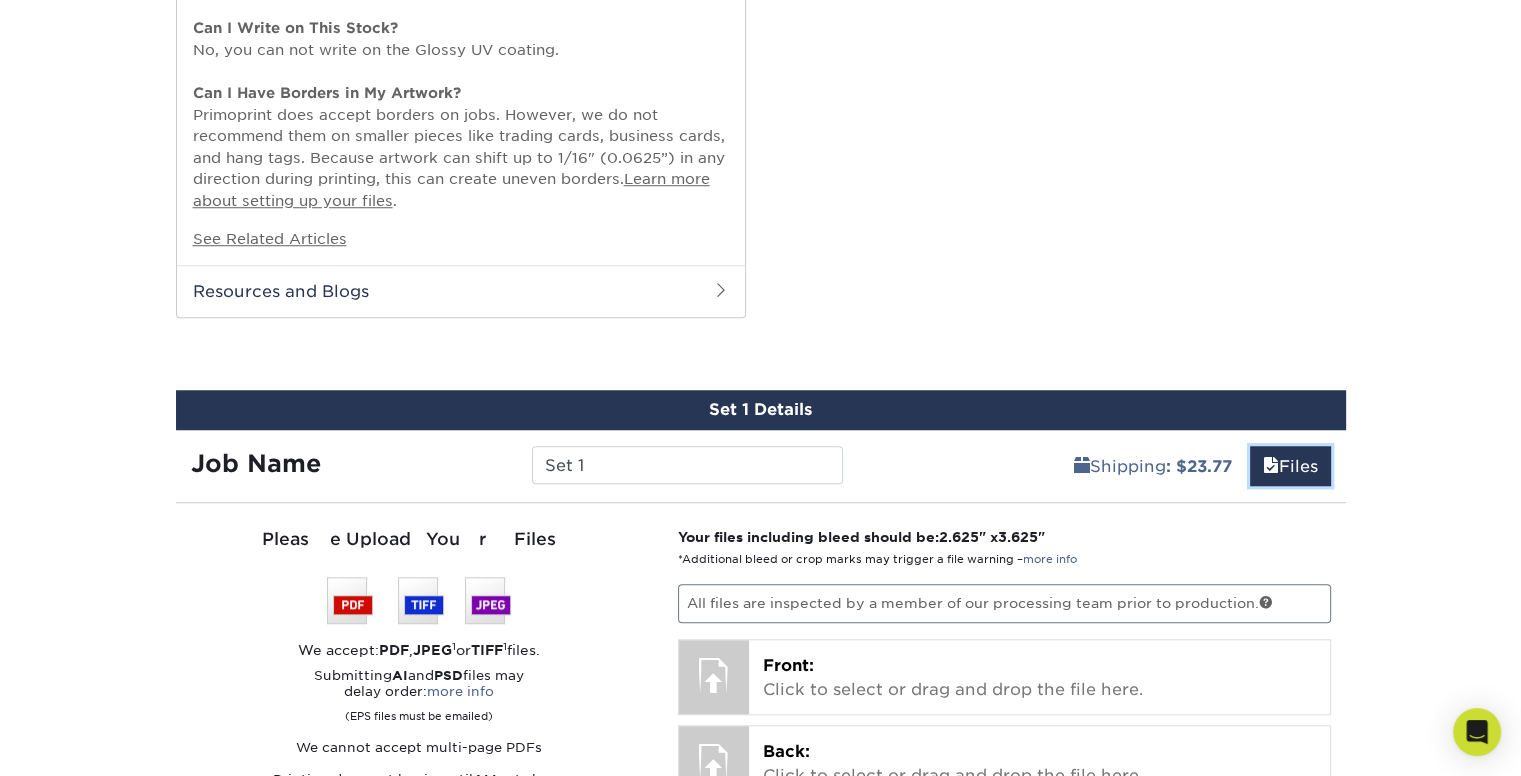 click on "Files" at bounding box center [1290, 466] 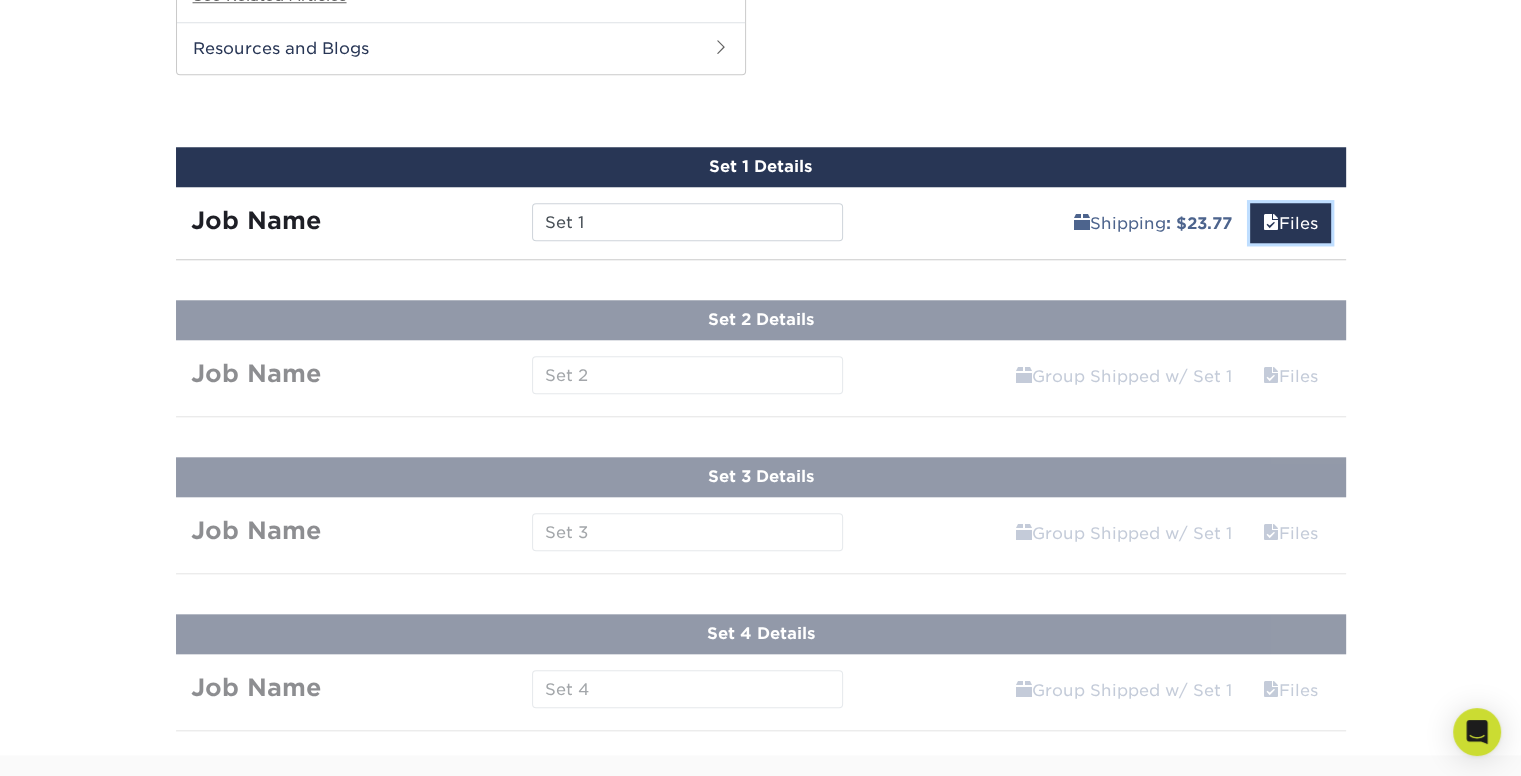scroll, scrollTop: 1847, scrollLeft: 0, axis: vertical 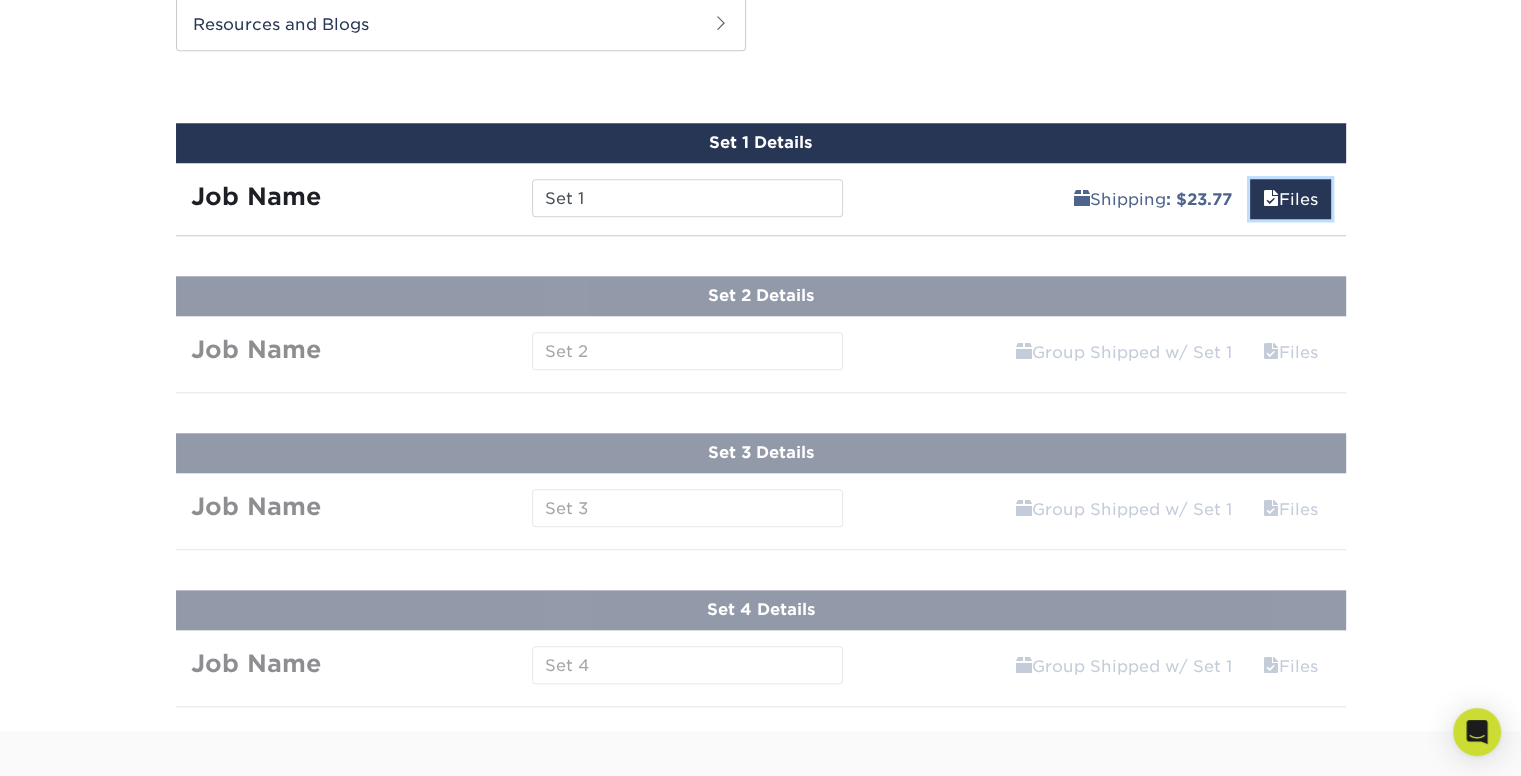 click on "Files" at bounding box center [1290, 199] 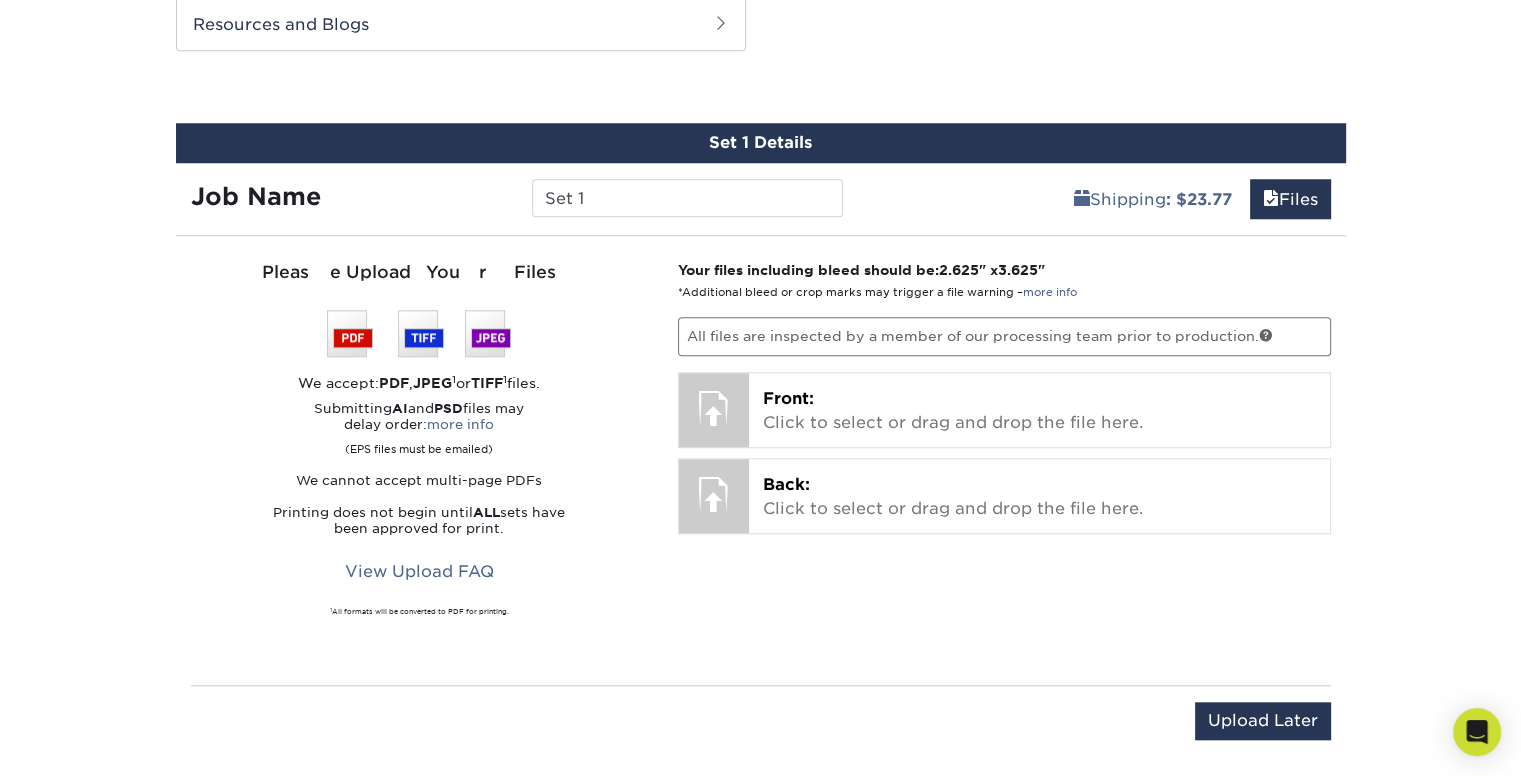 click on "Front: Click to select or drag and drop the file here." at bounding box center [1039, 411] 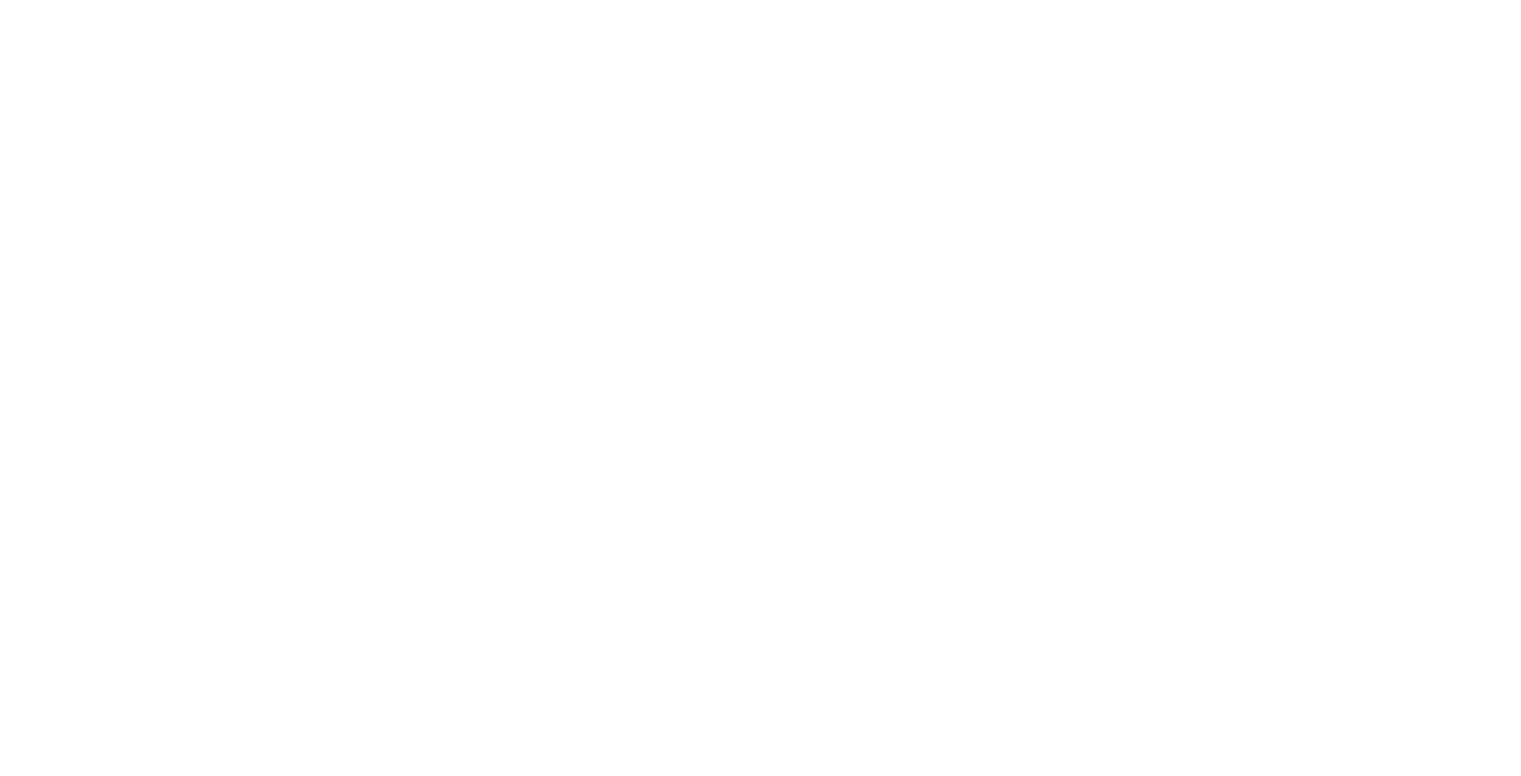 scroll, scrollTop: 0, scrollLeft: 0, axis: both 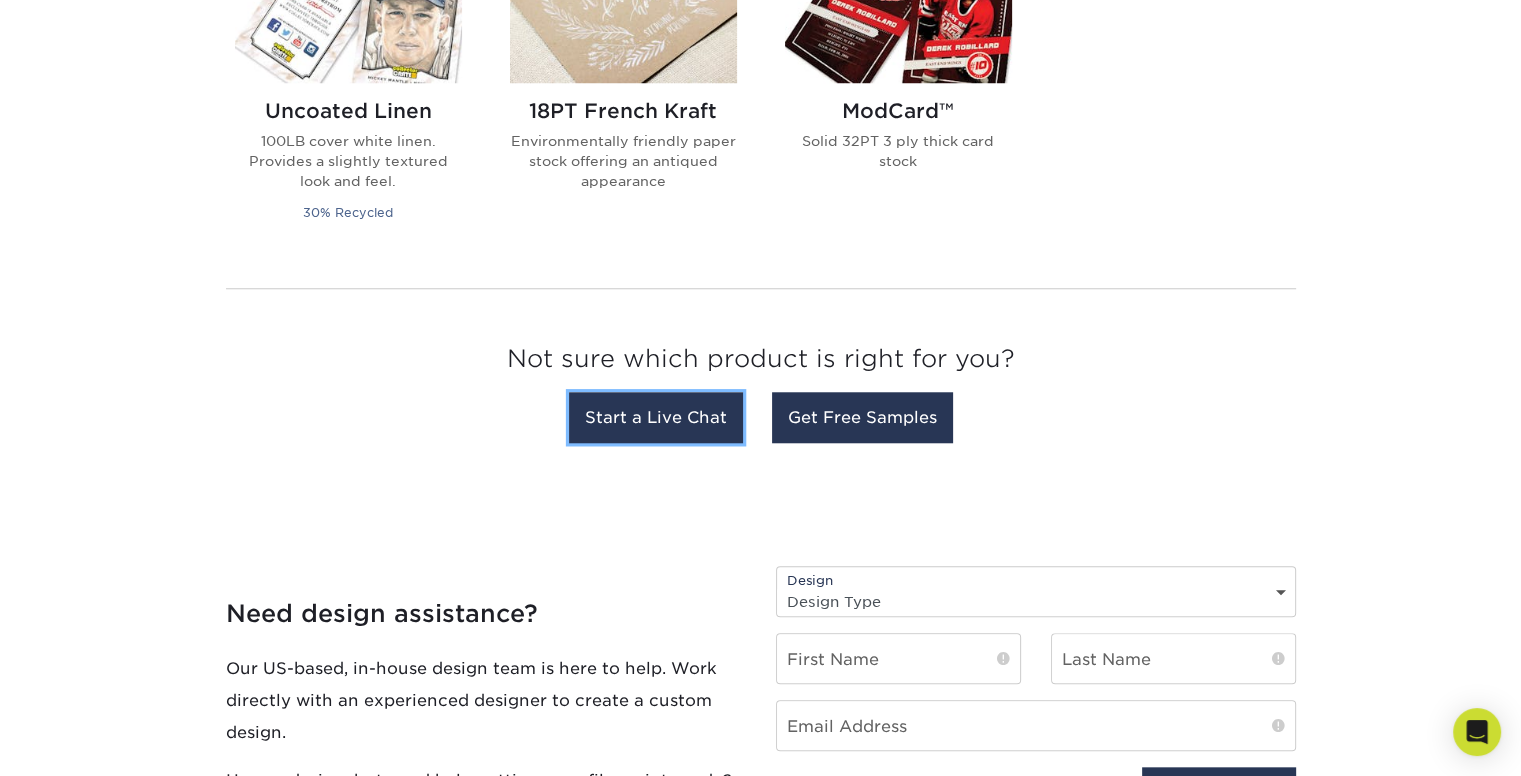 click on "Start a Live Chat" at bounding box center [656, 417] 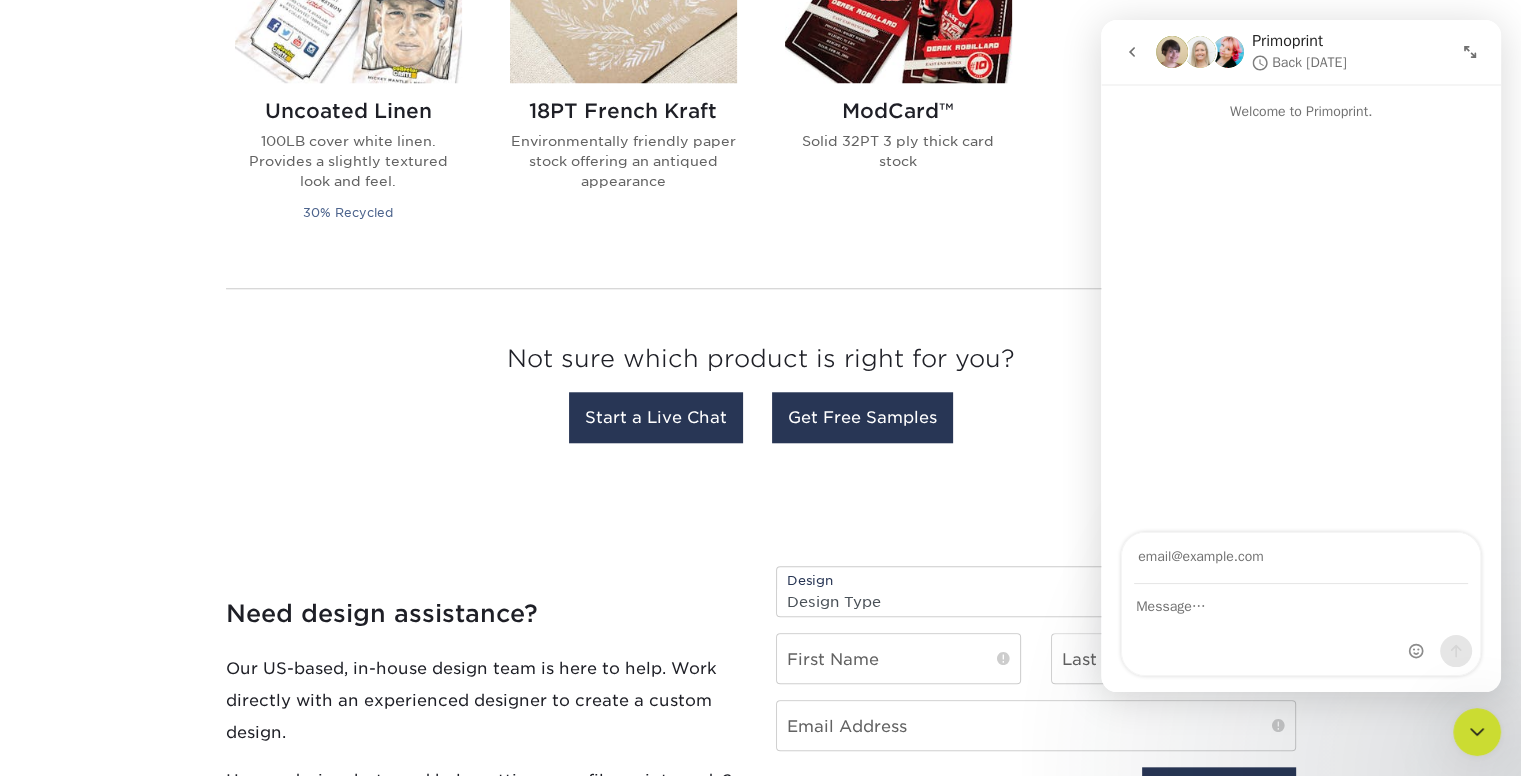 scroll, scrollTop: 0, scrollLeft: 0, axis: both 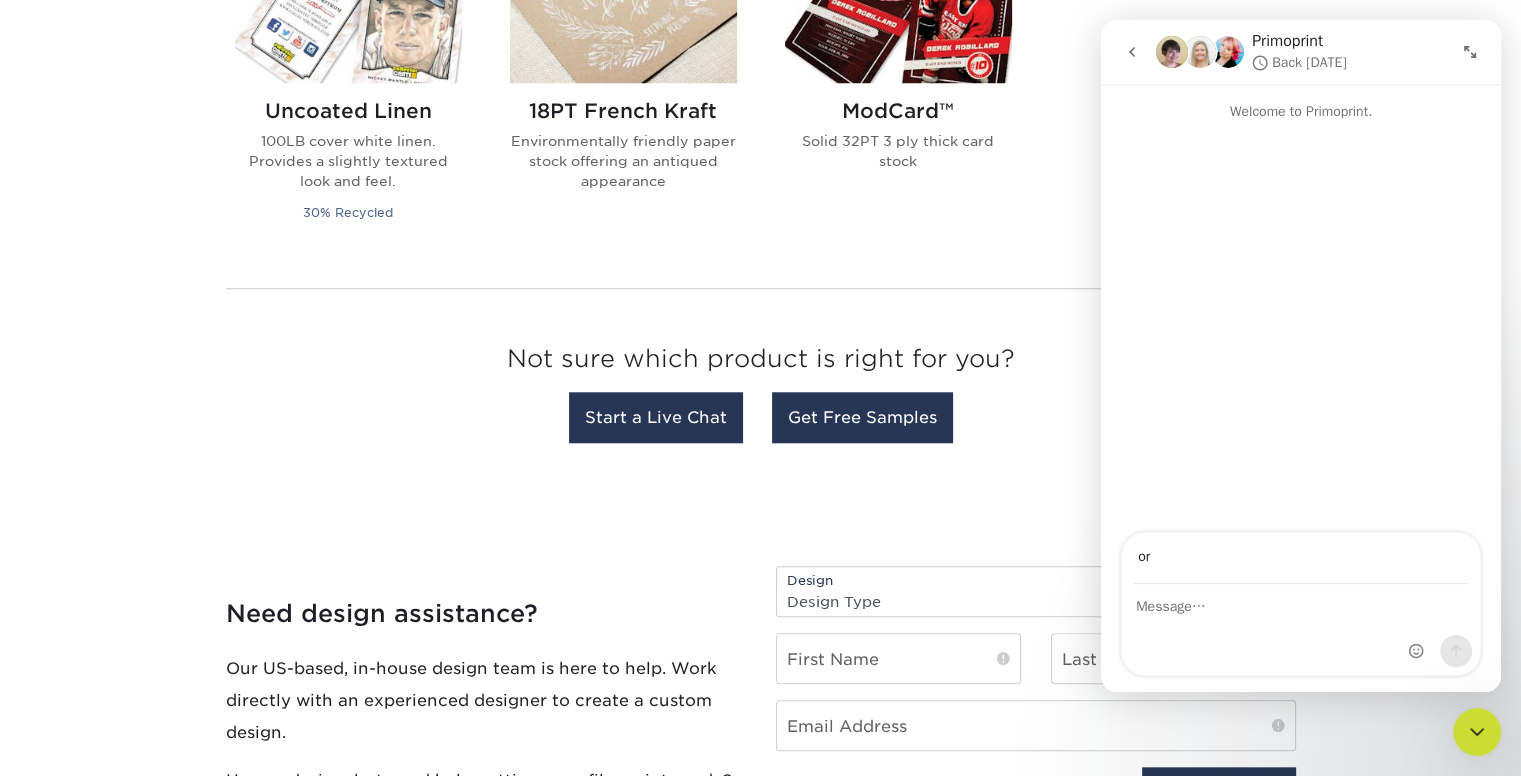 click on "or" at bounding box center (1301, 558) 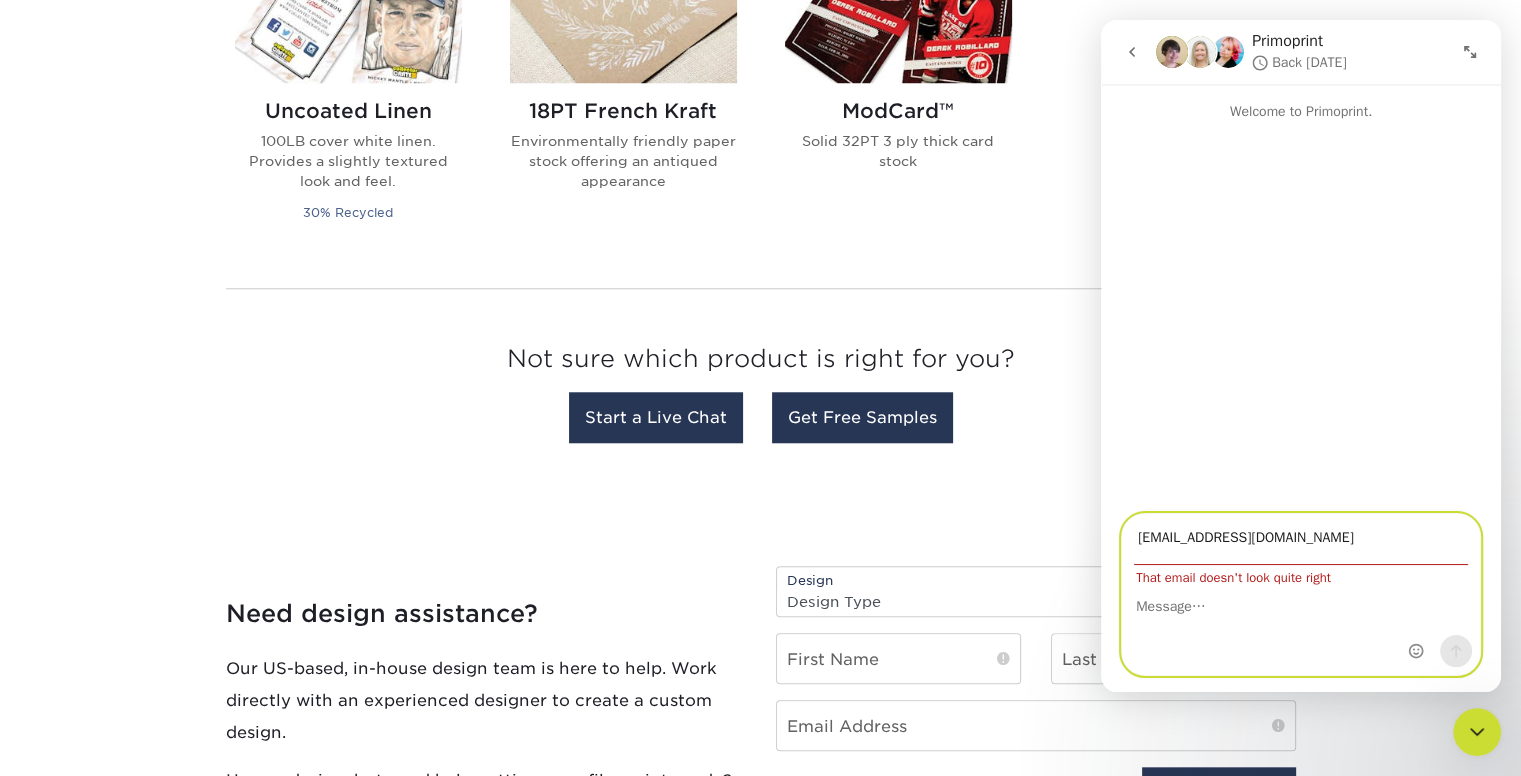 type on "[EMAIL_ADDRESS][DOMAIN_NAME]" 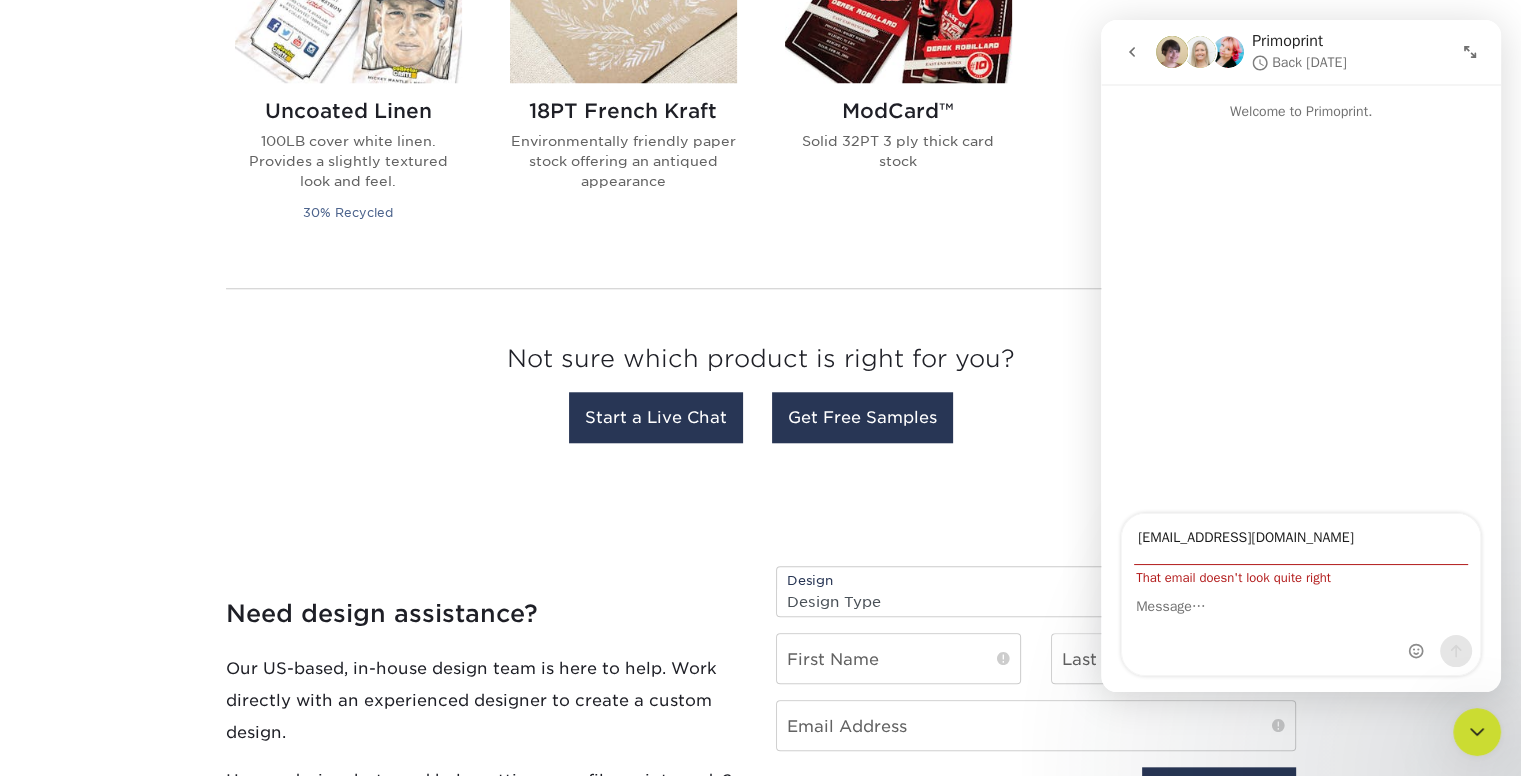 click at bounding box center (1301, 630) 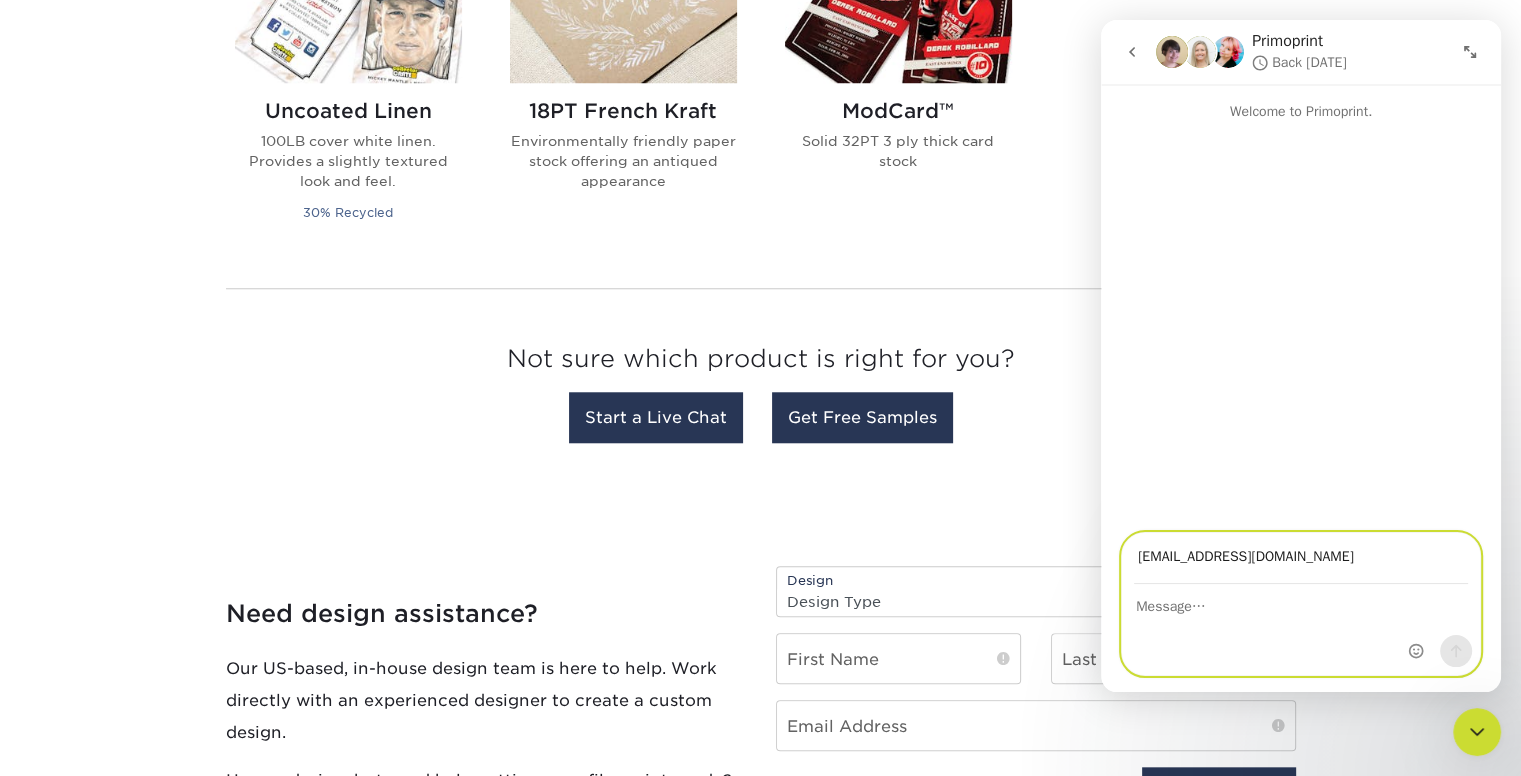 click at bounding box center (1301, 602) 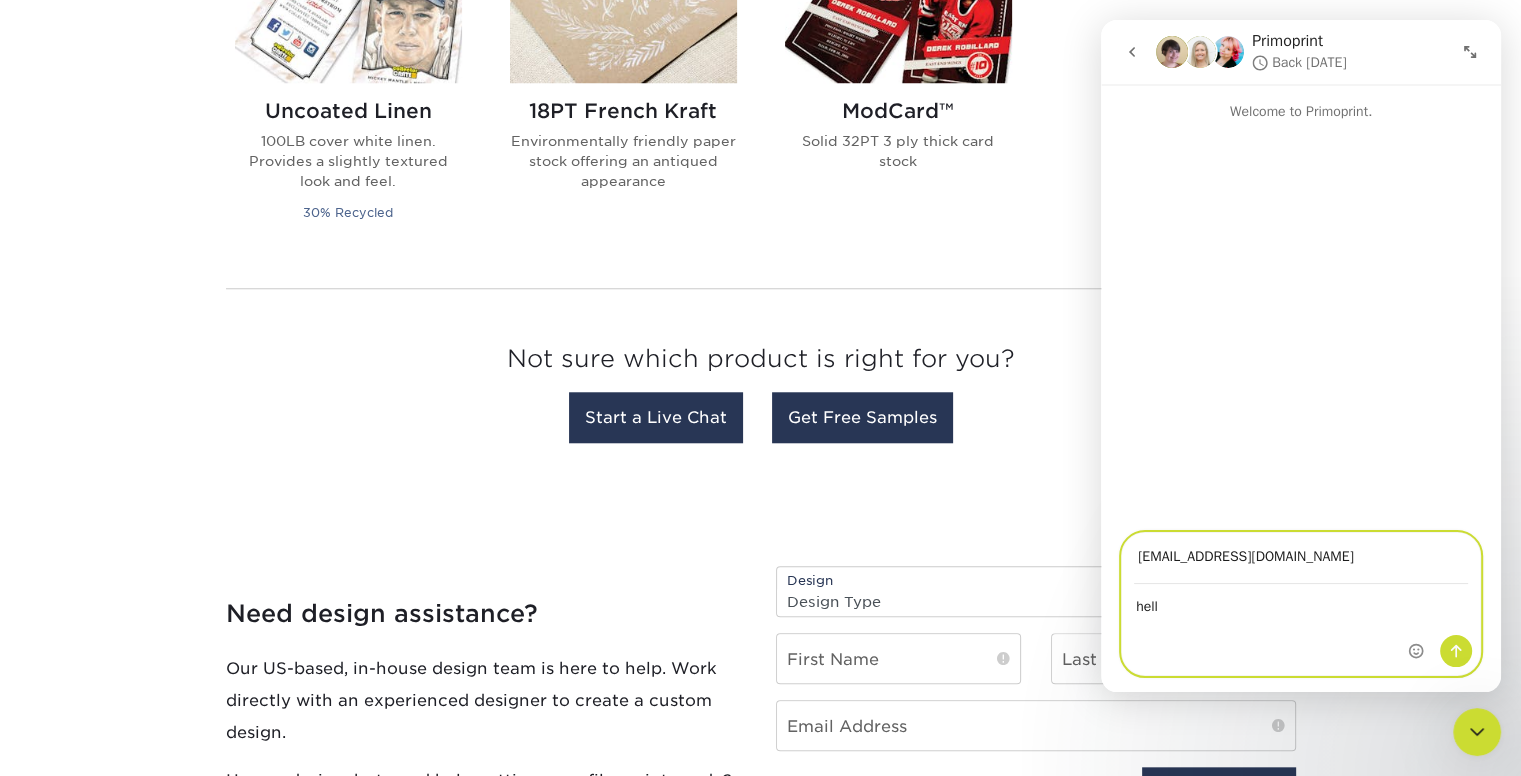 type on "hello" 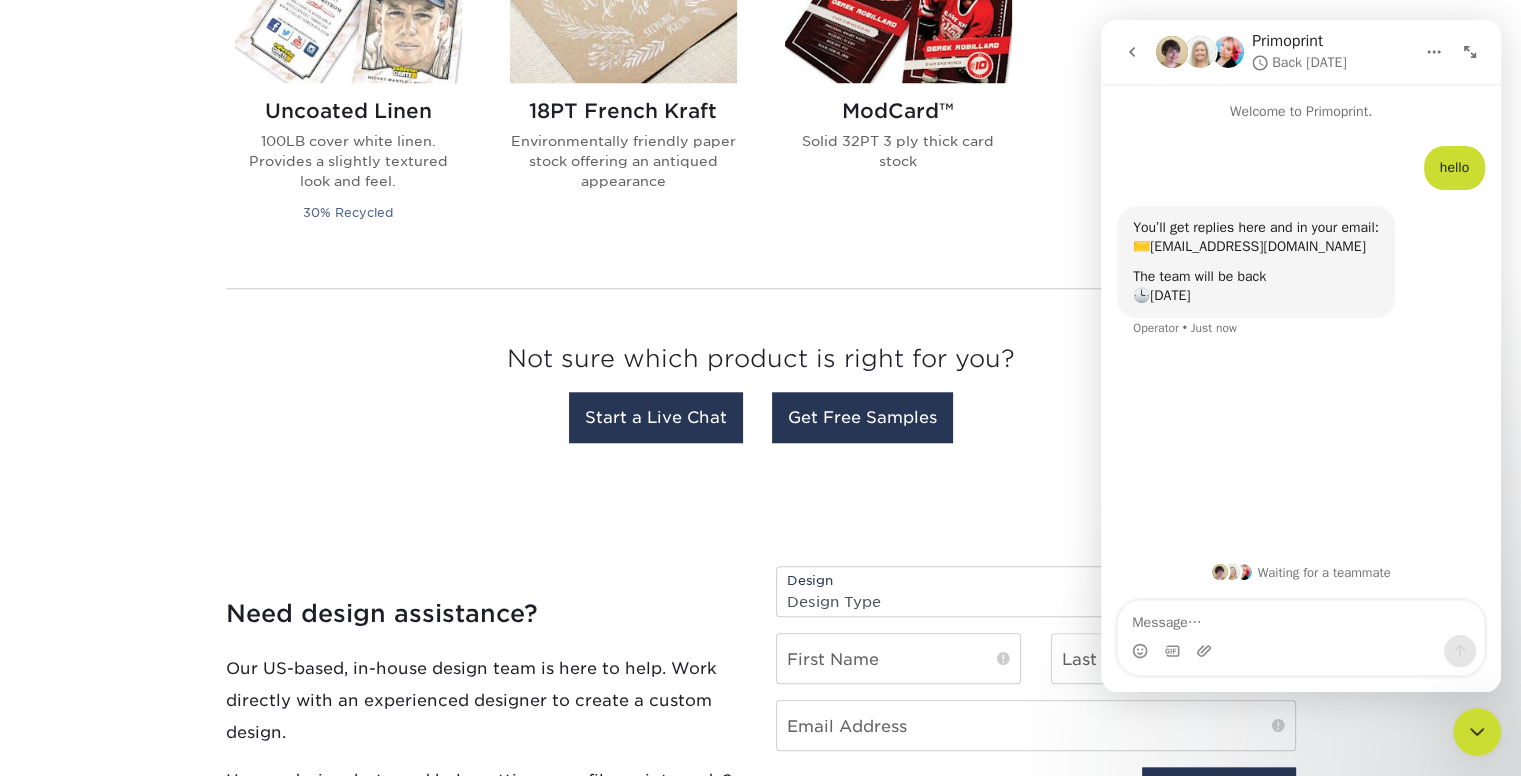click on "Glossy UV Coated
Affordable cards with a Glossy UV coating
18PT C1S
Coated on the front, no coating on the back for that traditional card look
Matte
A dull aqueous coating for a high end look
14PT Uncoated
A no frills option on our popular 14PT stock. Offers authentic sports card look." at bounding box center [761, -122] 